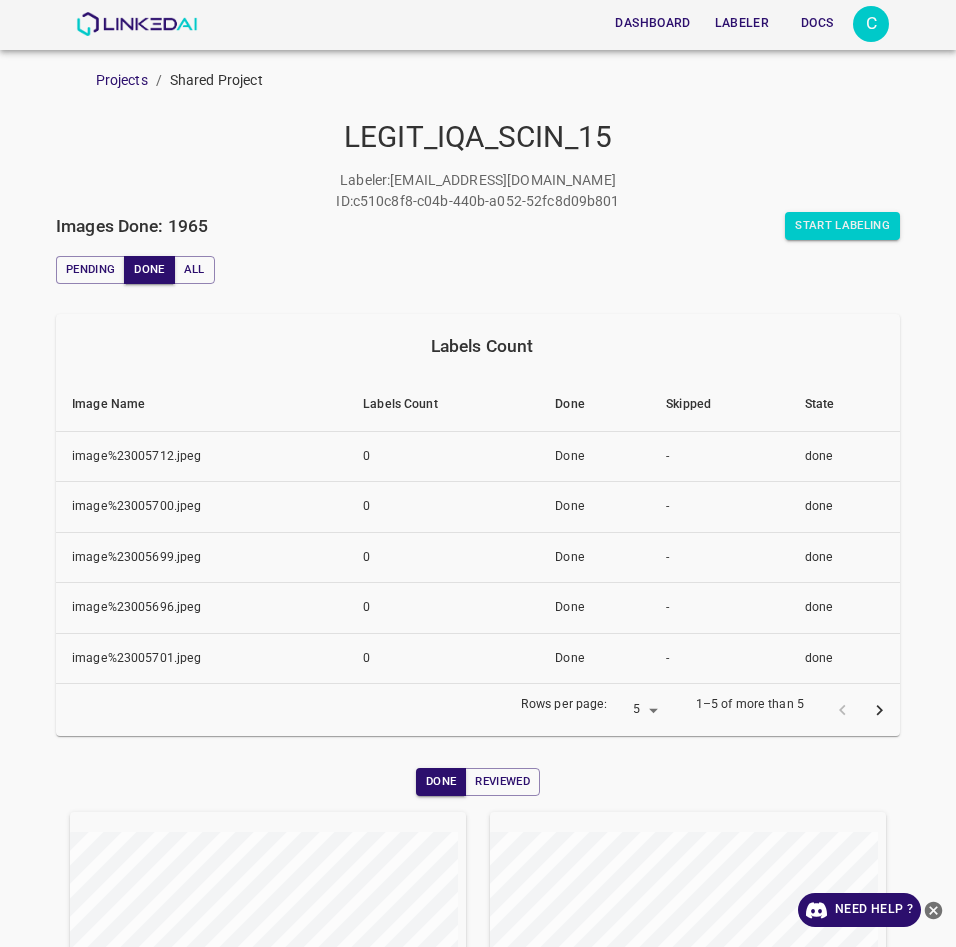 scroll, scrollTop: 0, scrollLeft: 0, axis: both 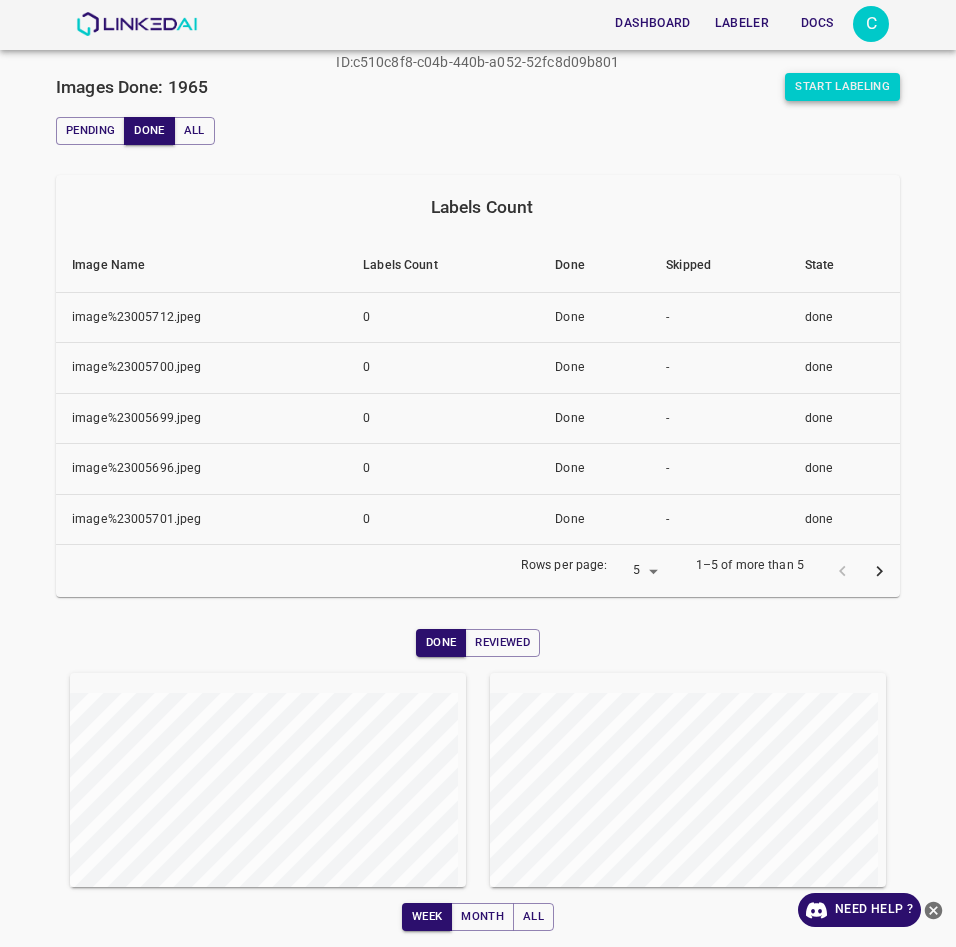 click on "Start Labeling" at bounding box center [842, 87] 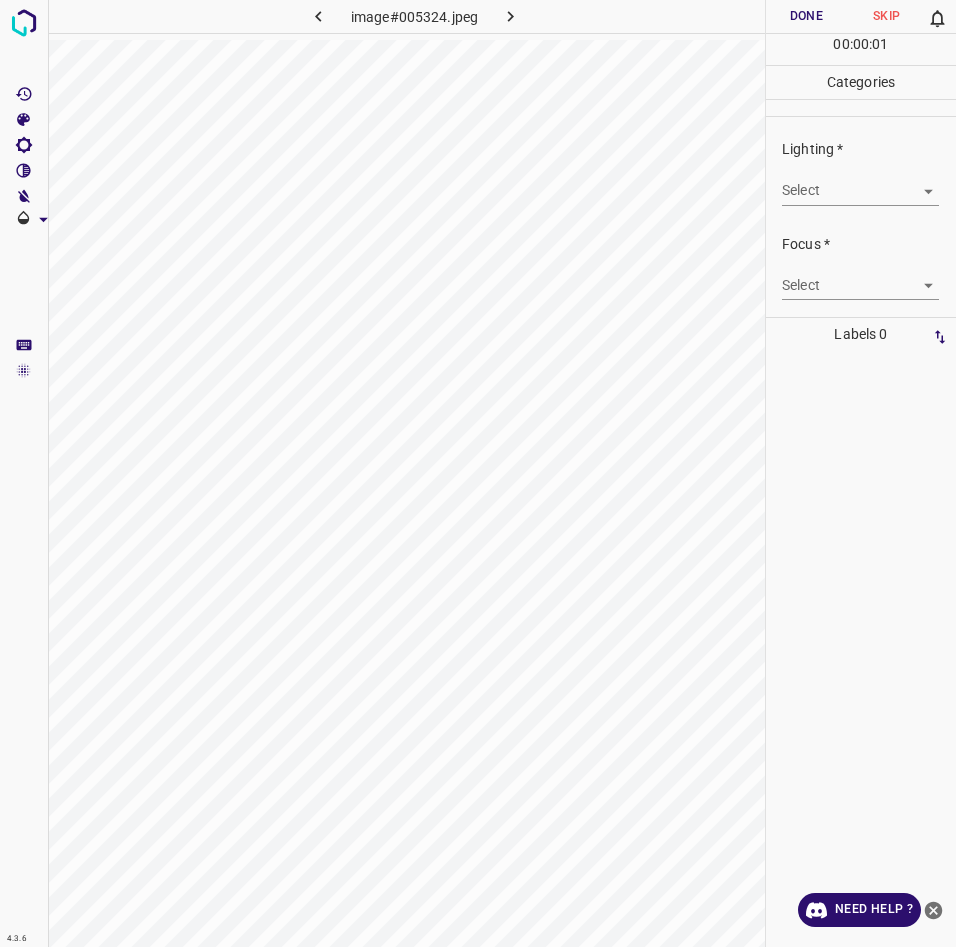 click on "4.3.6  image#005324.jpeg Done Skip 0 00   : 00   : 01   Categories Lighting *  Select ​ Focus *  Select ​ Overall *  Select ​ Labels   0 Categories 1 Lighting 2 Focus 3 Overall Tools Space Change between modes (Draw & Edit) I Auto labeling R Restore zoom M Zoom in N Zoom out Delete Delete selecte label Filters Z Restore filters X Saturation filter C Brightness filter V Contrast filter B Gray scale filter General O Download Need Help ? - Text - Hide - Delete" at bounding box center (478, 473) 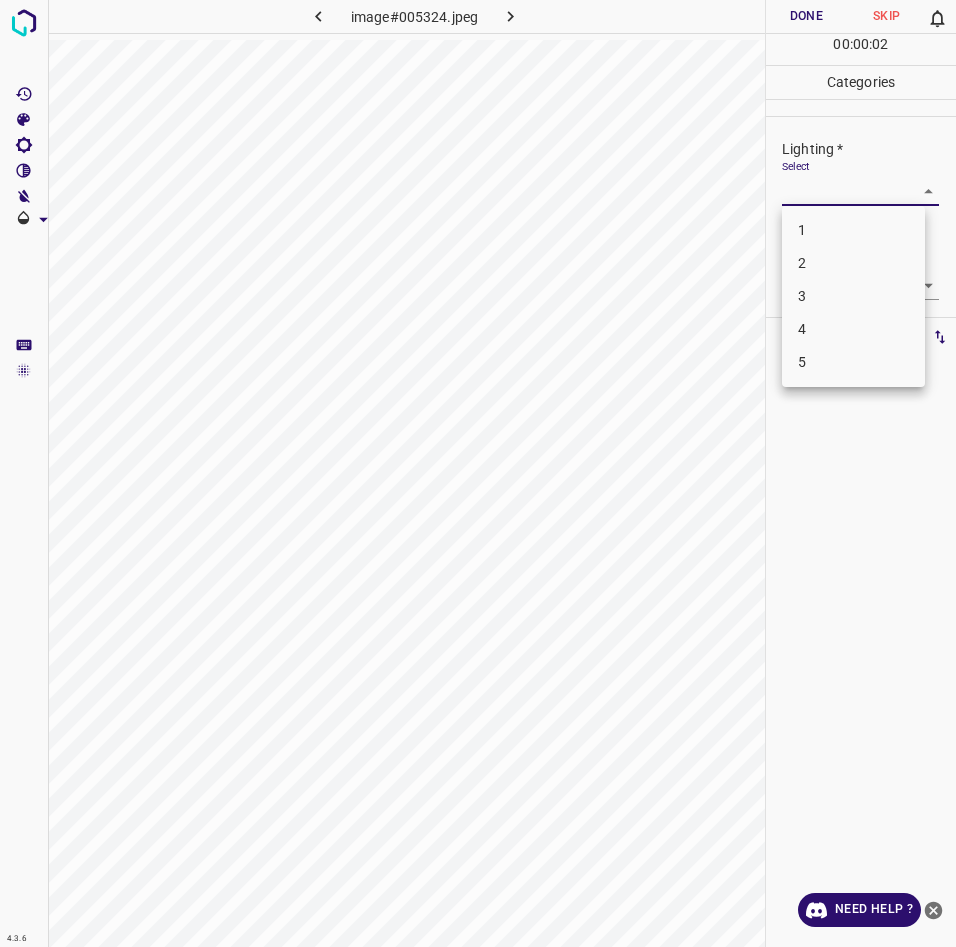 click on "3" at bounding box center (853, 296) 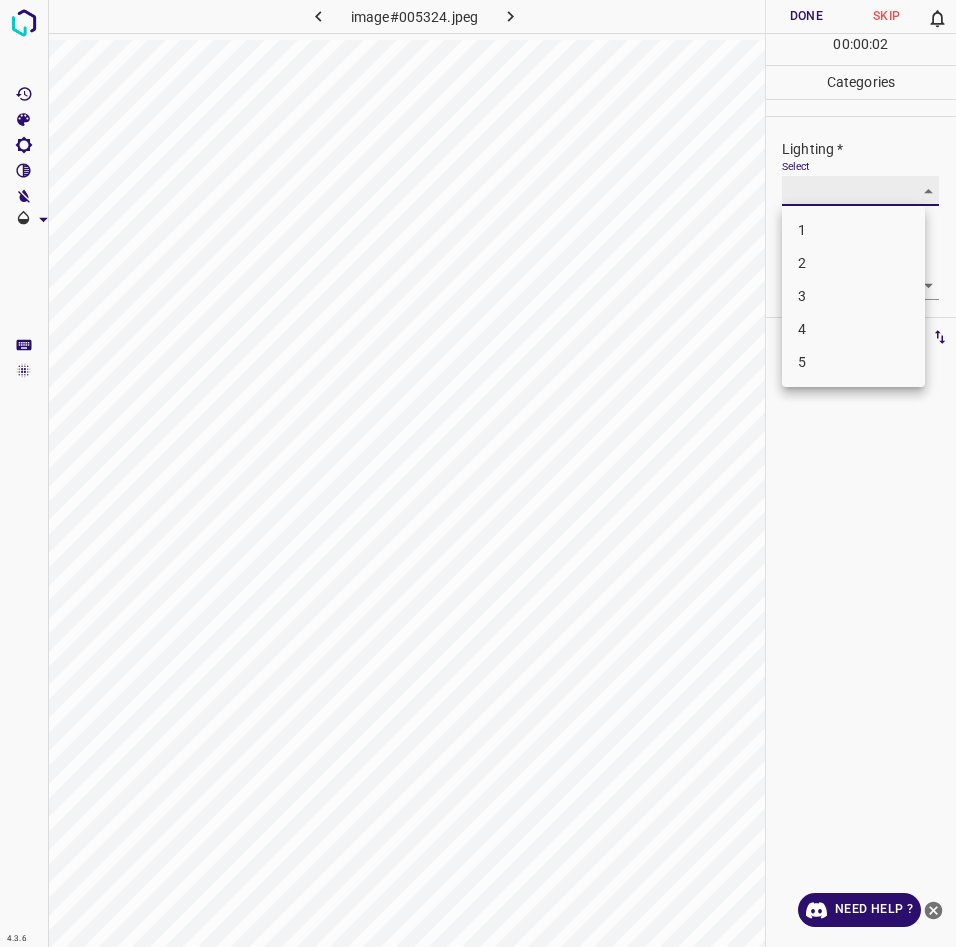type on "3" 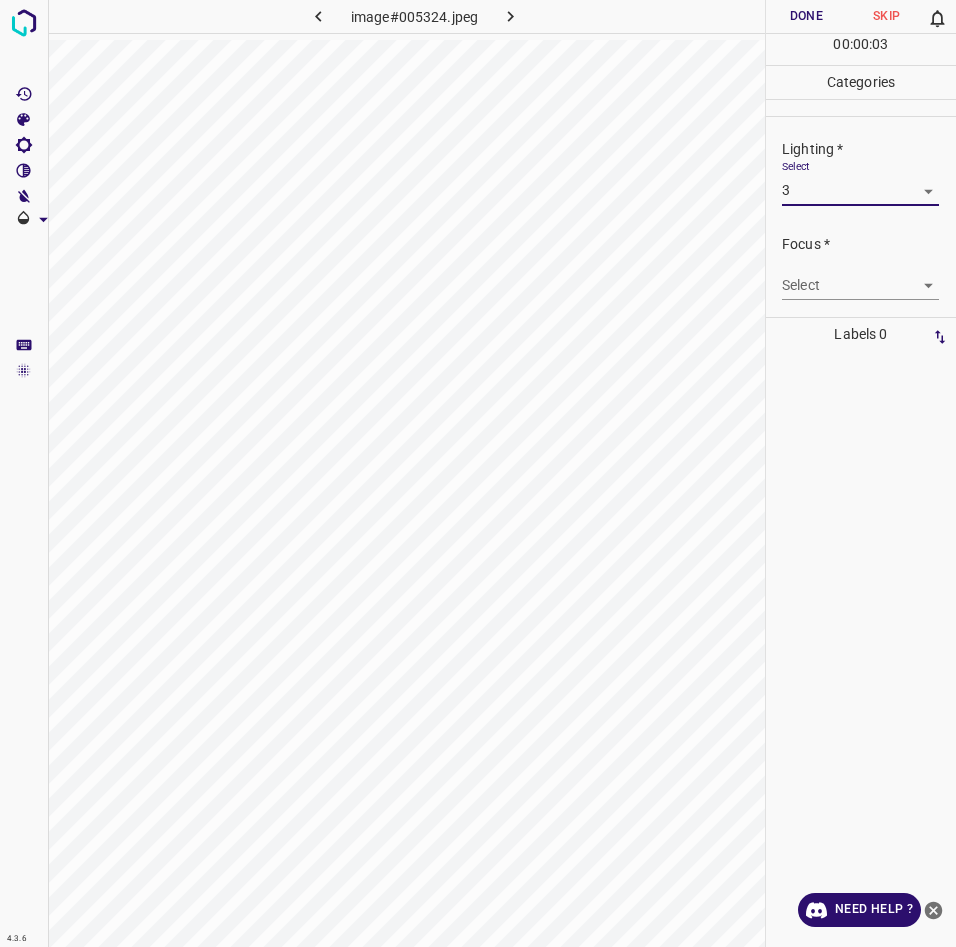 click on "4.3.6  image#005324.jpeg Done Skip 0 00   : 00   : 03   Categories Lighting *  Select 3 3 Focus *  Select ​ Overall *  Select ​ Labels   0 Categories 1 Lighting 2 Focus 3 Overall Tools Space Change between modes (Draw & Edit) I Auto labeling R Restore zoom M Zoom in N Zoom out Delete Delete selecte label Filters Z Restore filters X Saturation filter C Brightness filter V Contrast filter B Gray scale filter General O Download Need Help ? - Text - Hide - Delete" at bounding box center (478, 473) 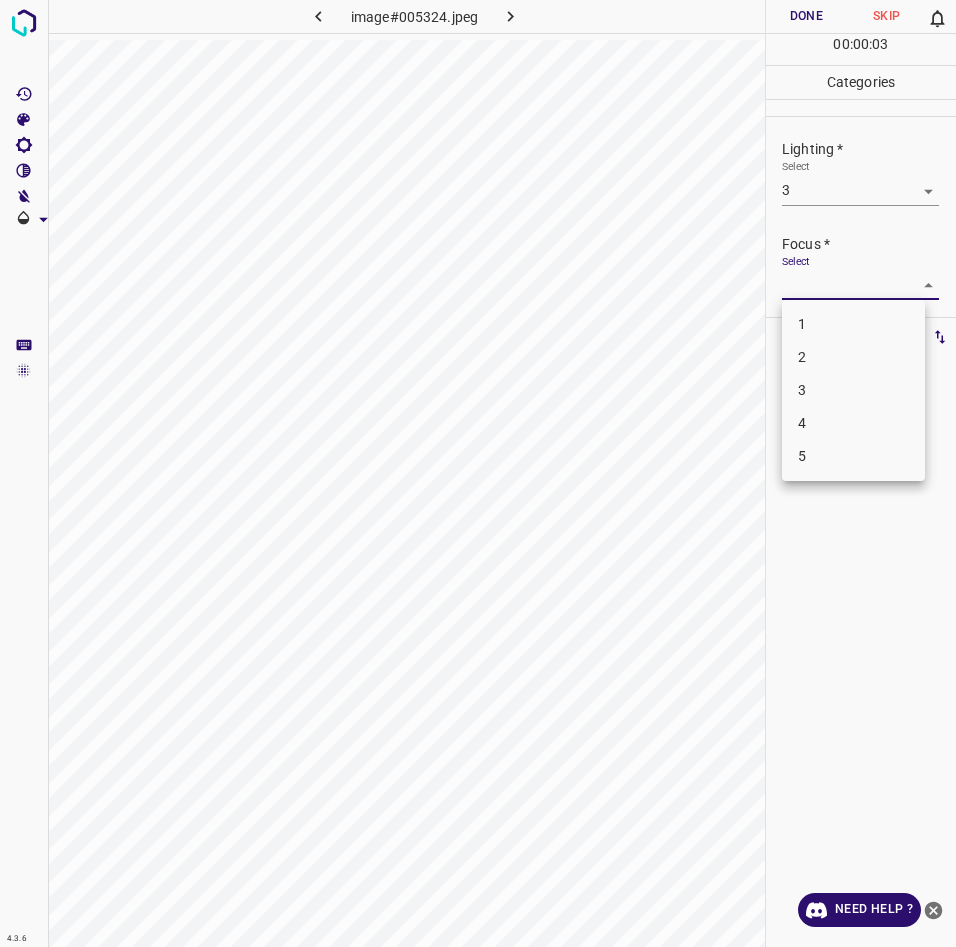 click on "3" at bounding box center [853, 390] 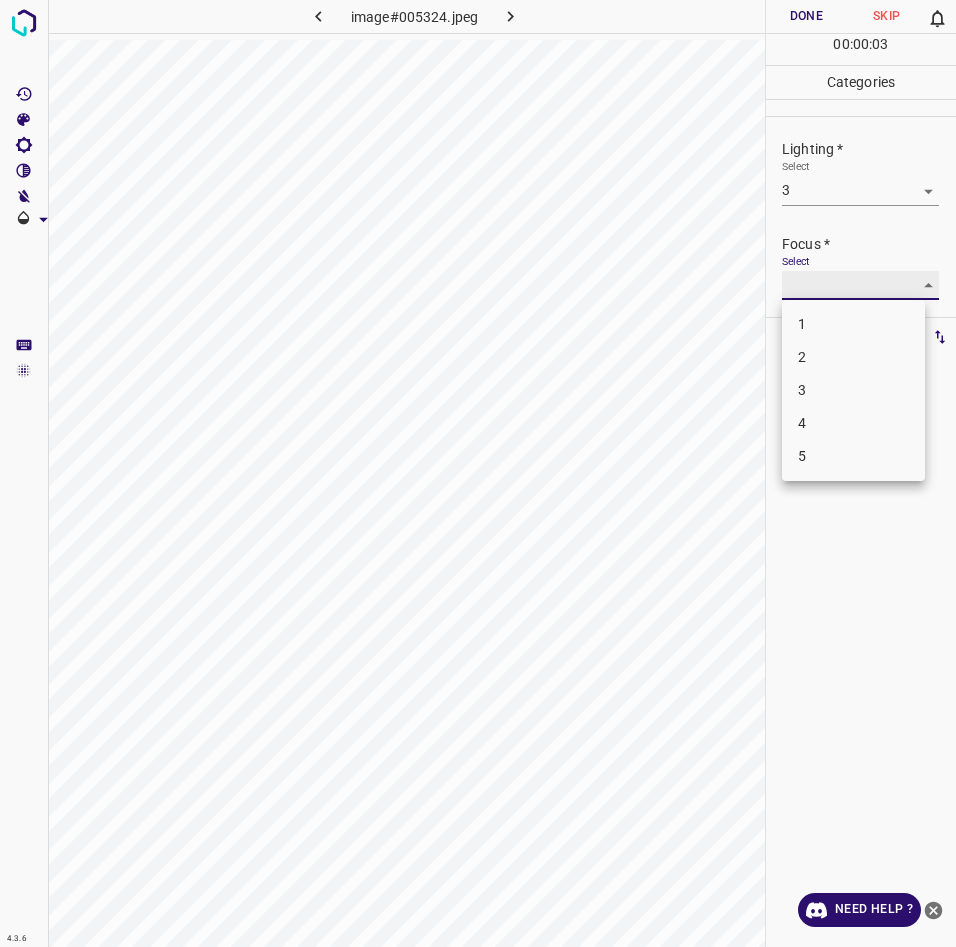 type on "3" 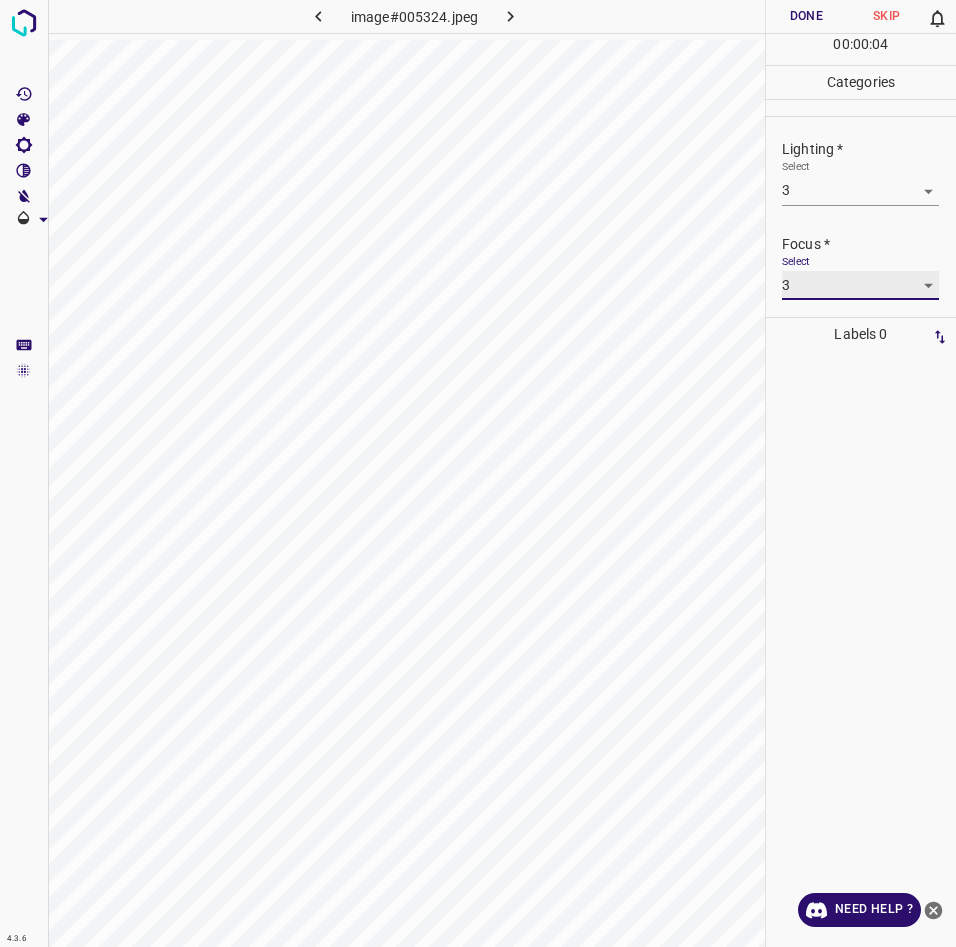scroll, scrollTop: 23, scrollLeft: 0, axis: vertical 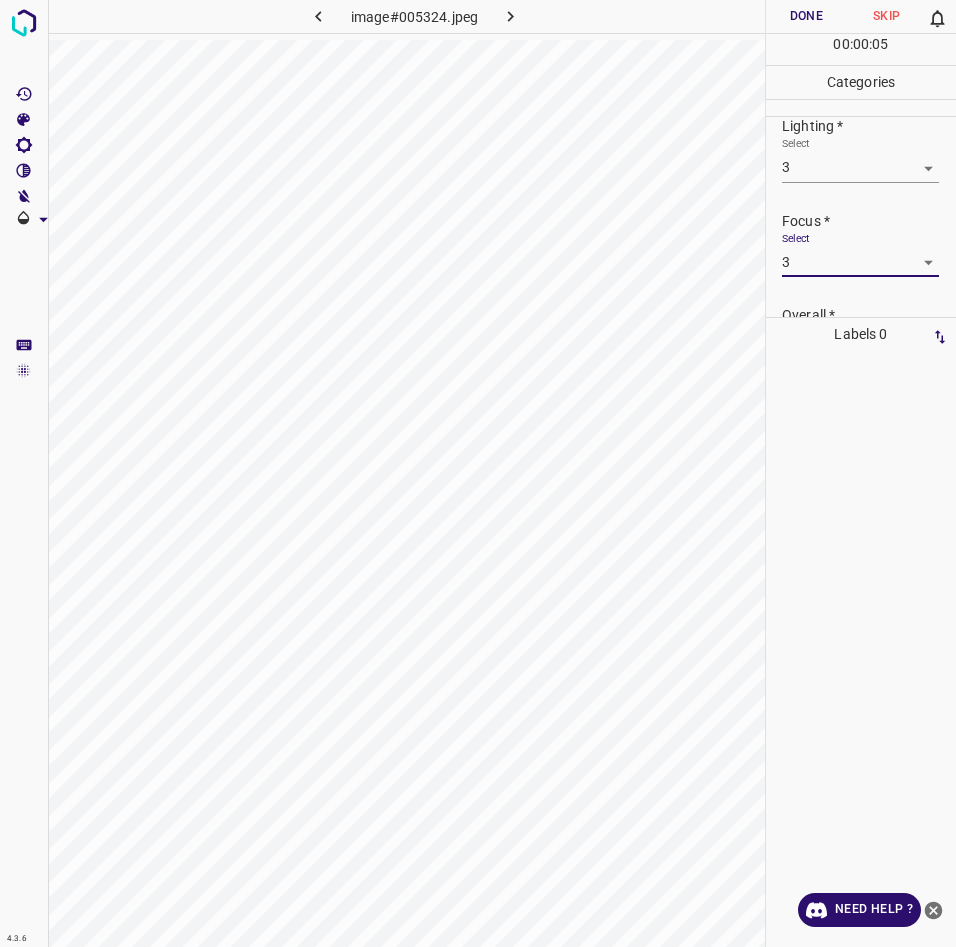 click on "Overall *" at bounding box center [869, 315] 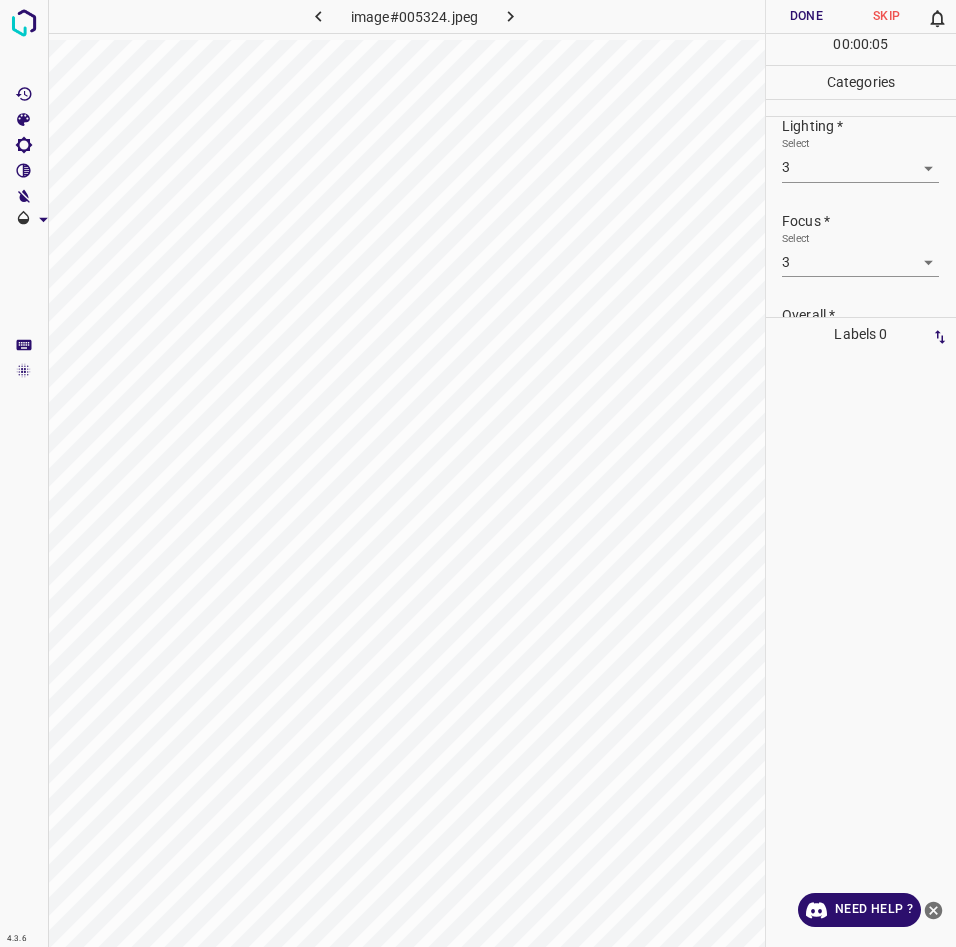 click on "Overall *" at bounding box center (869, 315) 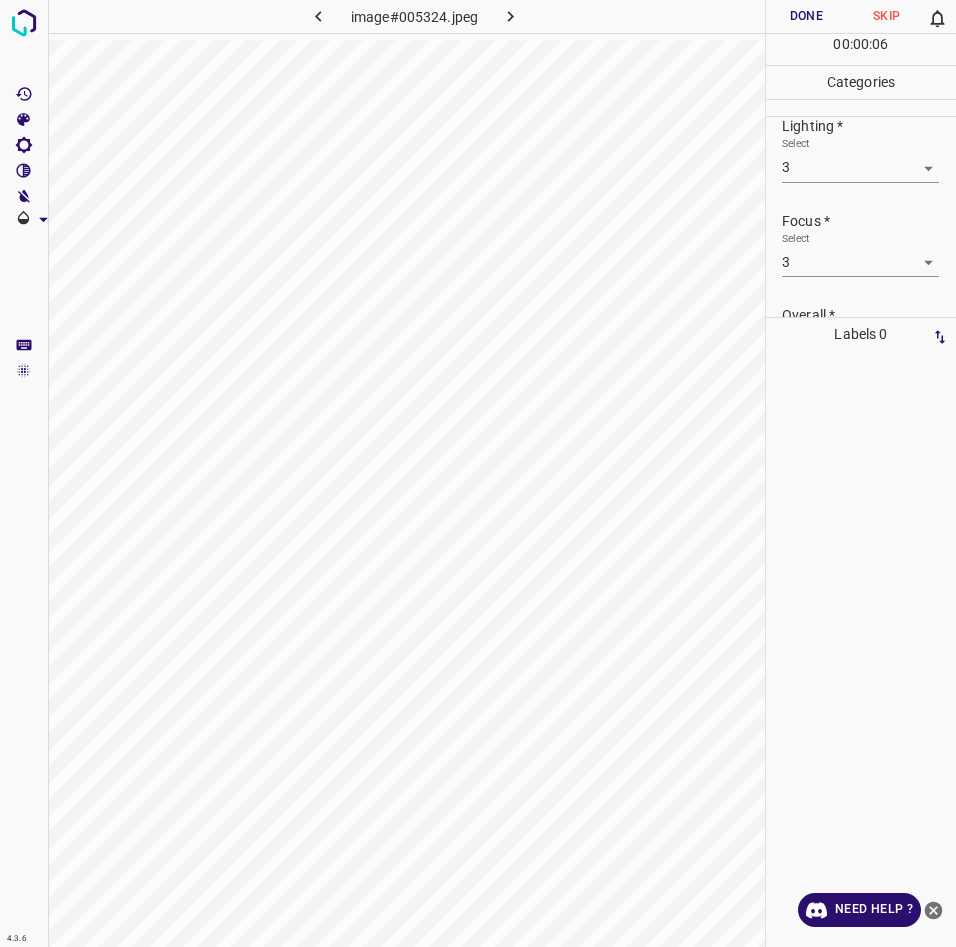 scroll, scrollTop: 98, scrollLeft: 0, axis: vertical 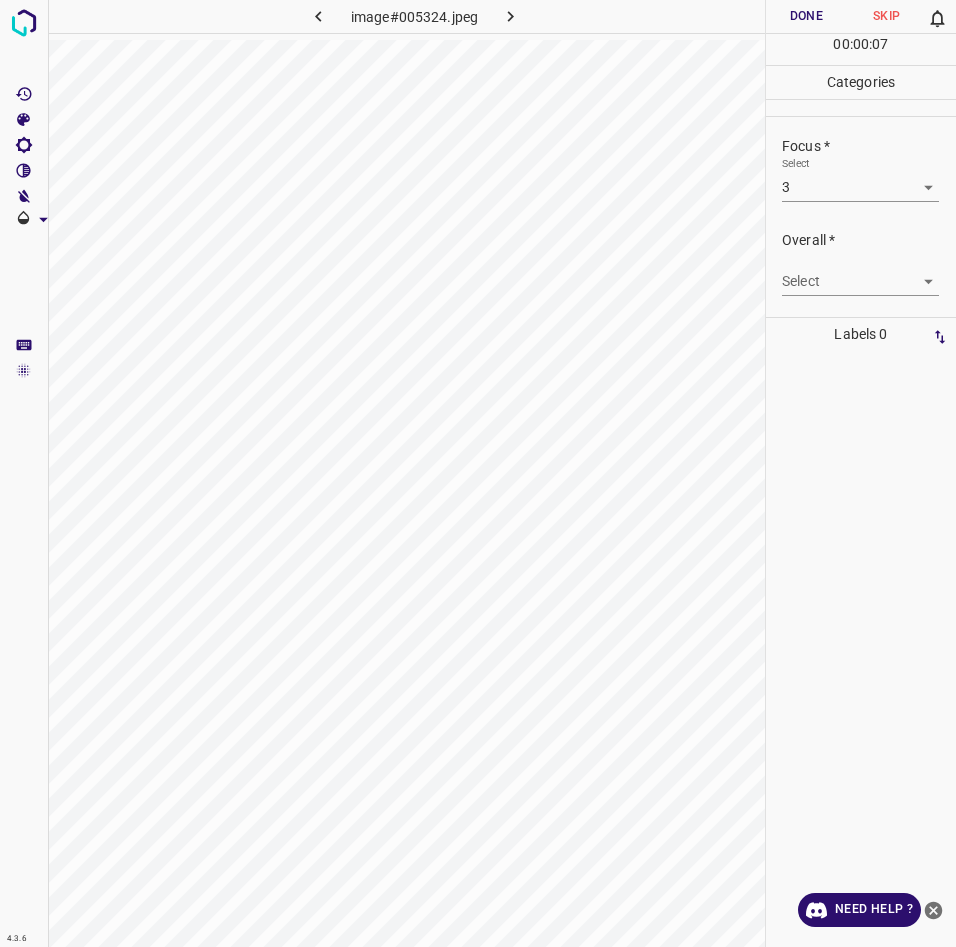 click on "4.3.6  image#005324.jpeg Done Skip 0 00   : 00   : 07   Categories Lighting *  Select 3 3 Focus *  Select 3 3 Overall *  Select ​ Labels   0 Categories 1 Lighting 2 Focus 3 Overall Tools Space Change between modes (Draw & Edit) I Auto labeling R Restore zoom M Zoom in N Zoom out Delete Delete selecte label Filters Z Restore filters X Saturation filter C Brightness filter V Contrast filter B Gray scale filter General O Download Need Help ? - Text - Hide - Delete" at bounding box center [478, 473] 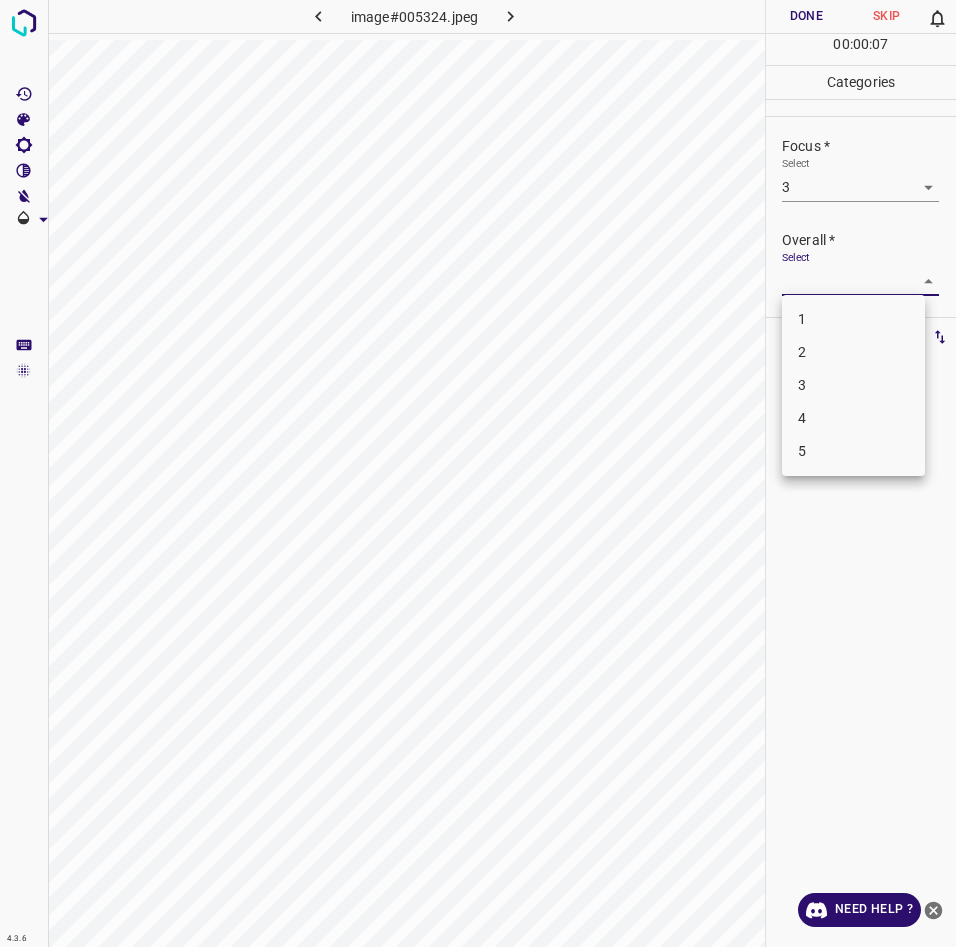 click on "3" at bounding box center (853, 385) 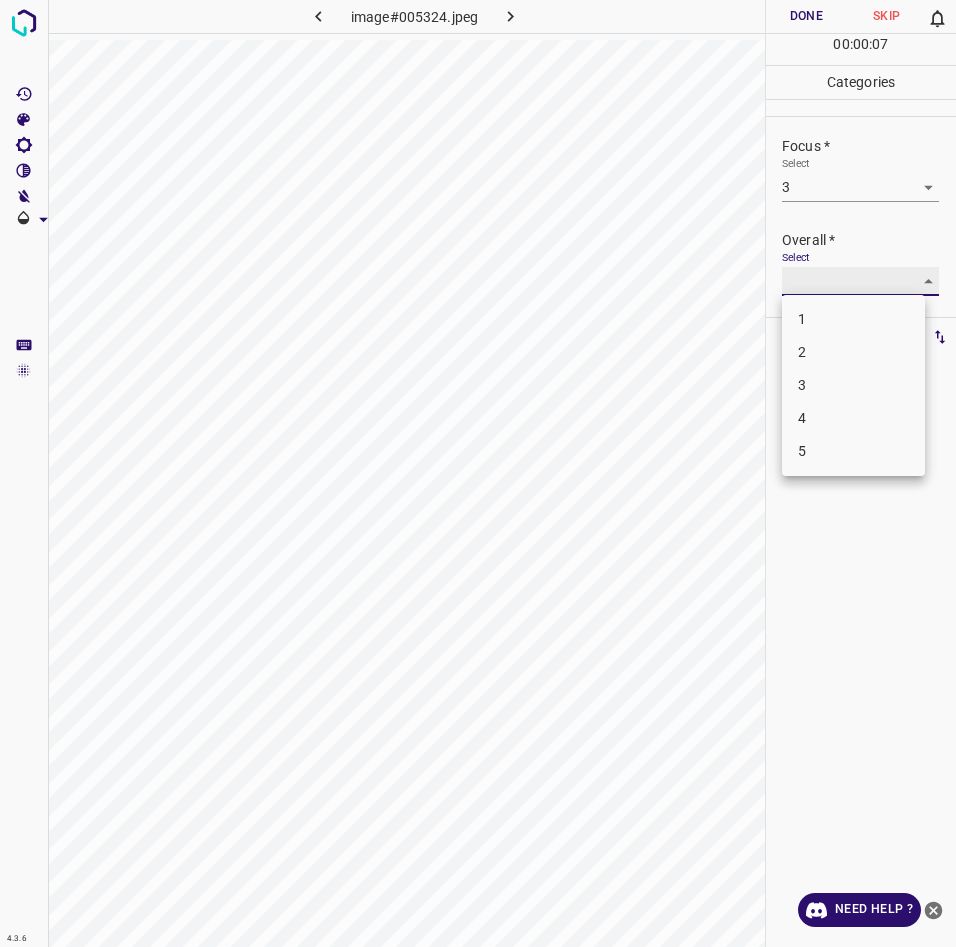 type on "3" 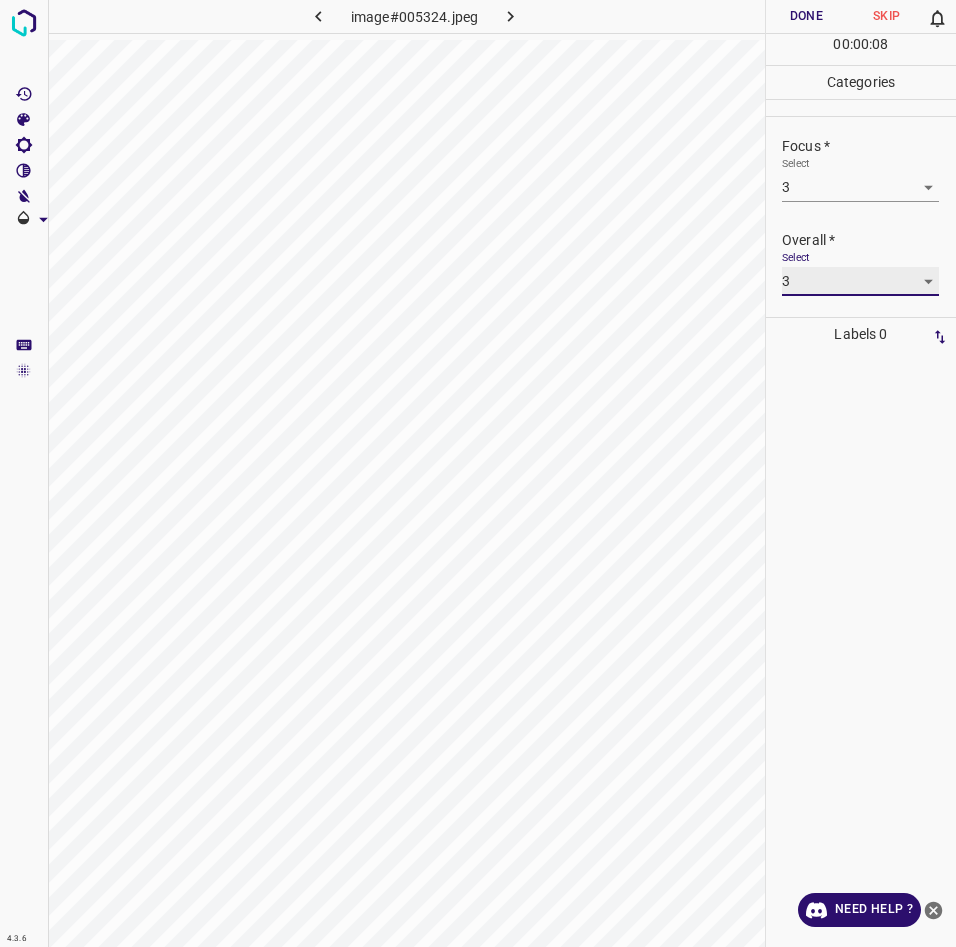 scroll, scrollTop: 66, scrollLeft: 0, axis: vertical 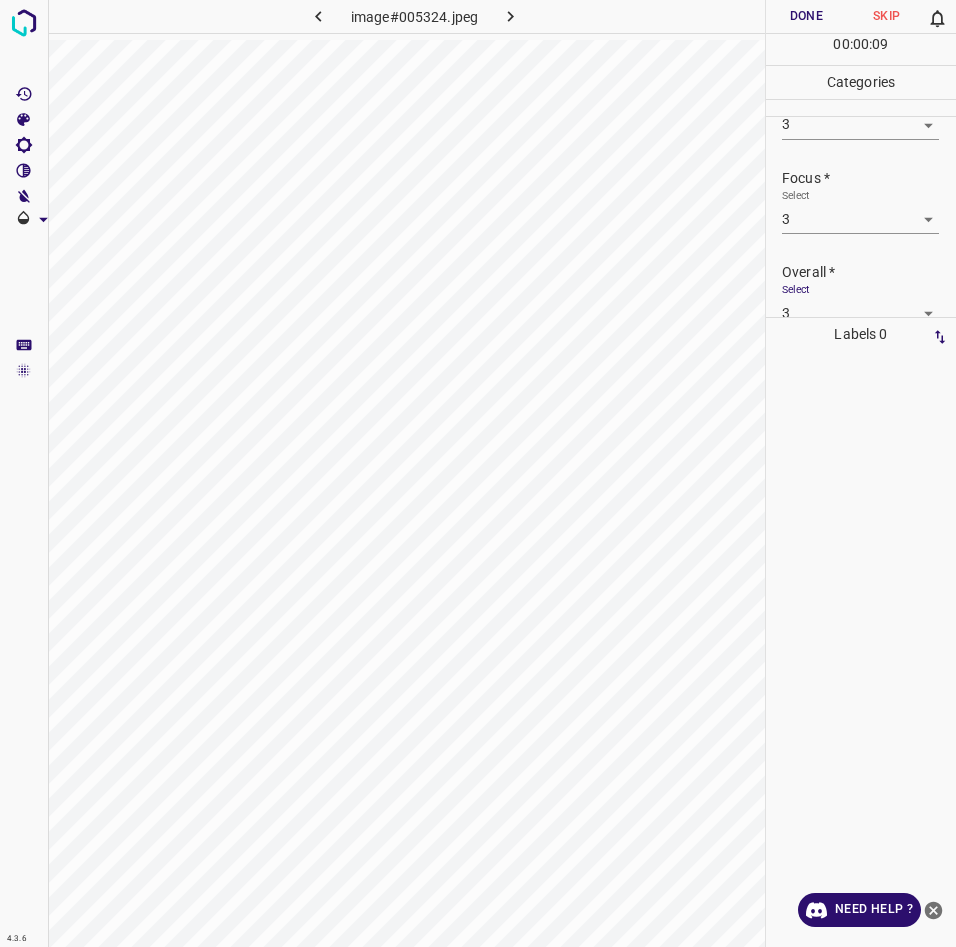 click on "Done" at bounding box center (806, 16) 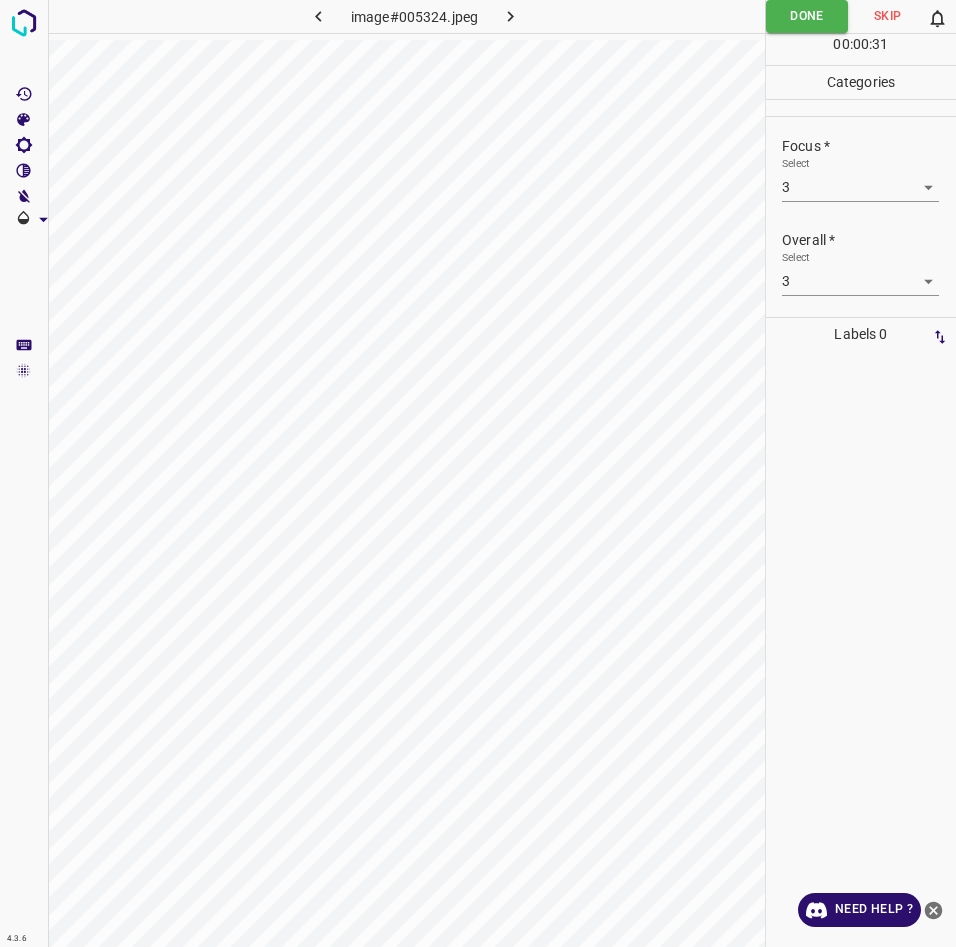 scroll, scrollTop: 0, scrollLeft: 0, axis: both 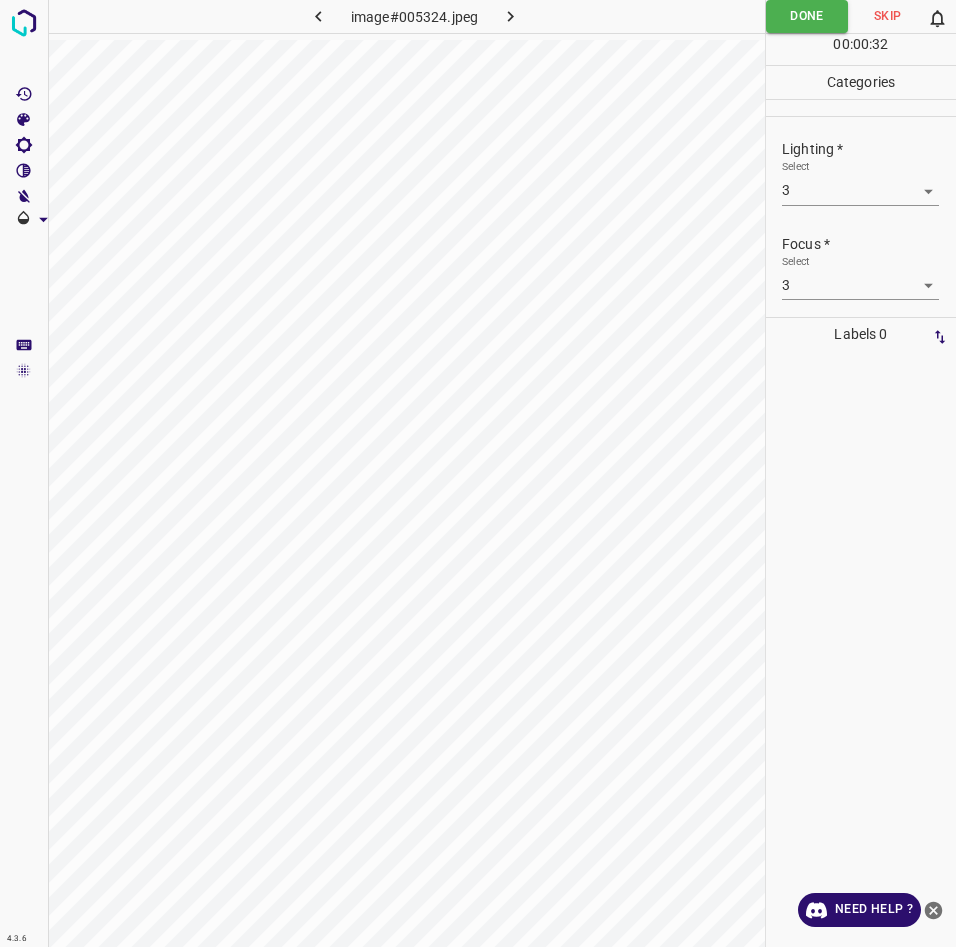 click 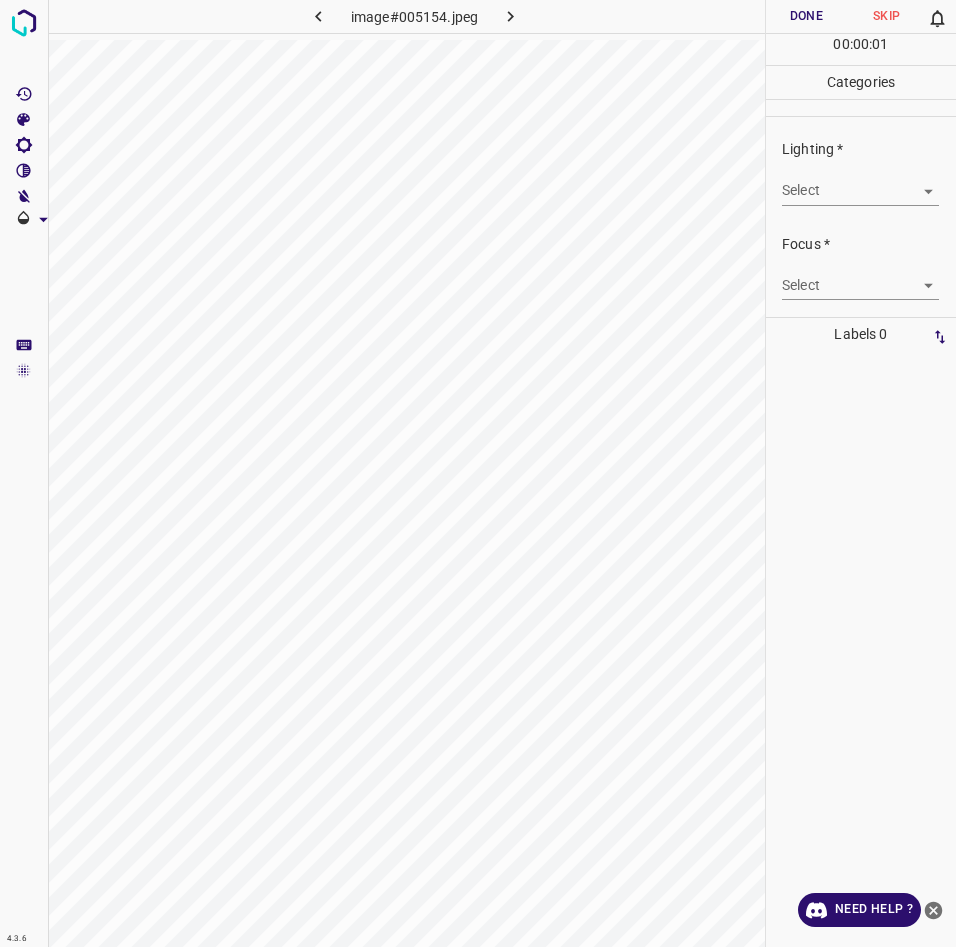 click on "4.3.6  image#005154.jpeg Done Skip 0 00   : 00   : 01   Categories Lighting *  Select ​ Focus *  Select ​ Overall *  Select ​ Labels   0 Categories 1 Lighting 2 Focus 3 Overall Tools Space Change between modes (Draw & Edit) I Auto labeling R Restore zoom M Zoom in N Zoom out Delete Delete selecte label Filters Z Restore filters X Saturation filter C Brightness filter V Contrast filter B Gray scale filter General O Download Need Help ? - Text - Hide - Delete" at bounding box center [478, 473] 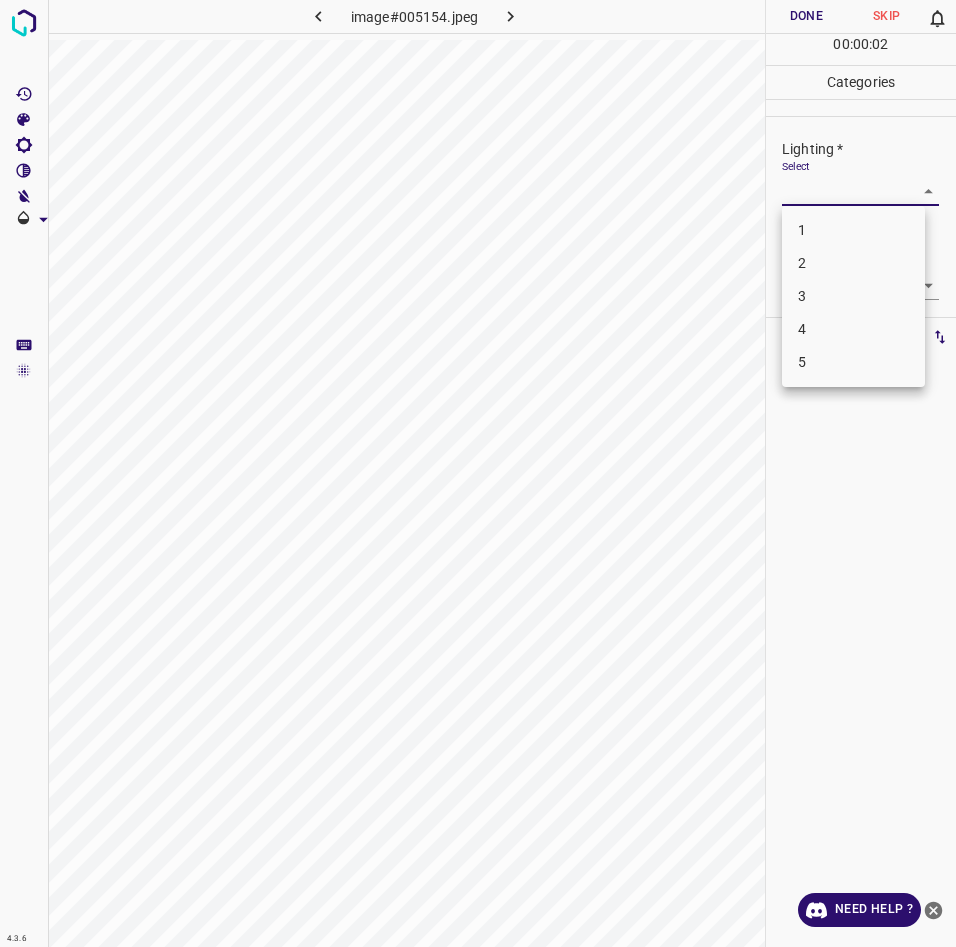 click on "3" at bounding box center [853, 296] 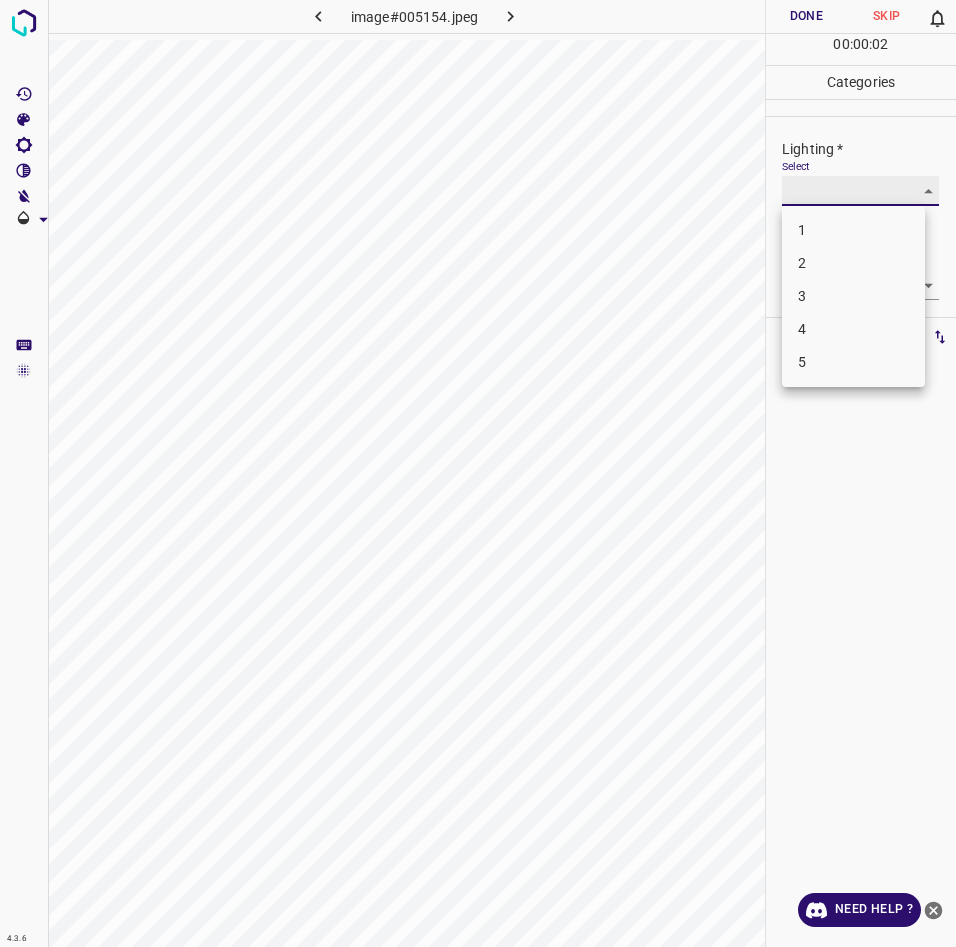 type on "3" 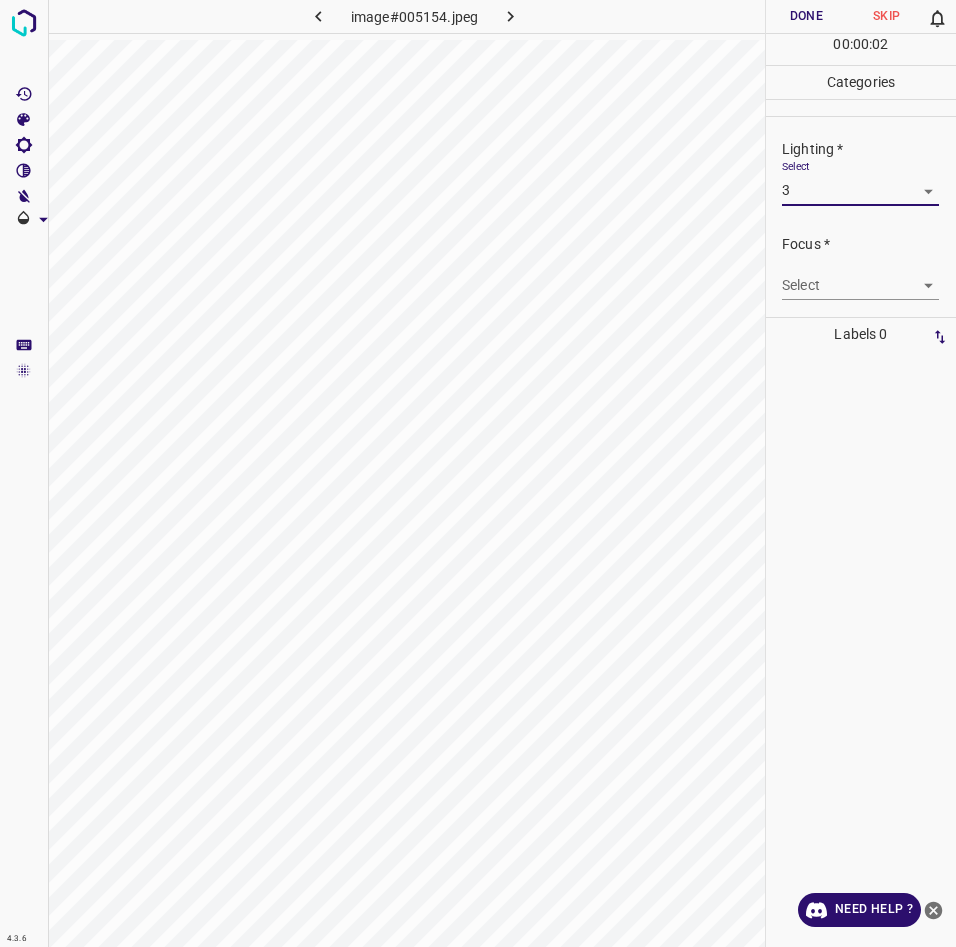click on "4.3.6  image#005154.jpeg Done Skip 0 00   : 00   : 02   Categories Lighting *  Select 3 3 Focus *  Select ​ Overall *  Select ​ Labels   0 Categories 1 Lighting 2 Focus 3 Overall Tools Space Change between modes (Draw & Edit) I Auto labeling R Restore zoom M Zoom in N Zoom out Delete Delete selecte label Filters Z Restore filters X Saturation filter C Brightness filter V Contrast filter B Gray scale filter General O Download Need Help ? - Text - Hide - Delete" at bounding box center (478, 473) 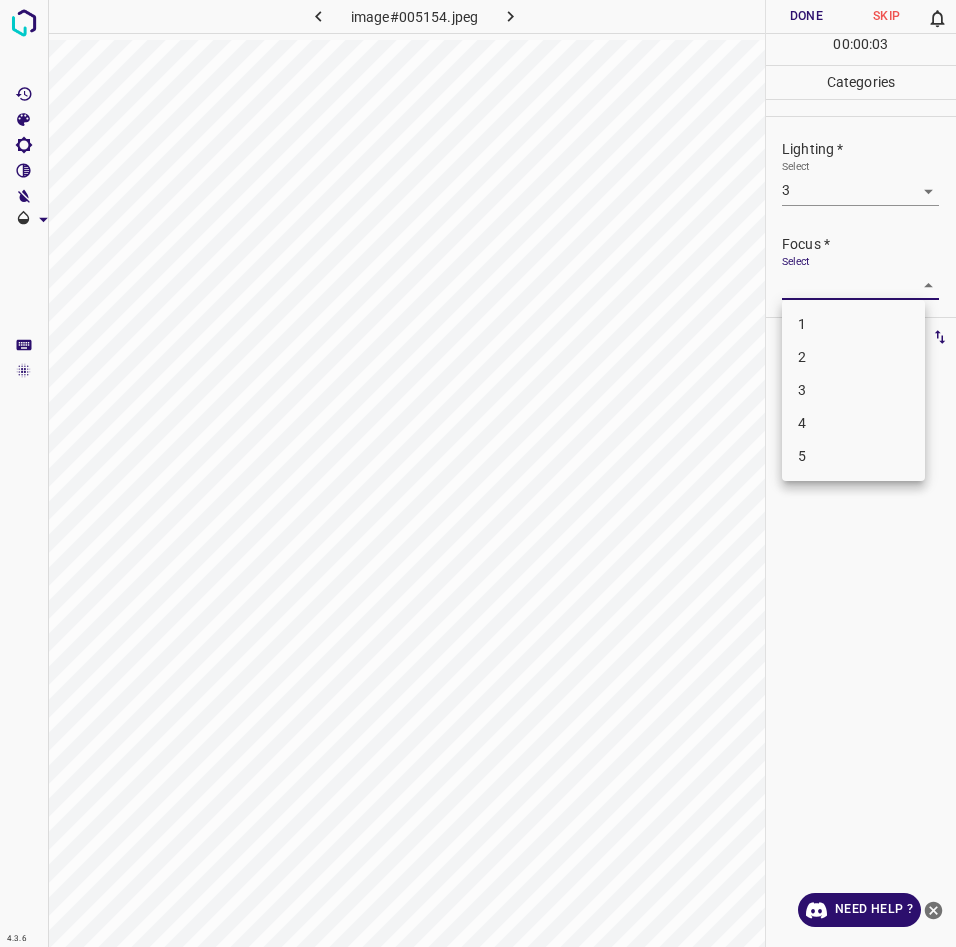 click on "3" at bounding box center (853, 390) 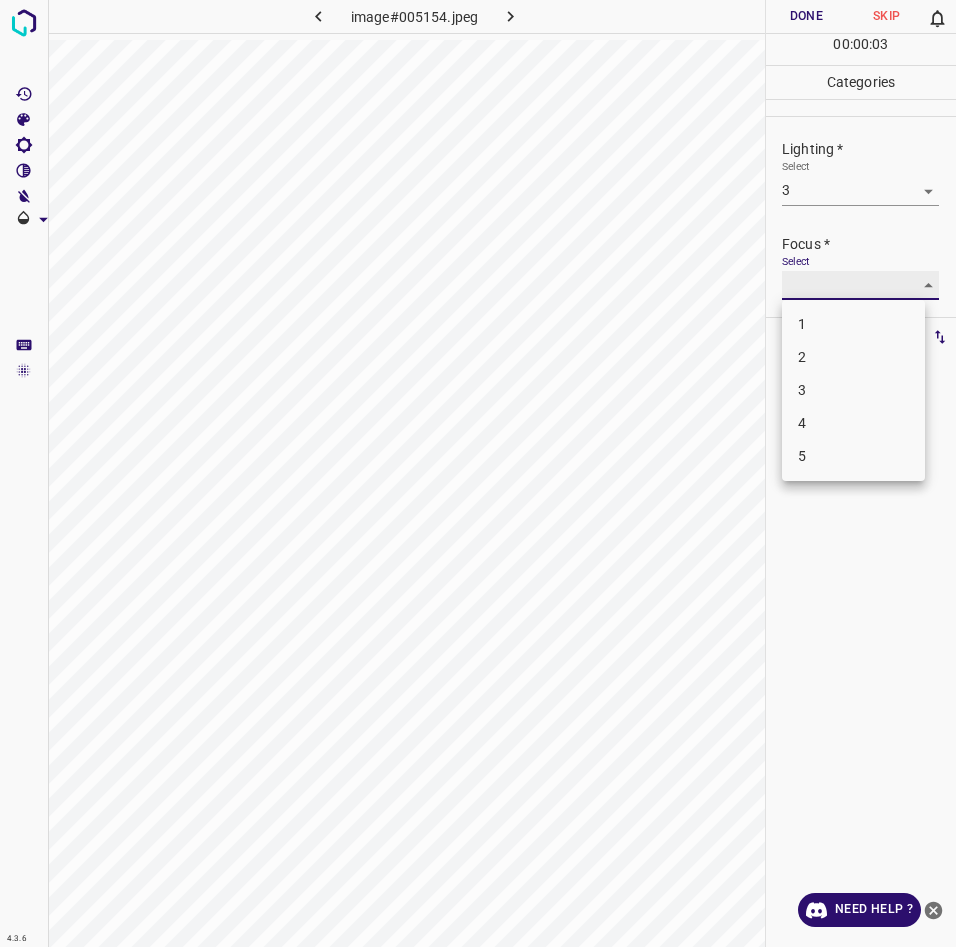 type on "3" 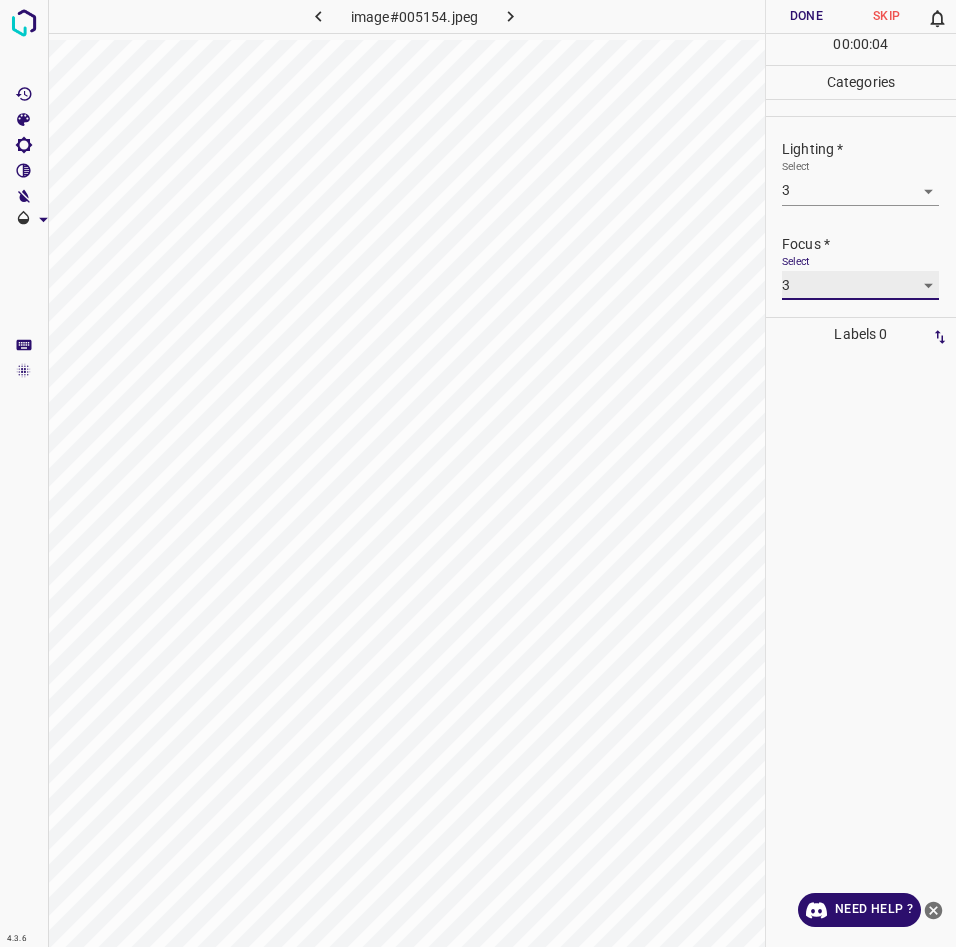scroll, scrollTop: 98, scrollLeft: 0, axis: vertical 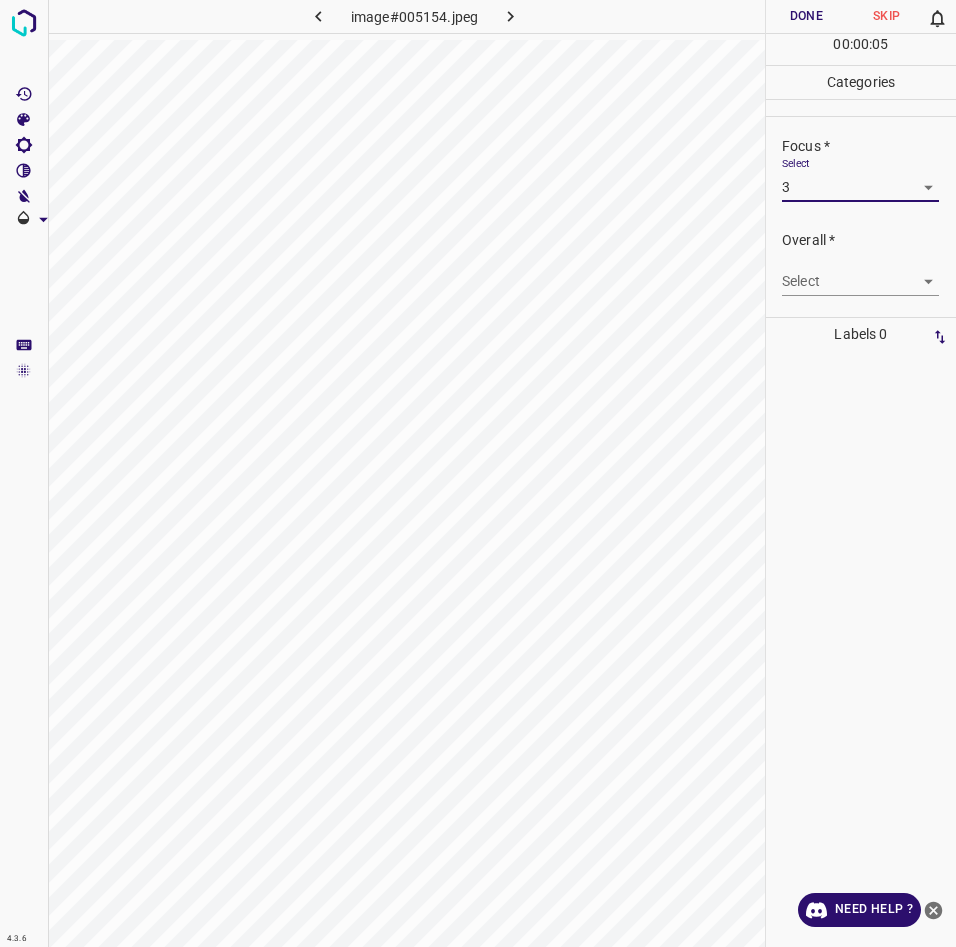 click on "4.3.6  image#005154.jpeg Done Skip 0 00   : 00   : 05   Categories Lighting *  Select 3 3 Focus *  Select 3 3 Overall *  Select ​ Labels   0 Categories 1 Lighting 2 Focus 3 Overall Tools Space Change between modes (Draw & Edit) I Auto labeling R Restore zoom M Zoom in N Zoom out Delete Delete selecte label Filters Z Restore filters X Saturation filter C Brightness filter V Contrast filter B Gray scale filter General O Download Need Help ? - Text - Hide - Delete" at bounding box center (478, 473) 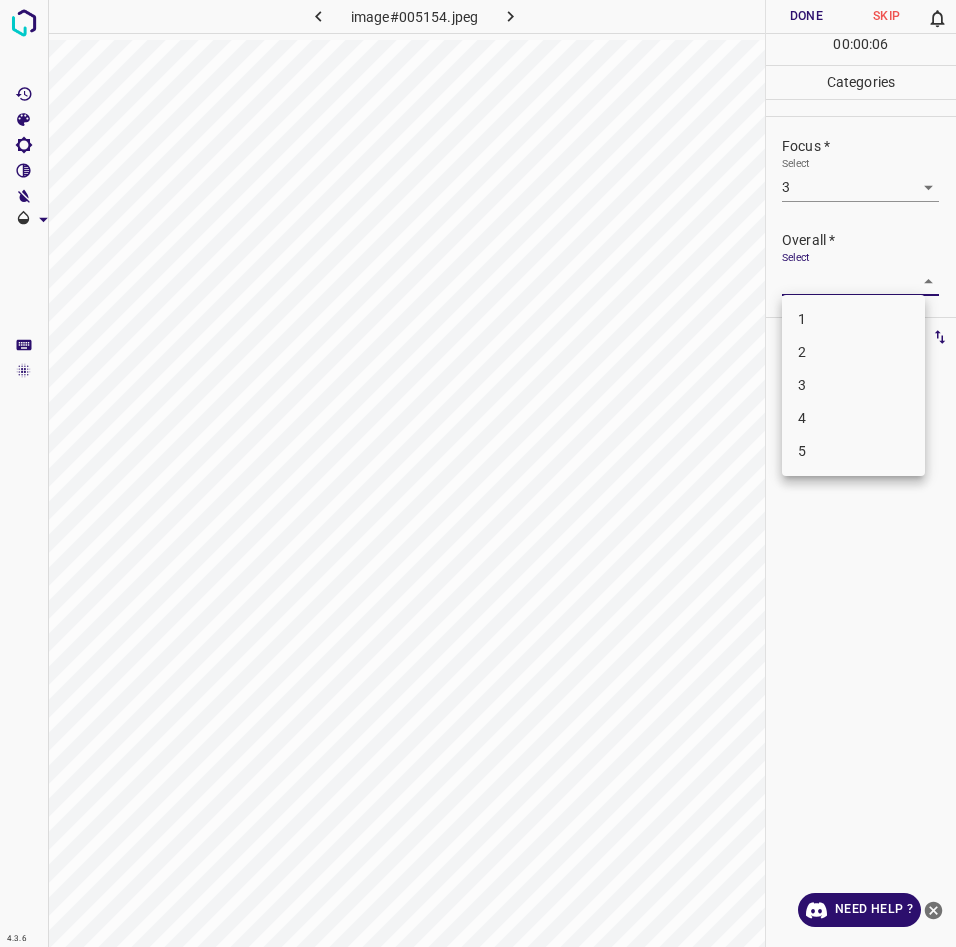click on "3" at bounding box center [853, 385] 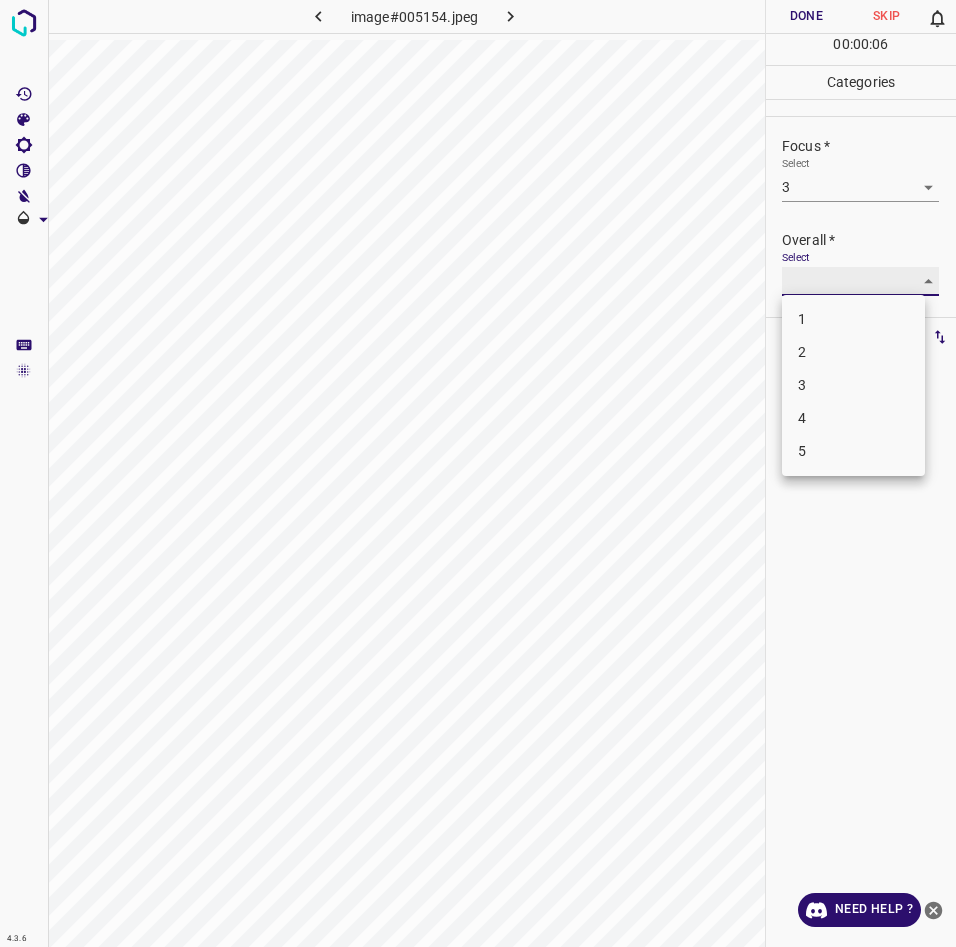 type on "3" 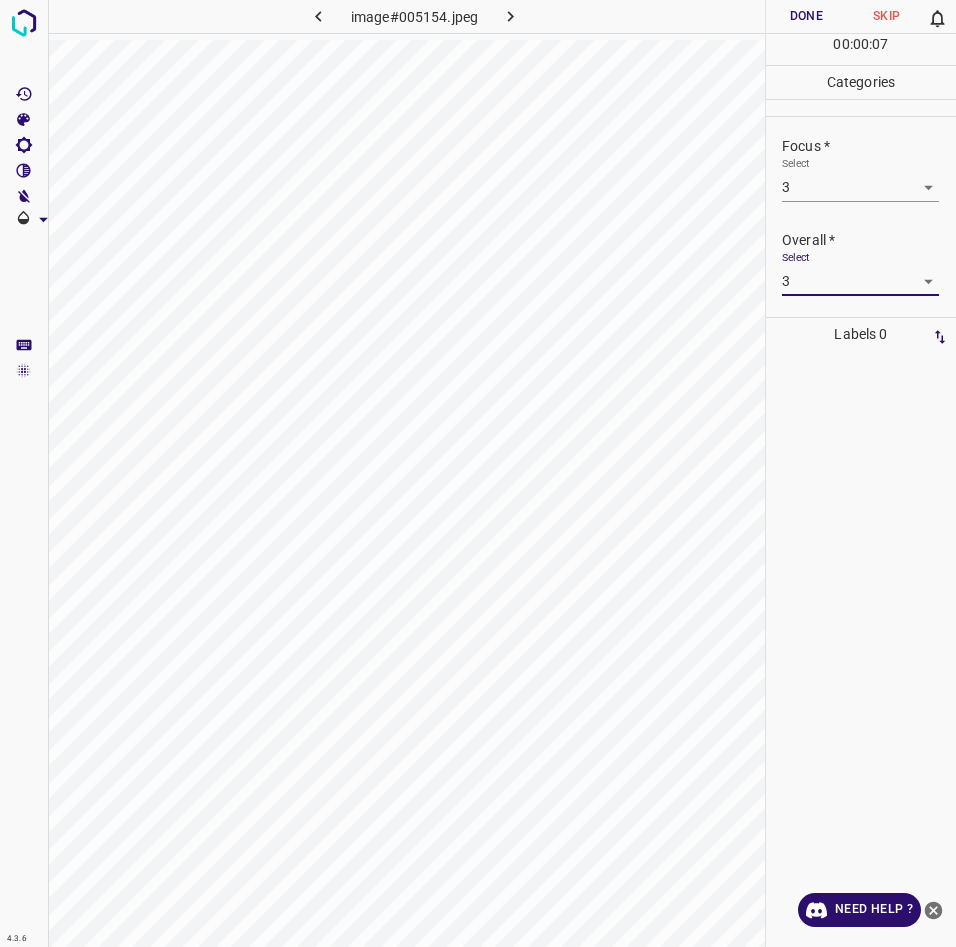 click on "Done" at bounding box center [806, 16] 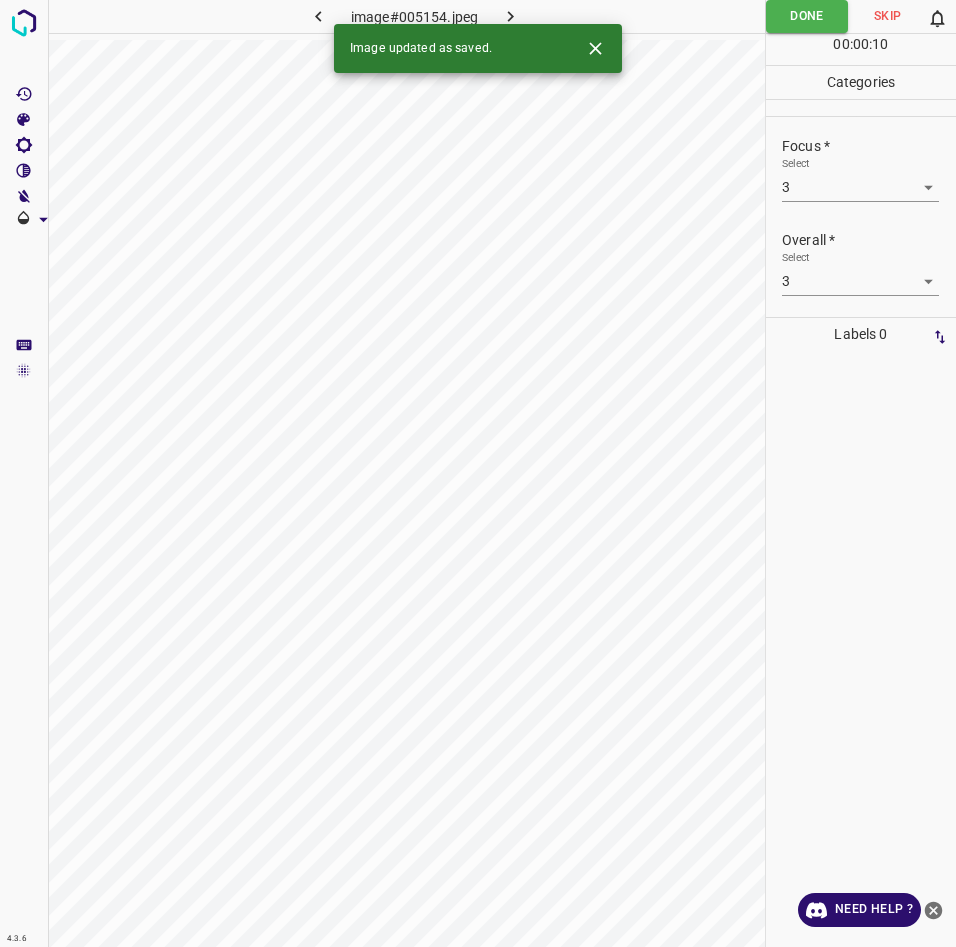 click 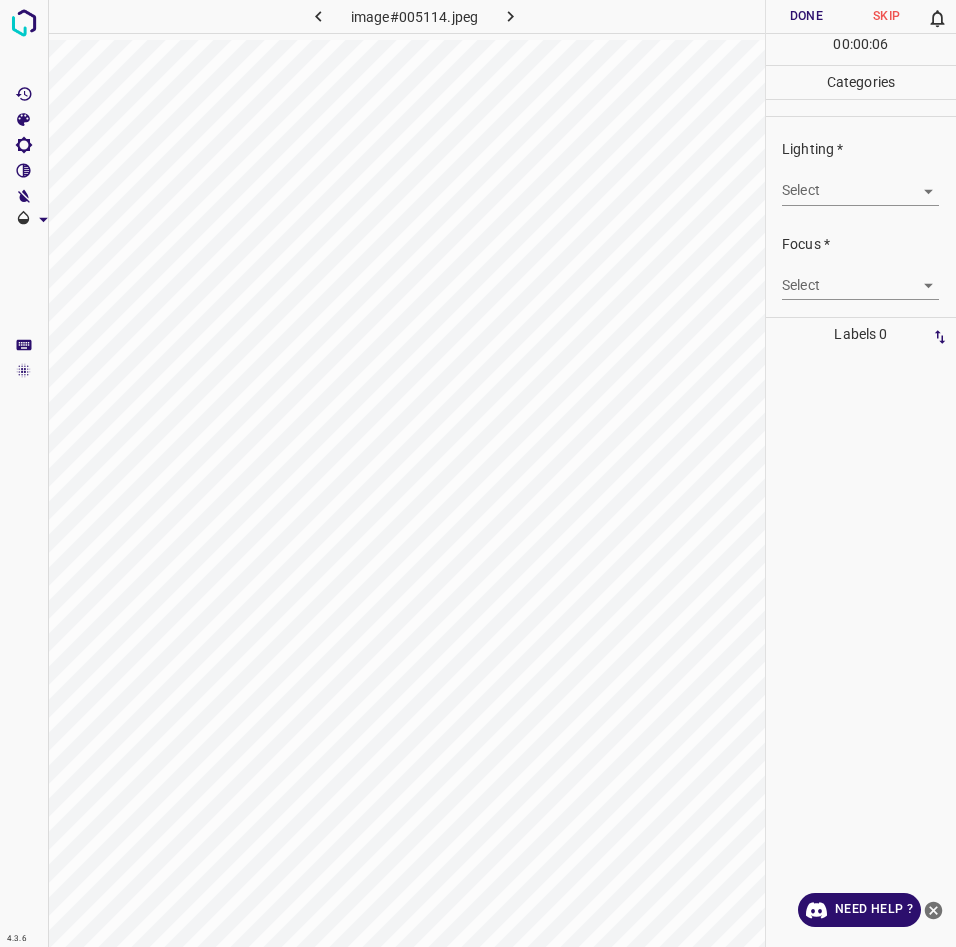 click on "4.3.6  image#005114.jpeg Done Skip 0 00   : 00   : 06   Categories Lighting *  Select ​ Focus *  Select ​ Overall *  Select ​ Labels   0 Categories 1 Lighting 2 Focus 3 Overall Tools Space Change between modes (Draw & Edit) I Auto labeling R Restore zoom M Zoom in N Zoom out Delete Delete selecte label Filters Z Restore filters X Saturation filter C Brightness filter V Contrast filter B Gray scale filter General O Download Need Help ? - Text - Hide - Delete" at bounding box center (478, 473) 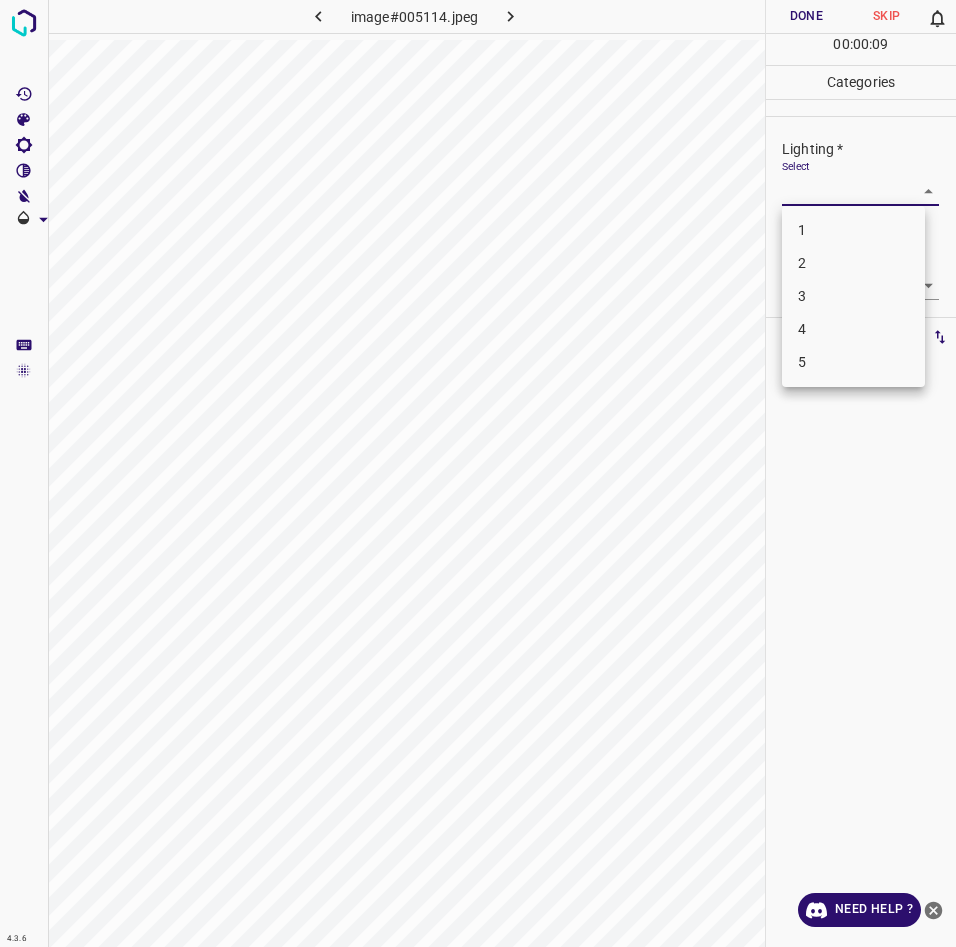 click on "3" at bounding box center [853, 296] 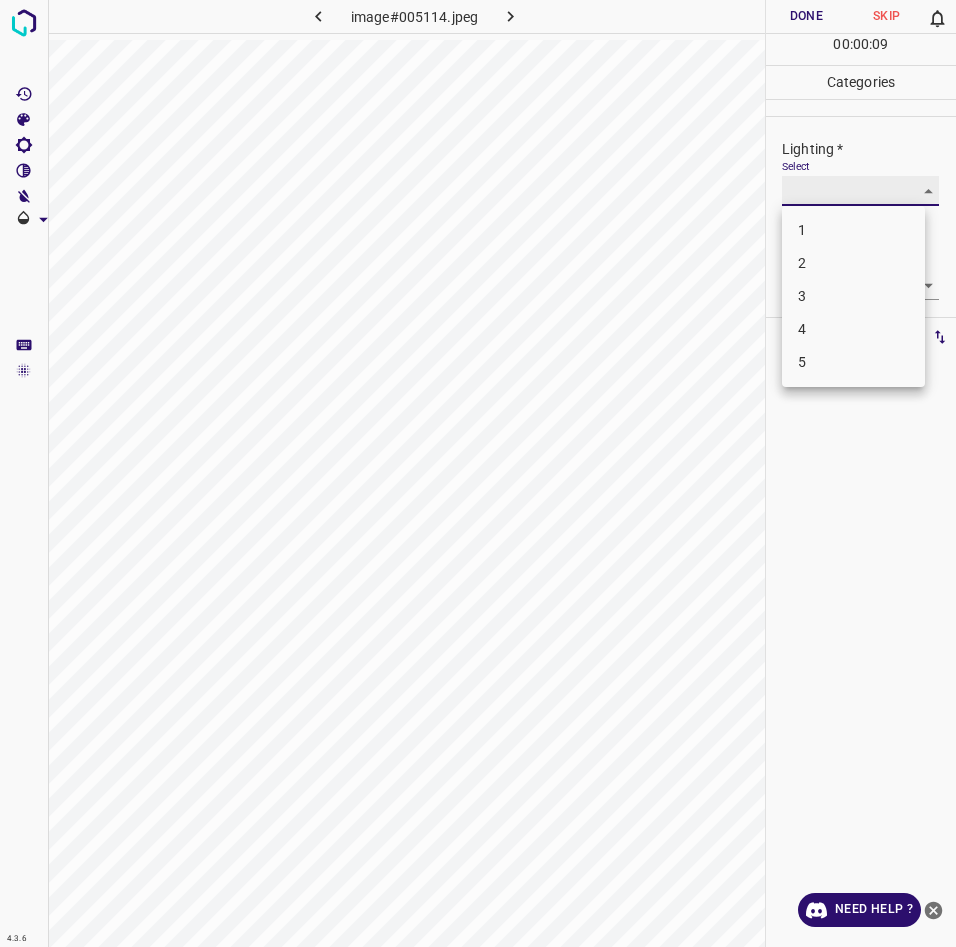 type on "3" 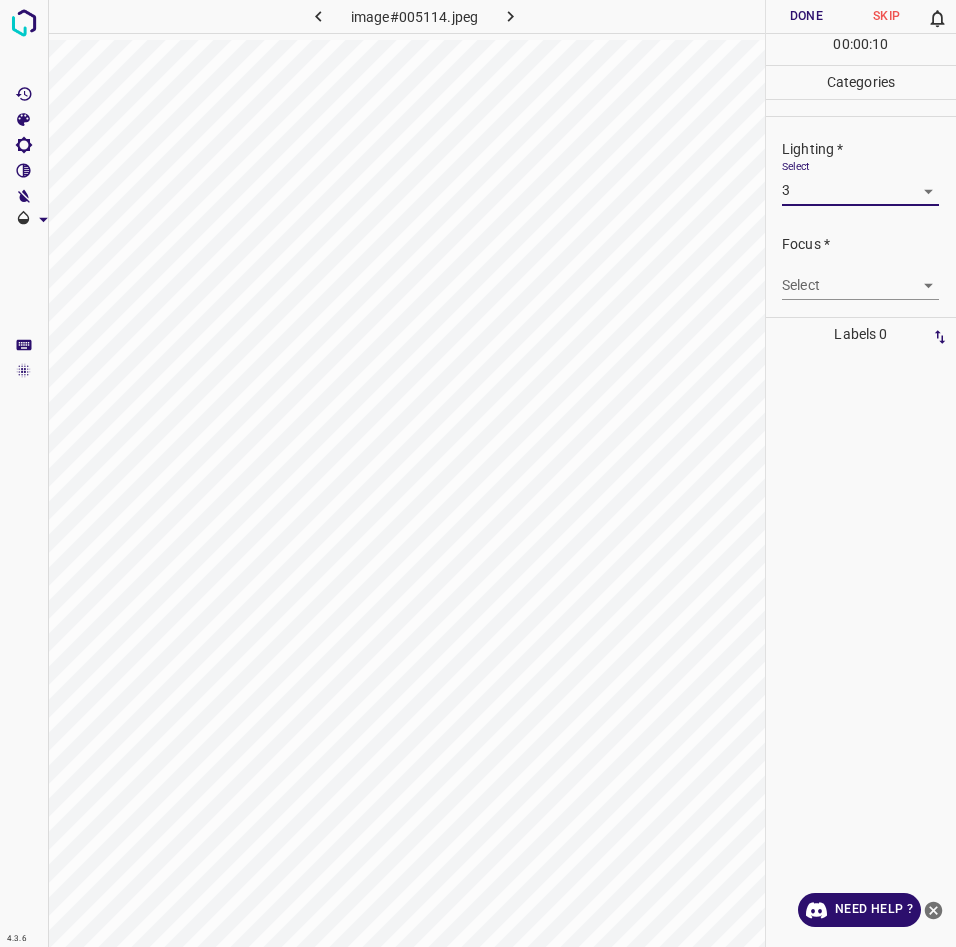 click on "4.3.6  image#005114.jpeg Done Skip 0 00   : 00   : 10   Categories Lighting *  Select 3 3 Focus *  Select ​ Overall *  Select ​ Labels   0 Categories 1 Lighting 2 Focus 3 Overall Tools Space Change between modes (Draw & Edit) I Auto labeling R Restore zoom M Zoom in N Zoom out Delete Delete selecte label Filters Z Restore filters X Saturation filter C Brightness filter V Contrast filter B Gray scale filter General O Download Need Help ? - Text - Hide - Delete" at bounding box center (478, 473) 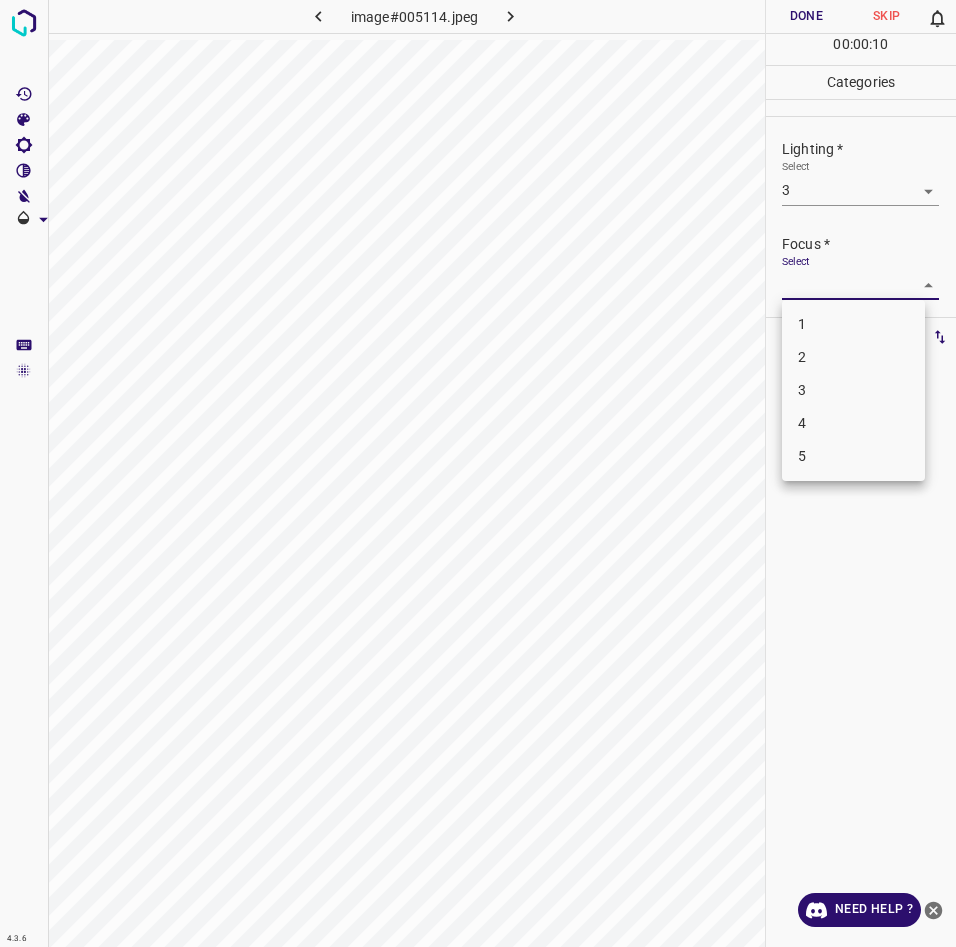 click on "3" at bounding box center [853, 390] 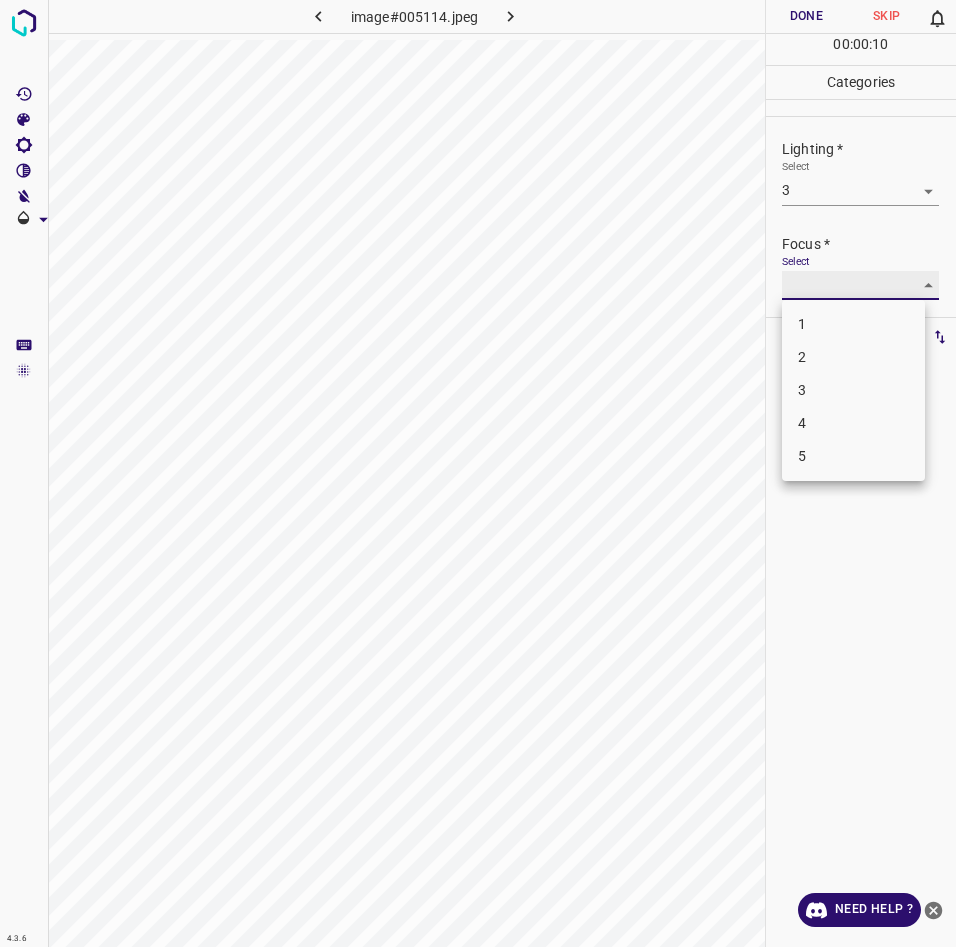 type on "3" 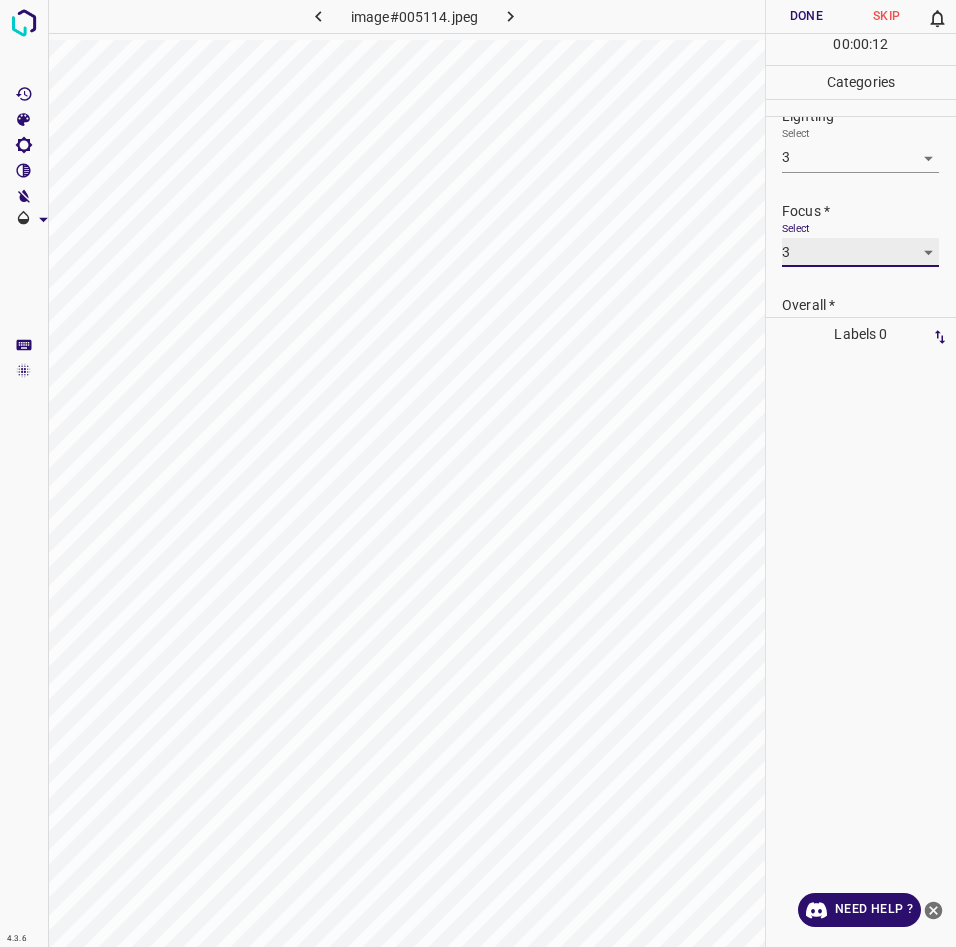 scroll, scrollTop: 98, scrollLeft: 0, axis: vertical 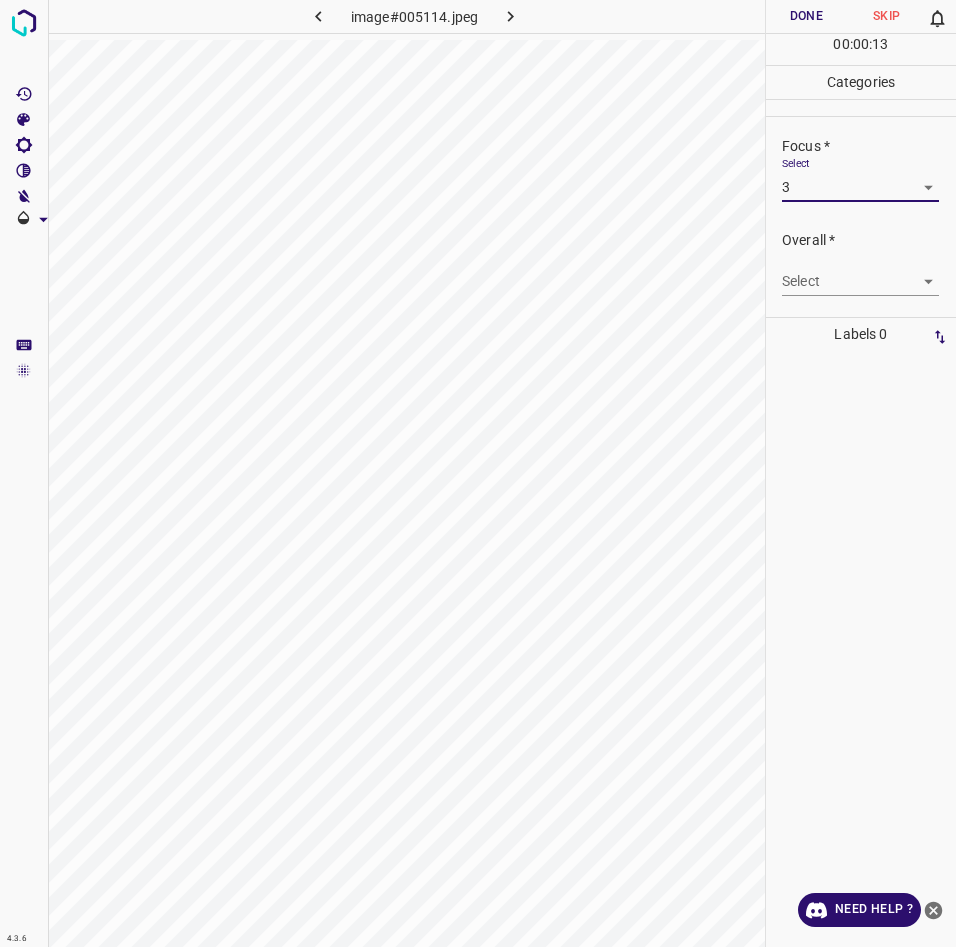 click on "4.3.6  image#005114.jpeg Done Skip 0 00   : 00   : 13   Categories Lighting *  Select 3 3 Focus *  Select 3 3 Overall *  Select ​ Labels   0 Categories 1 Lighting 2 Focus 3 Overall Tools Space Change between modes (Draw & Edit) I Auto labeling R Restore zoom M Zoom in N Zoom out Delete Delete selecte label Filters Z Restore filters X Saturation filter C Brightness filter V Contrast filter B Gray scale filter General O Download Need Help ? - Text - Hide - Delete" at bounding box center (478, 473) 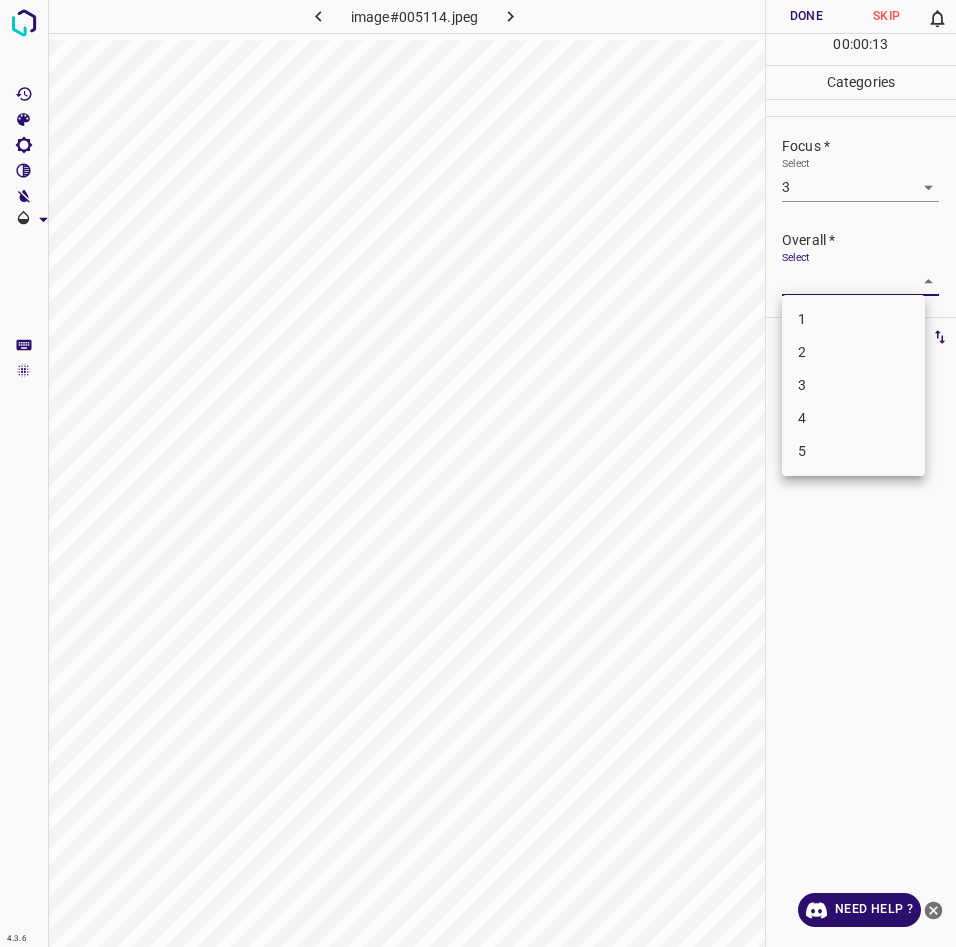 click on "3" at bounding box center (853, 385) 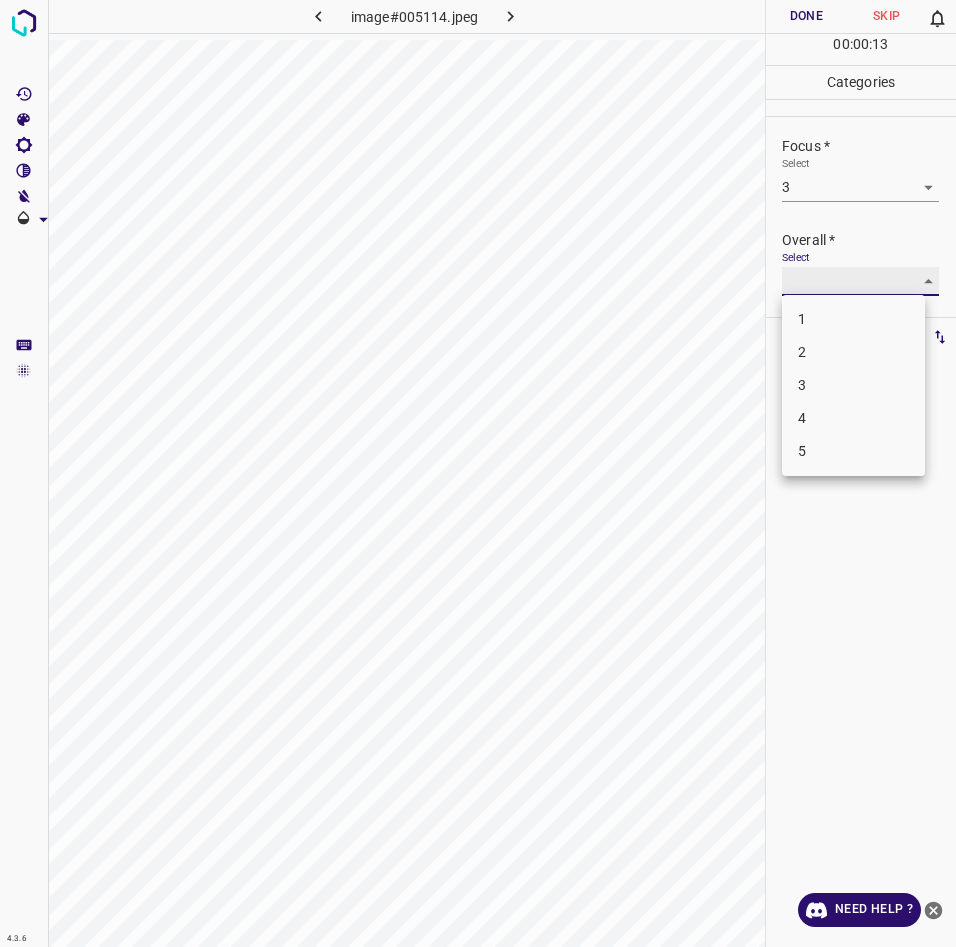 type on "3" 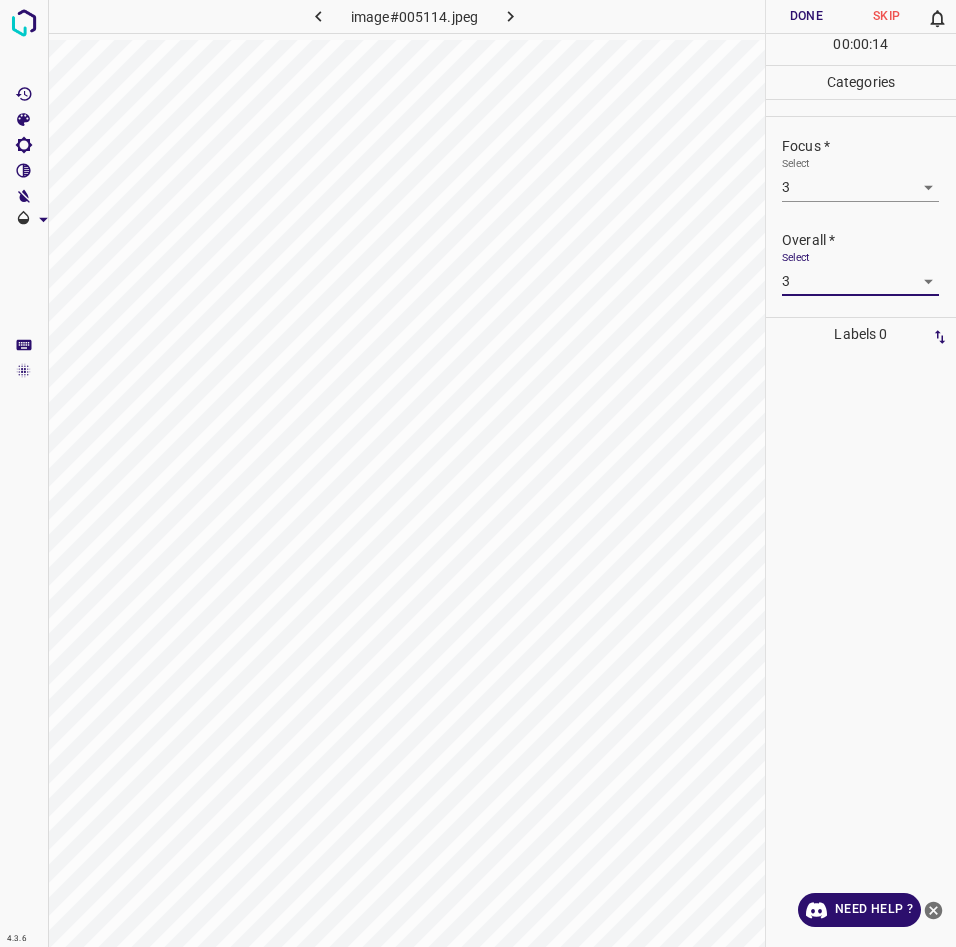 click on "Done" at bounding box center (806, 16) 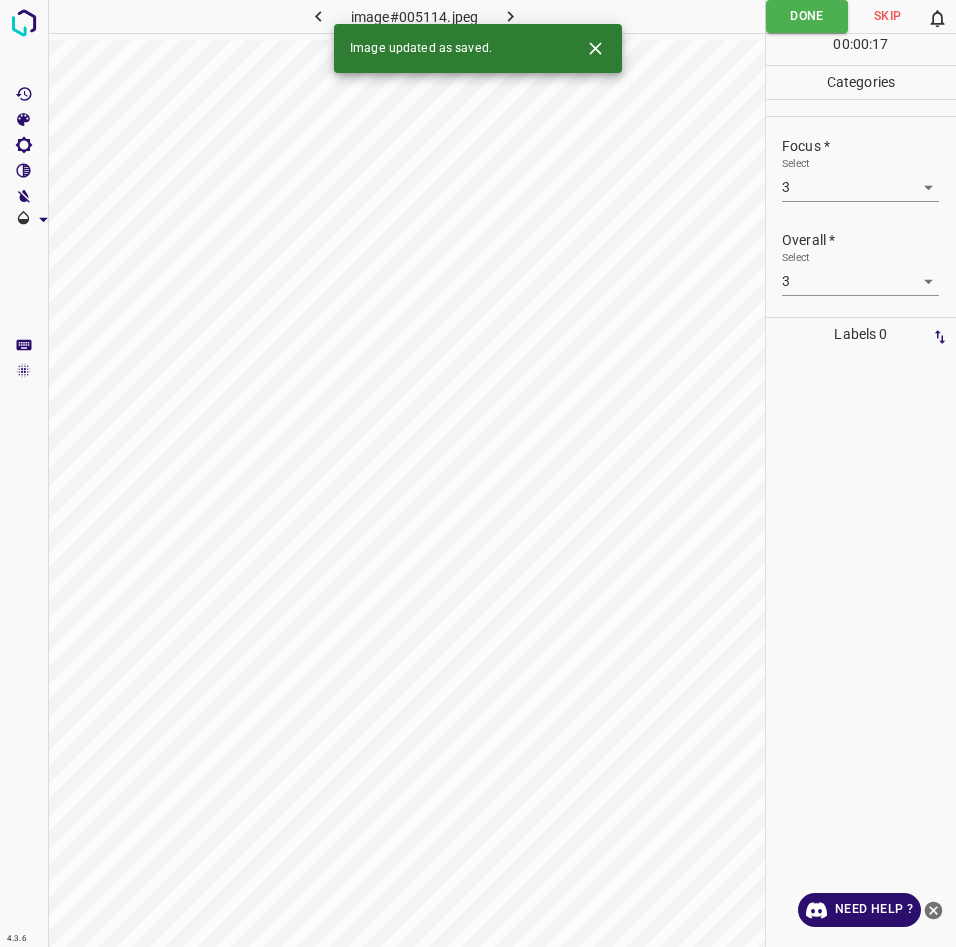 click 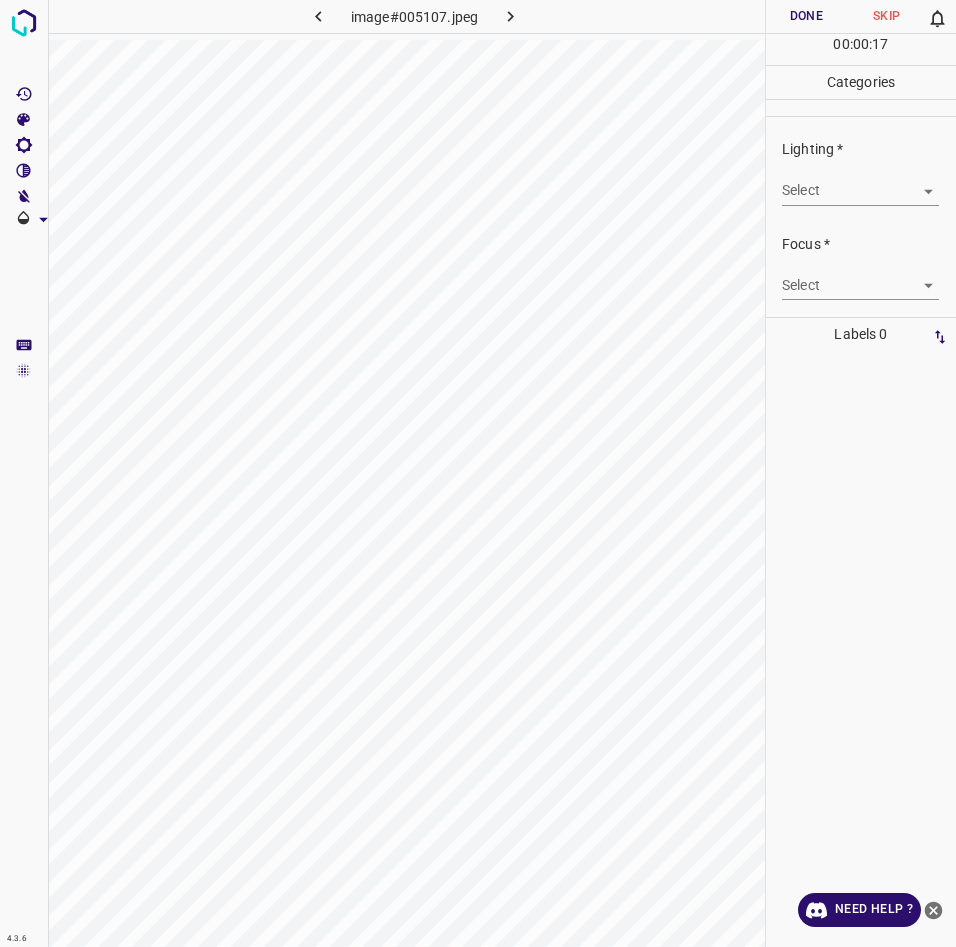 click on "4.3.6  image#005107.jpeg Done Skip 0 00   : 00   : 17   Categories Lighting *  Select ​ Focus *  Select ​ Overall *  Select ​ Labels   0 Categories 1 Lighting 2 Focus 3 Overall Tools Space Change between modes (Draw & Edit) I Auto labeling R Restore zoom M Zoom in N Zoom out Delete Delete selecte label Filters Z Restore filters X Saturation filter C Brightness filter V Contrast filter B Gray scale filter General O Download Need Help ? - Text - Hide - Delete" at bounding box center [478, 473] 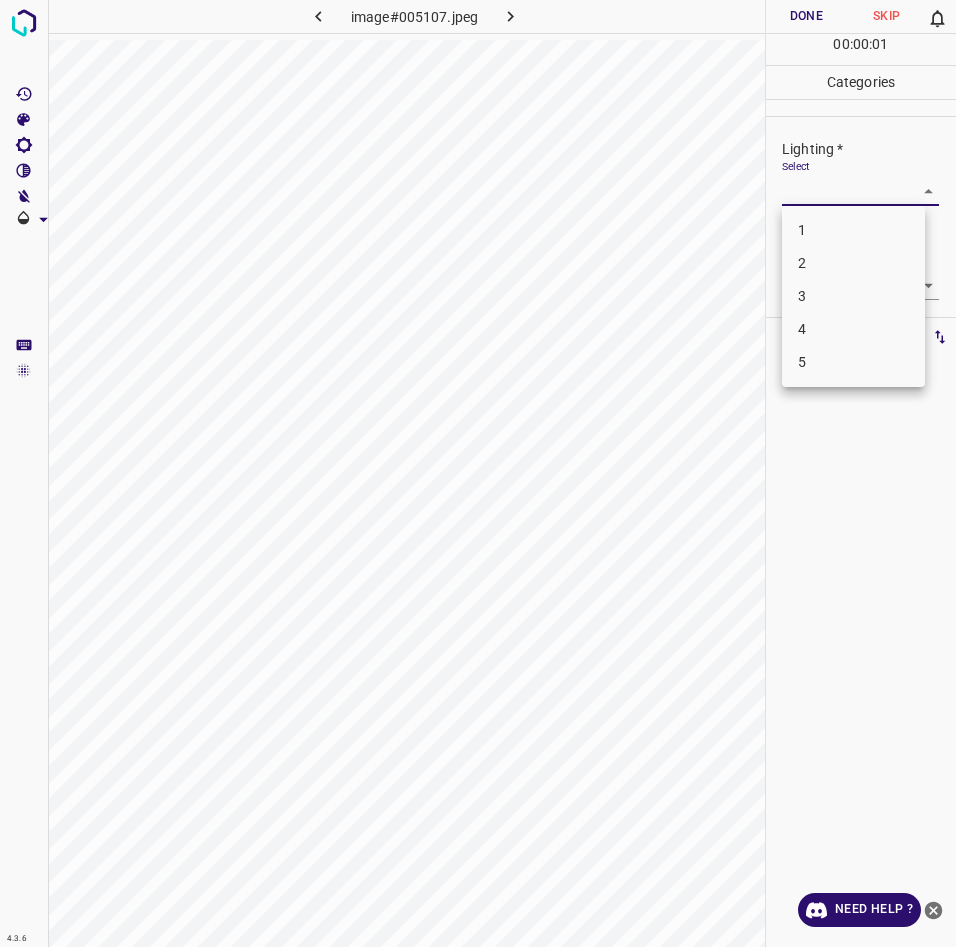 click on "3" at bounding box center [853, 296] 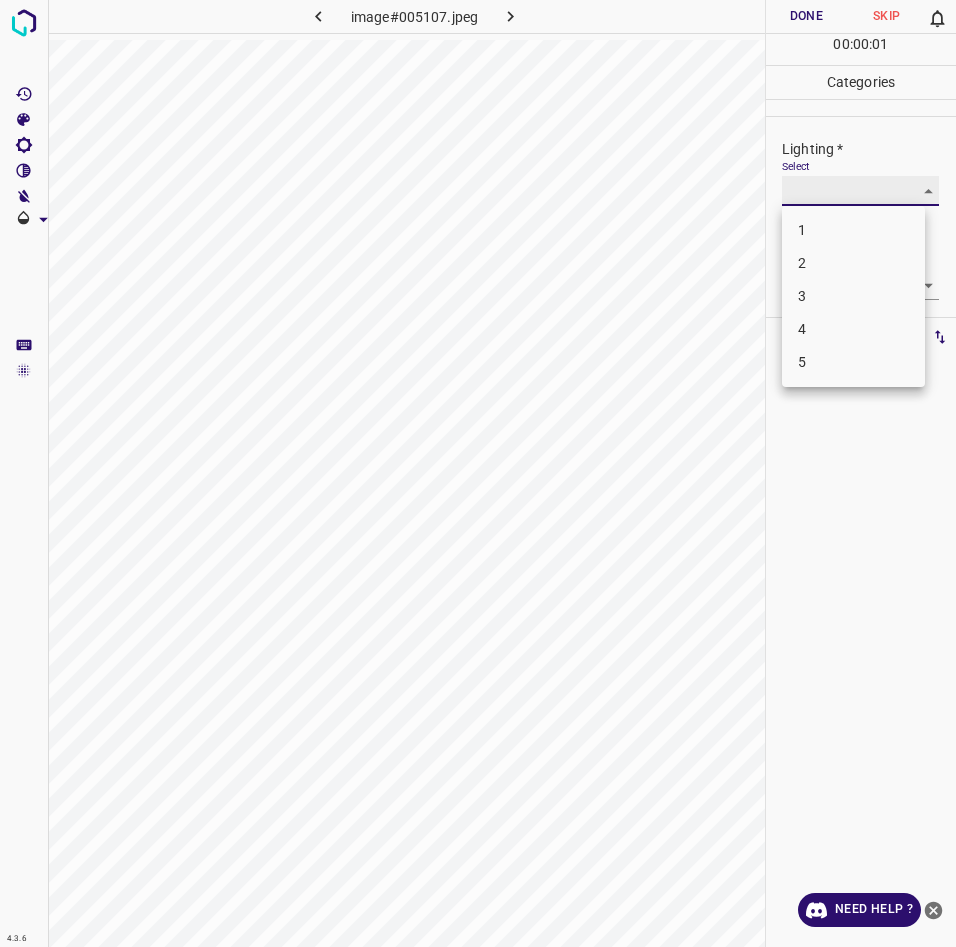 type on "3" 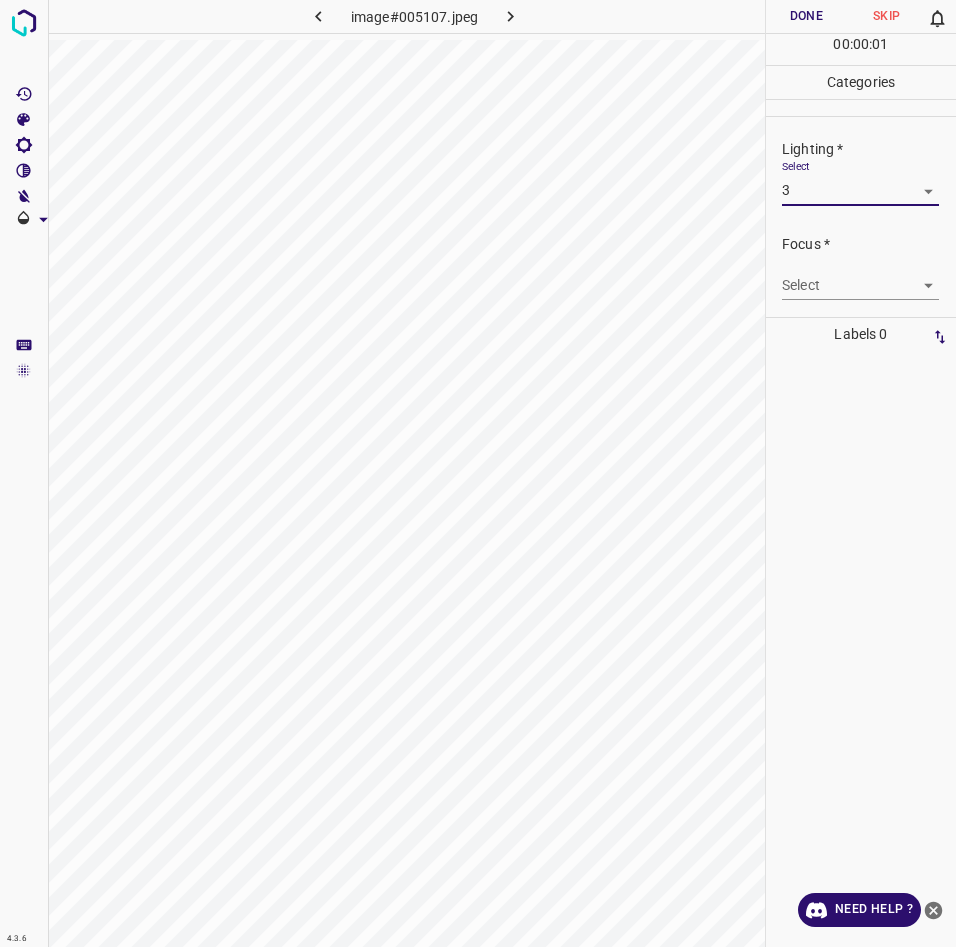 click on "4.3.6  image#005107.jpeg Done Skip 0 00   : 00   : 01   Categories Lighting *  Select 3 3 Focus *  Select ​ Overall *  Select ​ Labels   0 Categories 1 Lighting 2 Focus 3 Overall Tools Space Change between modes (Draw & Edit) I Auto labeling R Restore zoom M Zoom in N Zoom out Delete Delete selecte label Filters Z Restore filters X Saturation filter C Brightness filter V Contrast filter B Gray scale filter General O Download Need Help ? - Text - Hide - Delete" at bounding box center [478, 473] 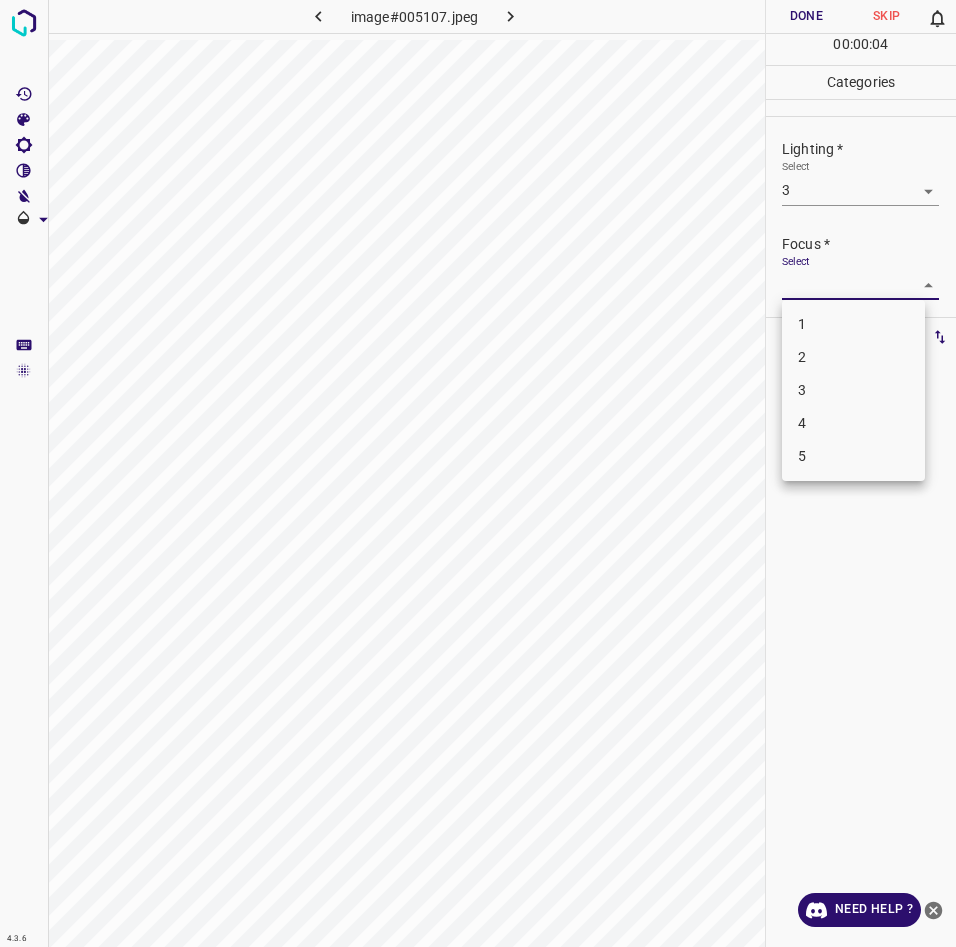 click on "3" at bounding box center [853, 390] 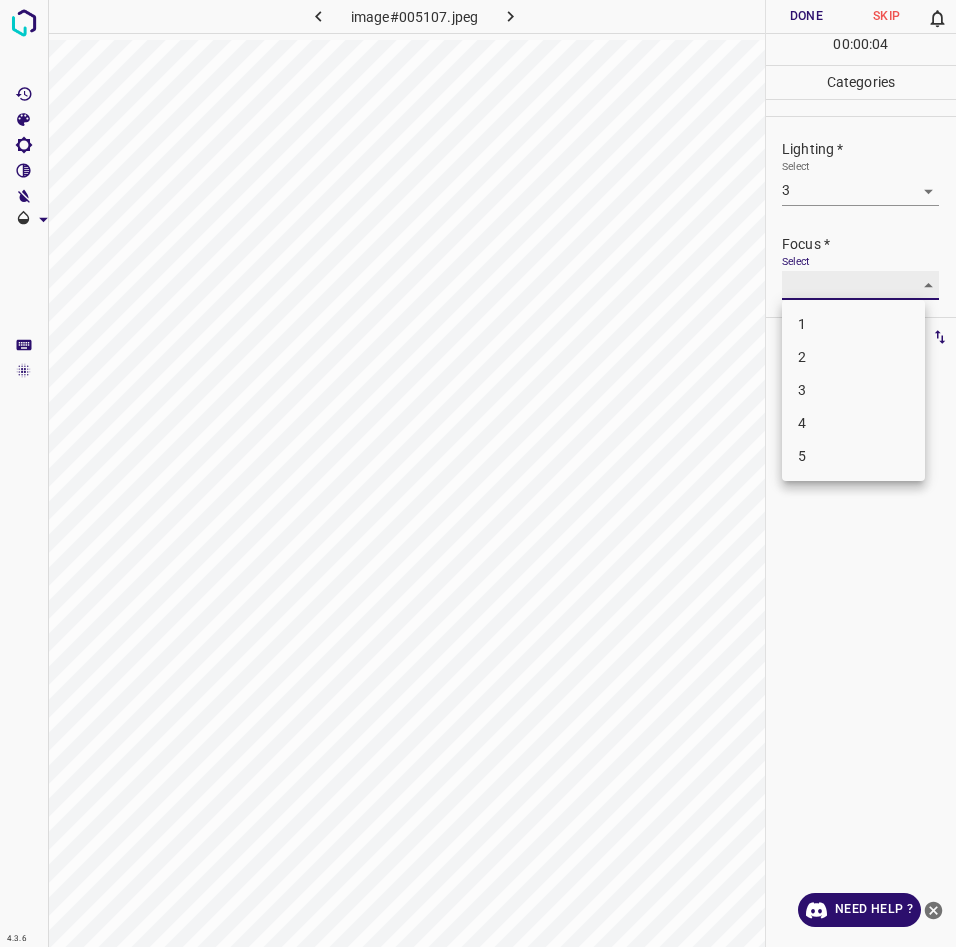 type on "3" 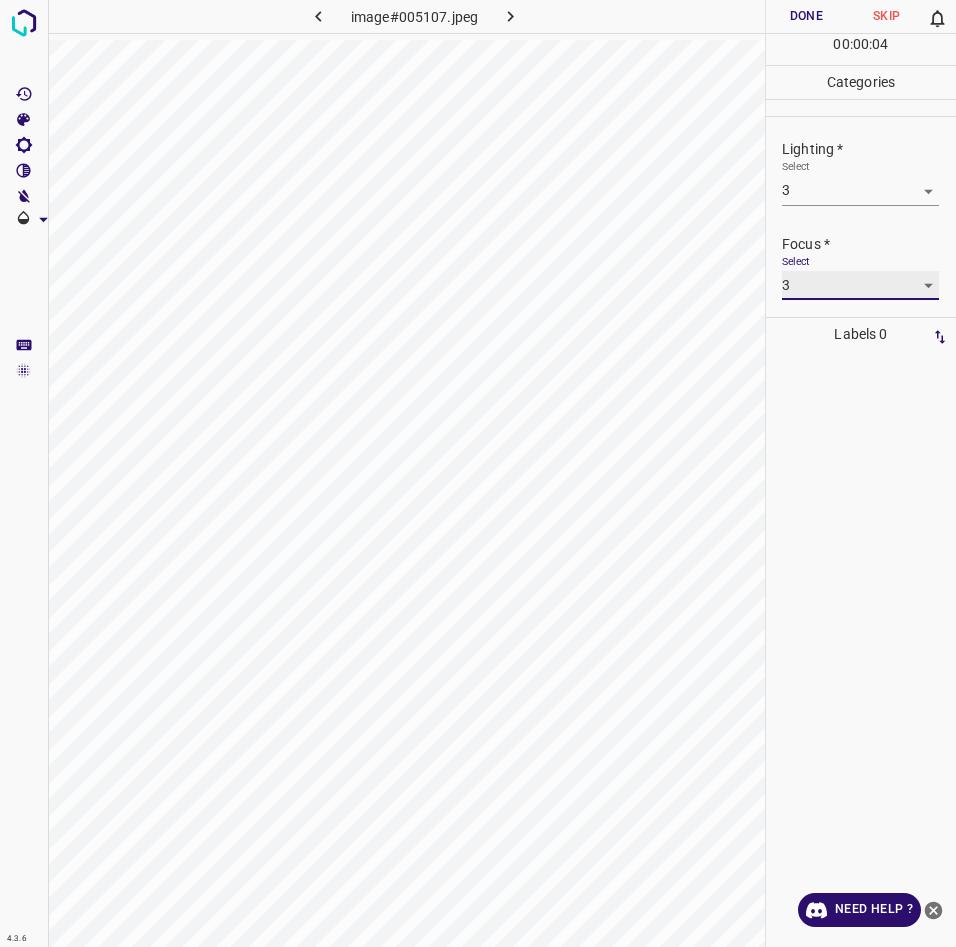 scroll, scrollTop: 74, scrollLeft: 0, axis: vertical 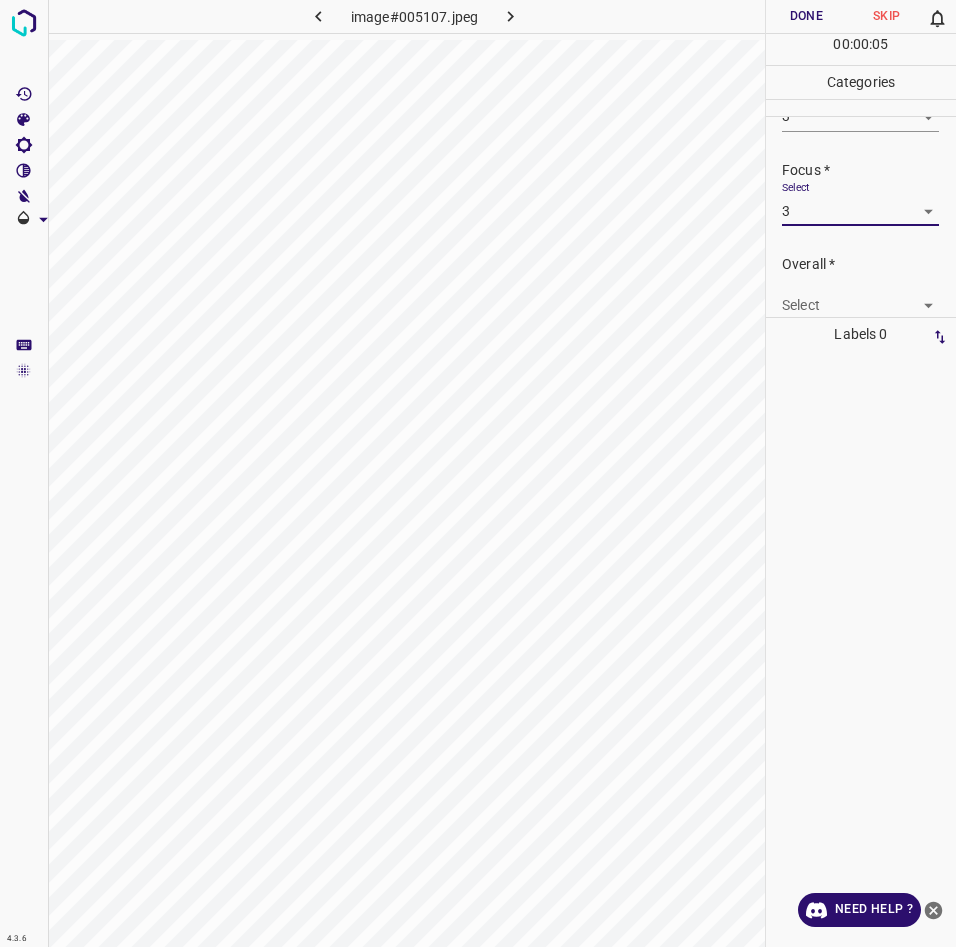 click on "4.3.6  image#005107.jpeg Done Skip 0 00   : 00   : 05   Categories Lighting *  Select 3 3 Focus *  Select 3 3 Overall *  Select ​ Labels   0 Categories 1 Lighting 2 Focus 3 Overall Tools Space Change between modes (Draw & Edit) I Auto labeling R Restore zoom M Zoom in N Zoom out Delete Delete selecte label Filters Z Restore filters X Saturation filter C Brightness filter V Contrast filter B Gray scale filter General O Download Need Help ? - Text - Hide - Delete" at bounding box center [478, 473] 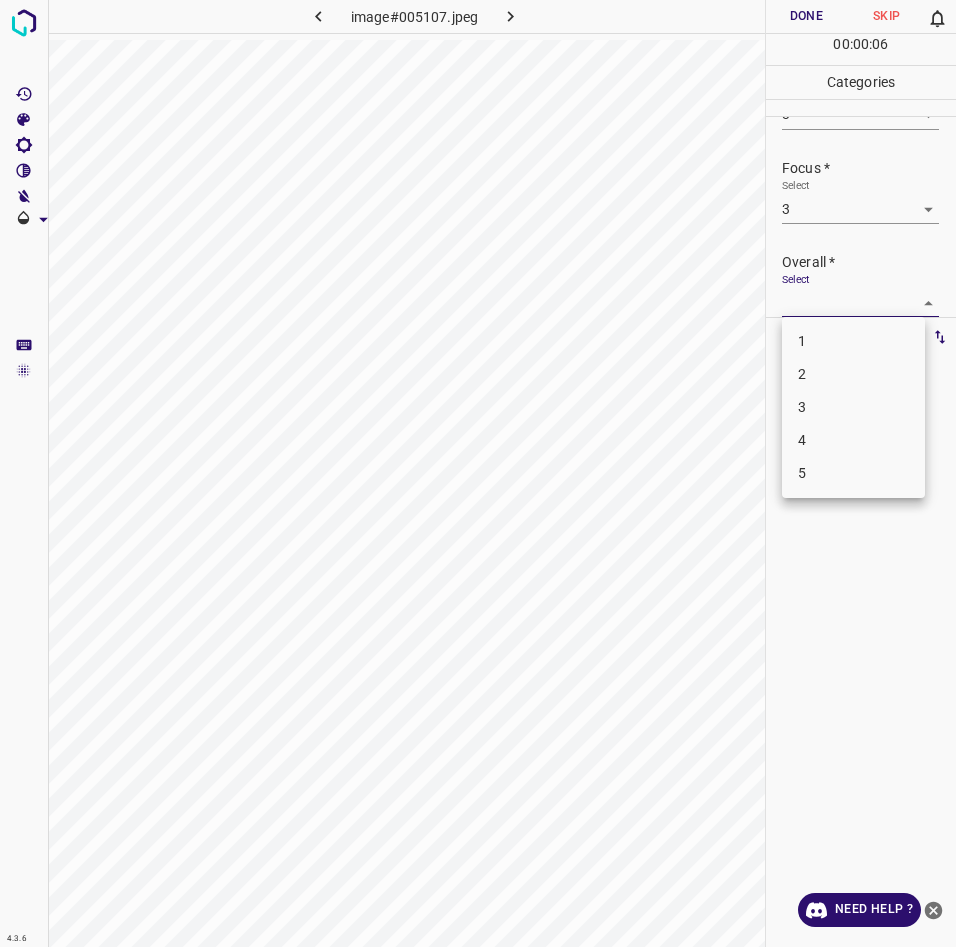 click on "3" at bounding box center (853, 407) 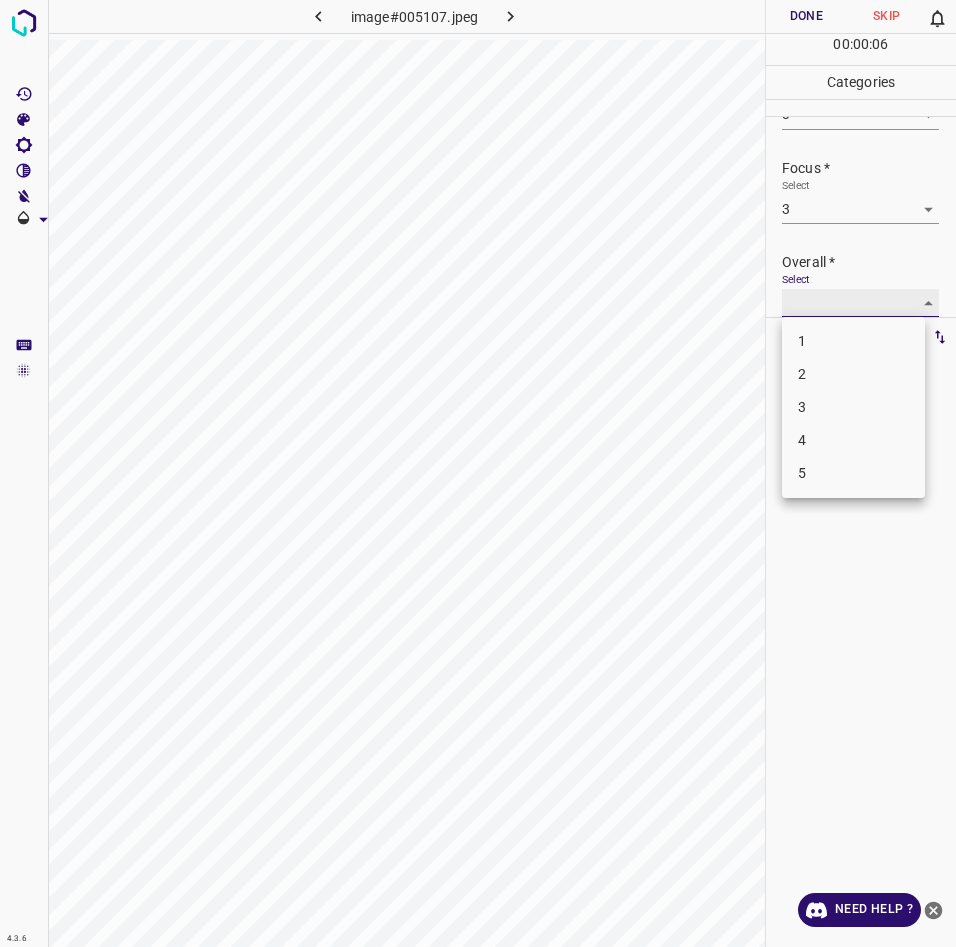 type on "3" 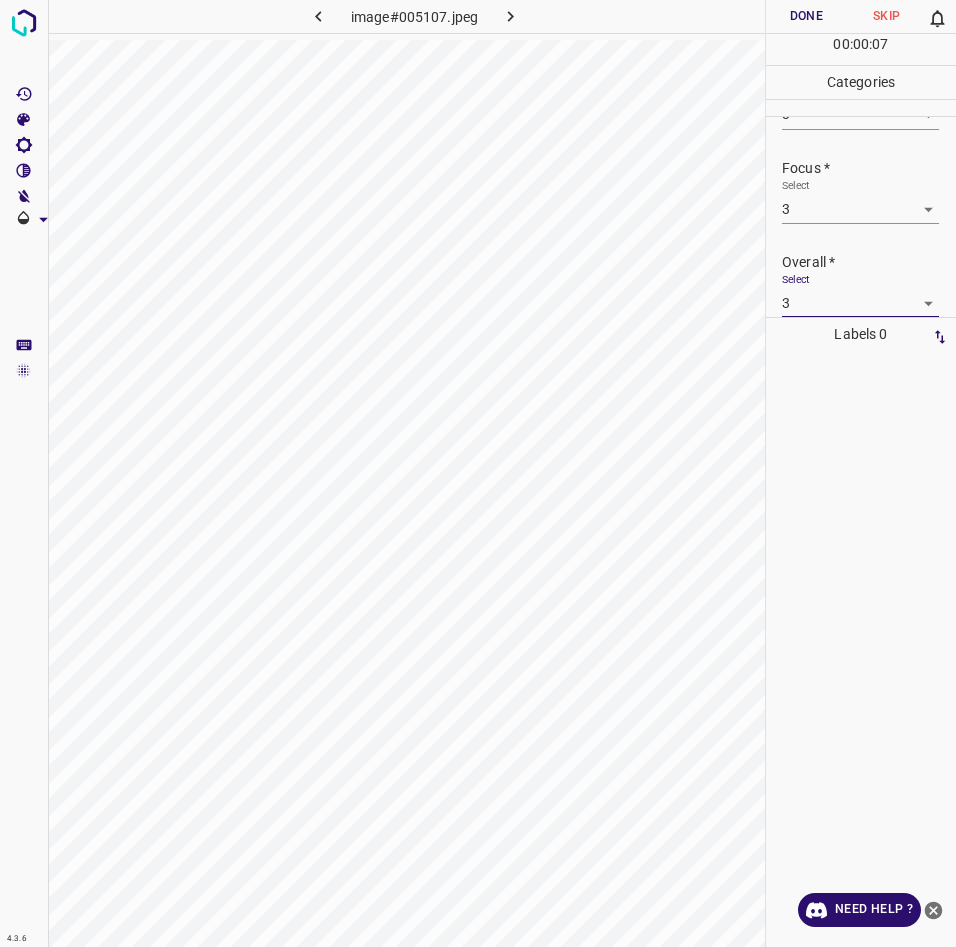 click on "Done" at bounding box center [806, 16] 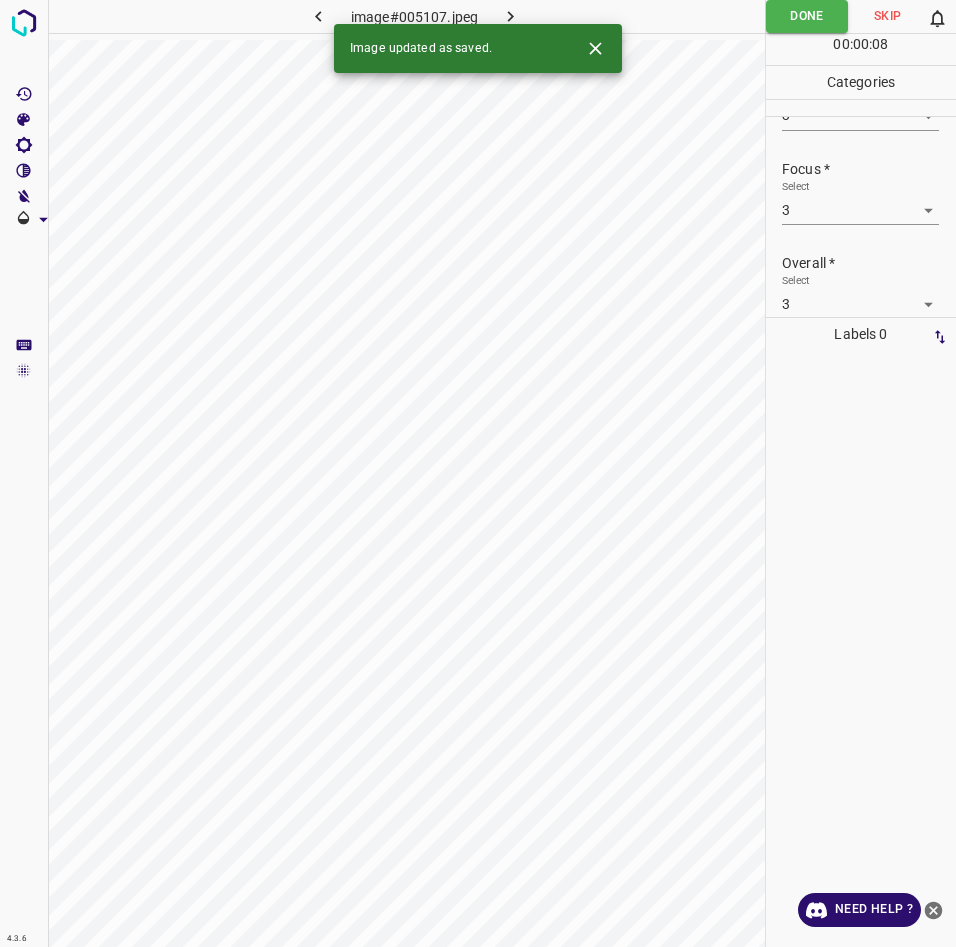 scroll, scrollTop: 76, scrollLeft: 0, axis: vertical 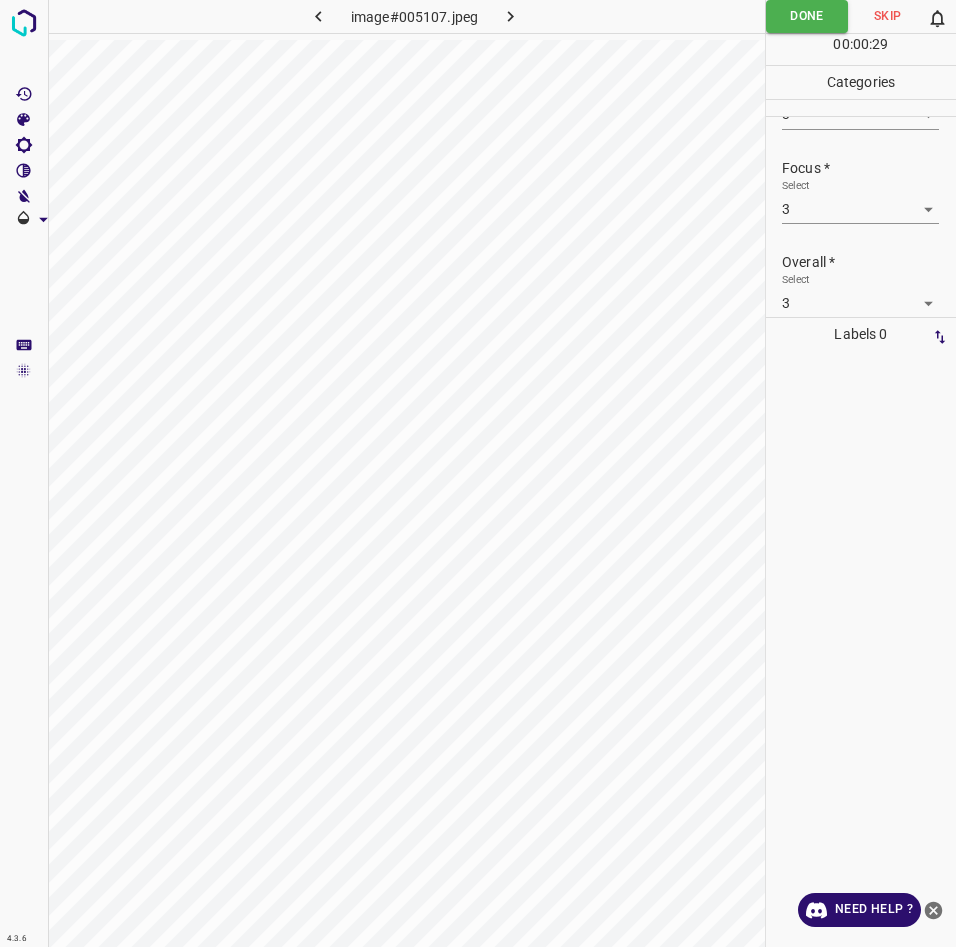click 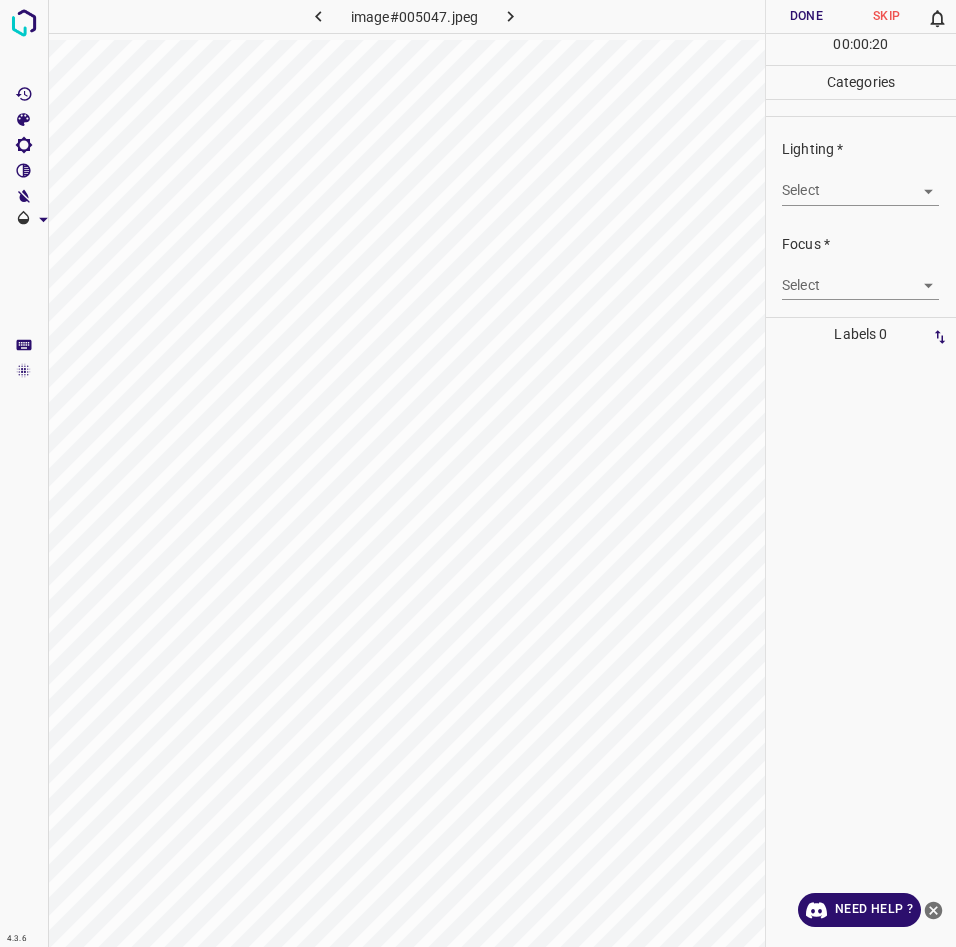 click on "4.3.6  image#005047.jpeg Done Skip 0 00   : 00   : 20   Categories Lighting *  Select ​ Focus *  Select ​ Overall *  Select ​ Labels   0 Categories 1 Lighting 2 Focus 3 Overall Tools Space Change between modes (Draw & Edit) I Auto labeling R Restore zoom M Zoom in N Zoom out Delete Delete selecte label Filters Z Restore filters X Saturation filter C Brightness filter V Contrast filter B Gray scale filter General O Download Need Help ? - Text - Hide - Delete" at bounding box center (478, 473) 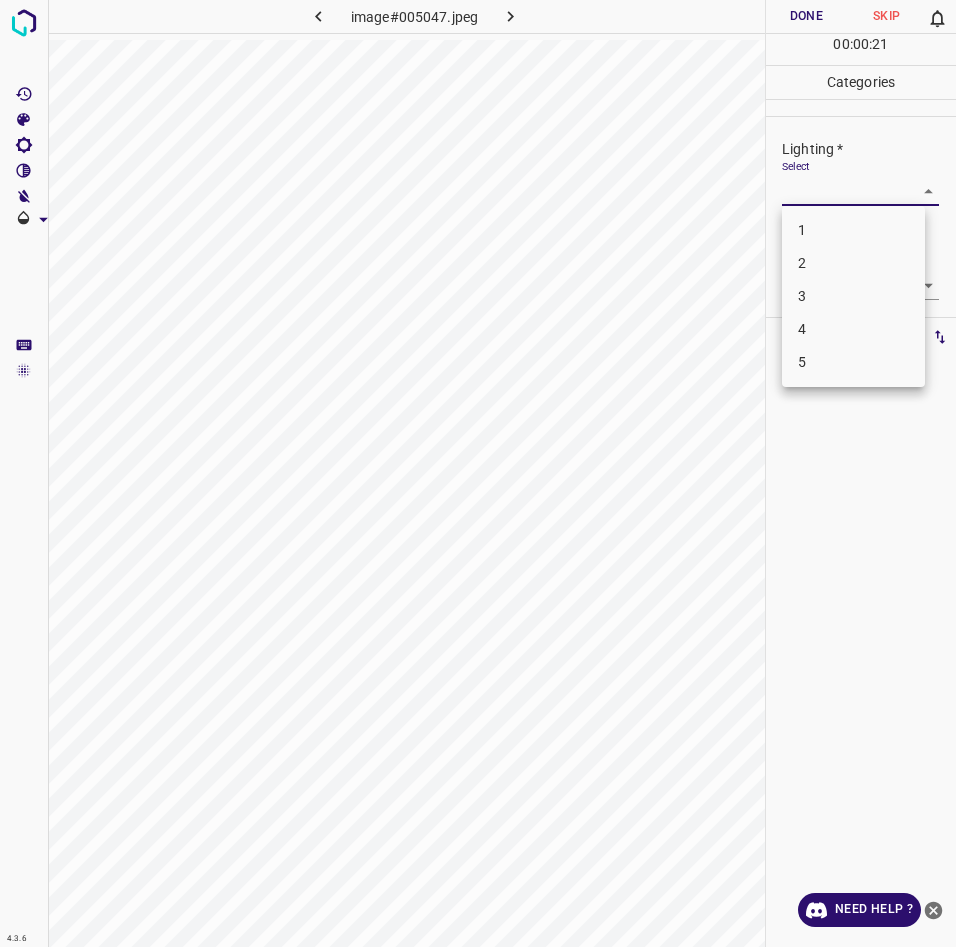 click on "3" at bounding box center (853, 296) 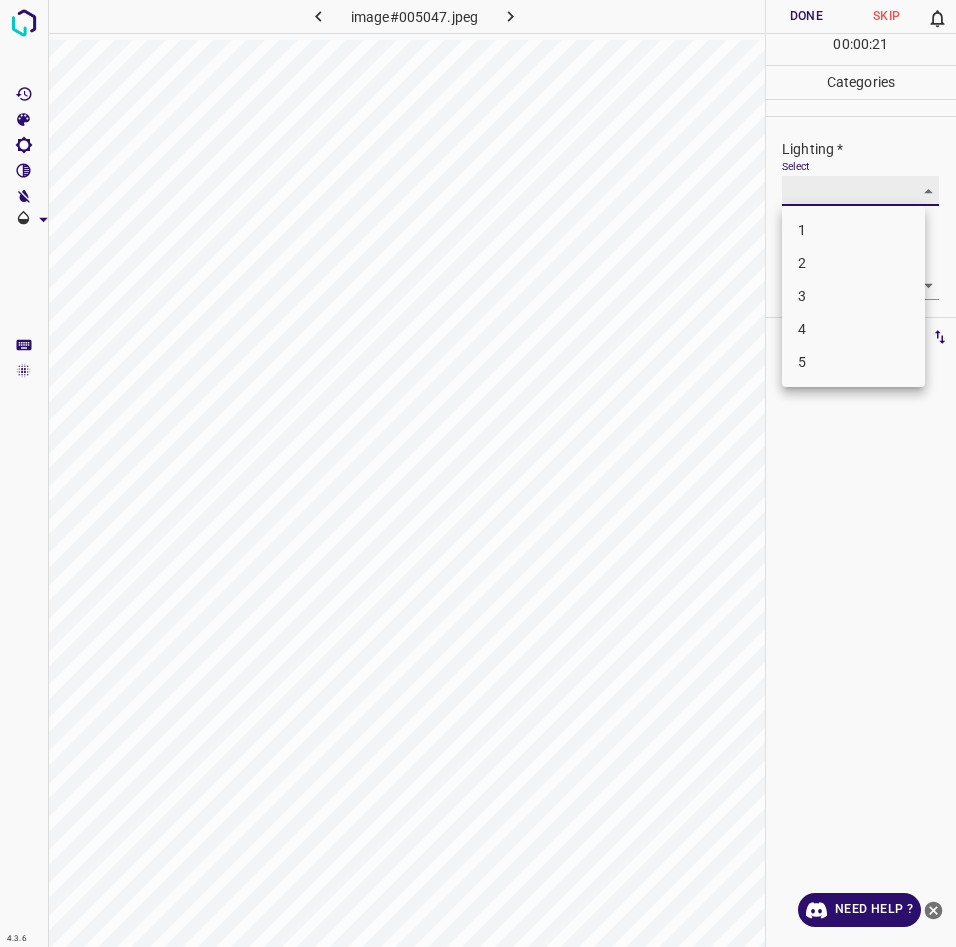type on "3" 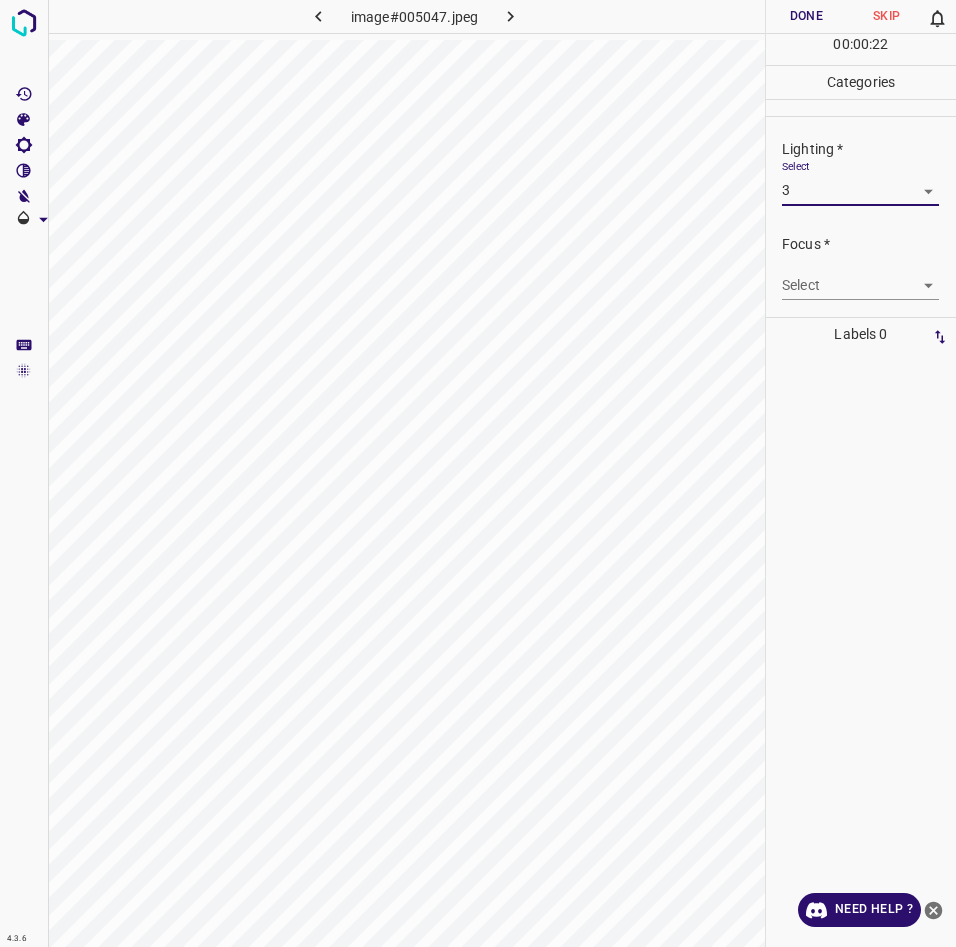 click on "4.3.6  image#005047.jpeg Done Skip 0 00   : 00   : 22   Categories Lighting *  Select 3 3 Focus *  Select ​ Overall *  Select ​ Labels   0 Categories 1 Lighting 2 Focus 3 Overall Tools Space Change between modes (Draw & Edit) I Auto labeling R Restore zoom M Zoom in N Zoom out Delete Delete selecte label Filters Z Restore filters X Saturation filter C Brightness filter V Contrast filter B Gray scale filter General O Download Need Help ? - Text - Hide - Delete" at bounding box center [478, 473] 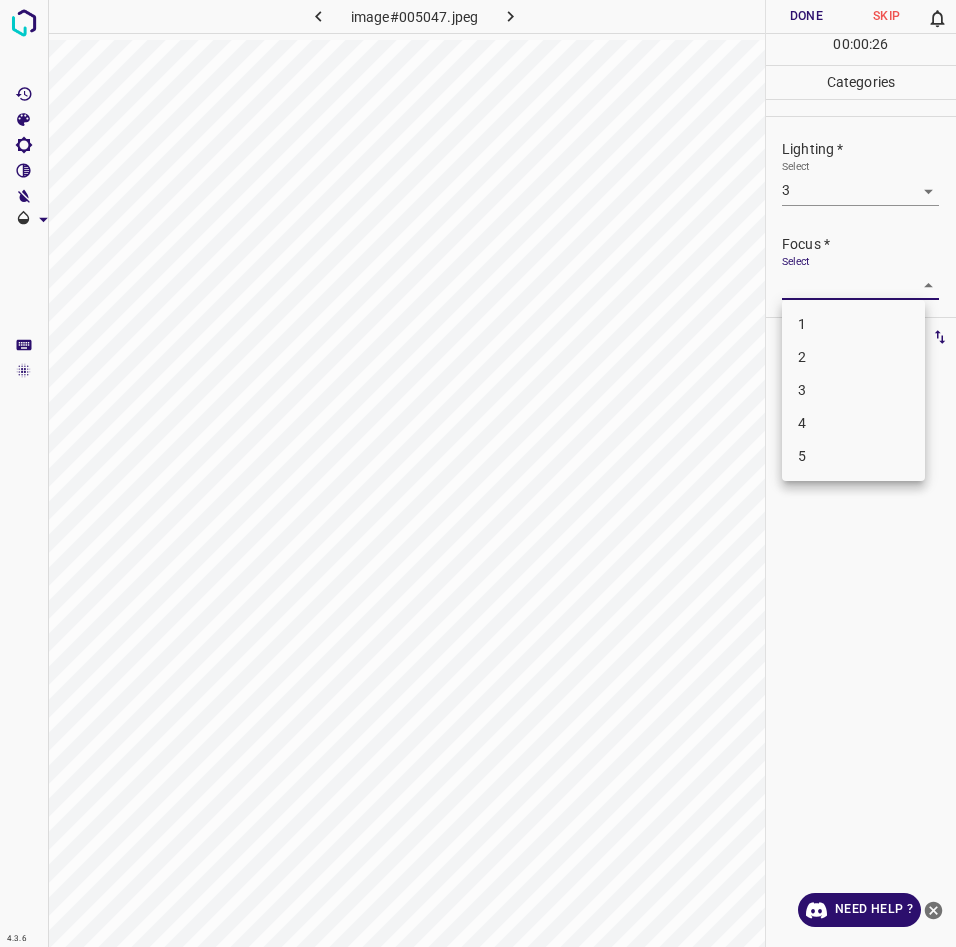 click on "2" at bounding box center [853, 357] 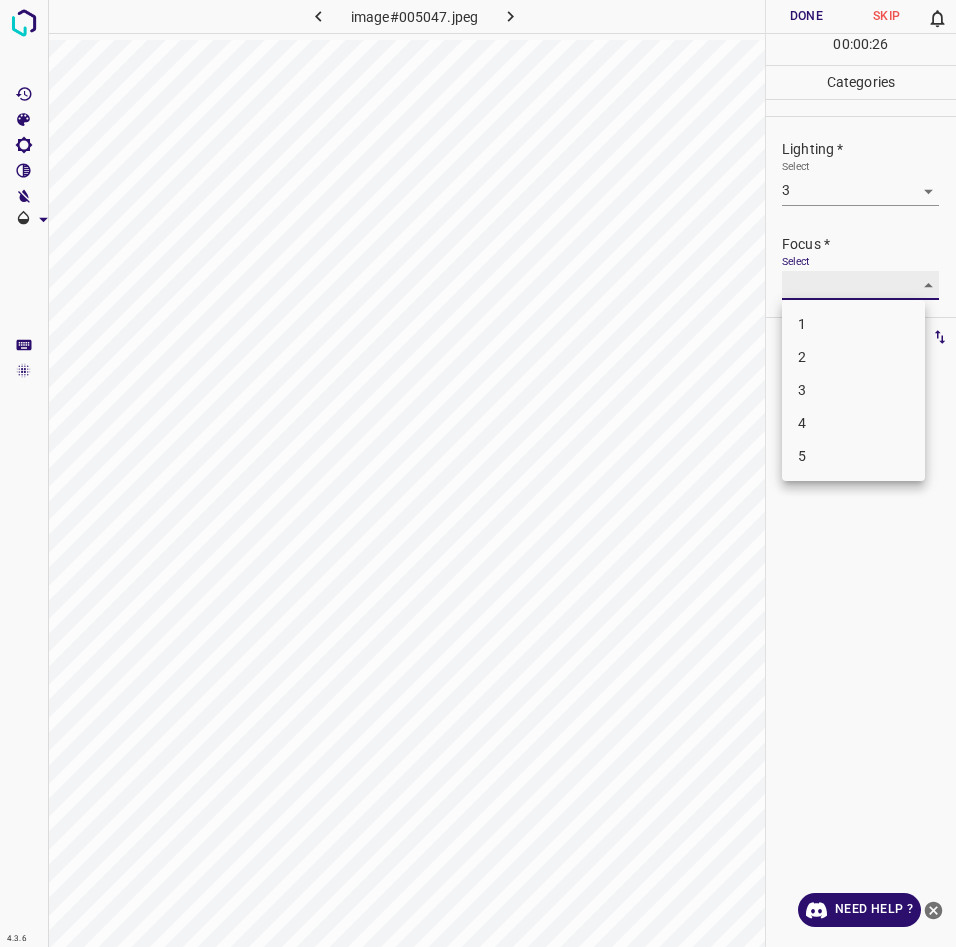 type on "2" 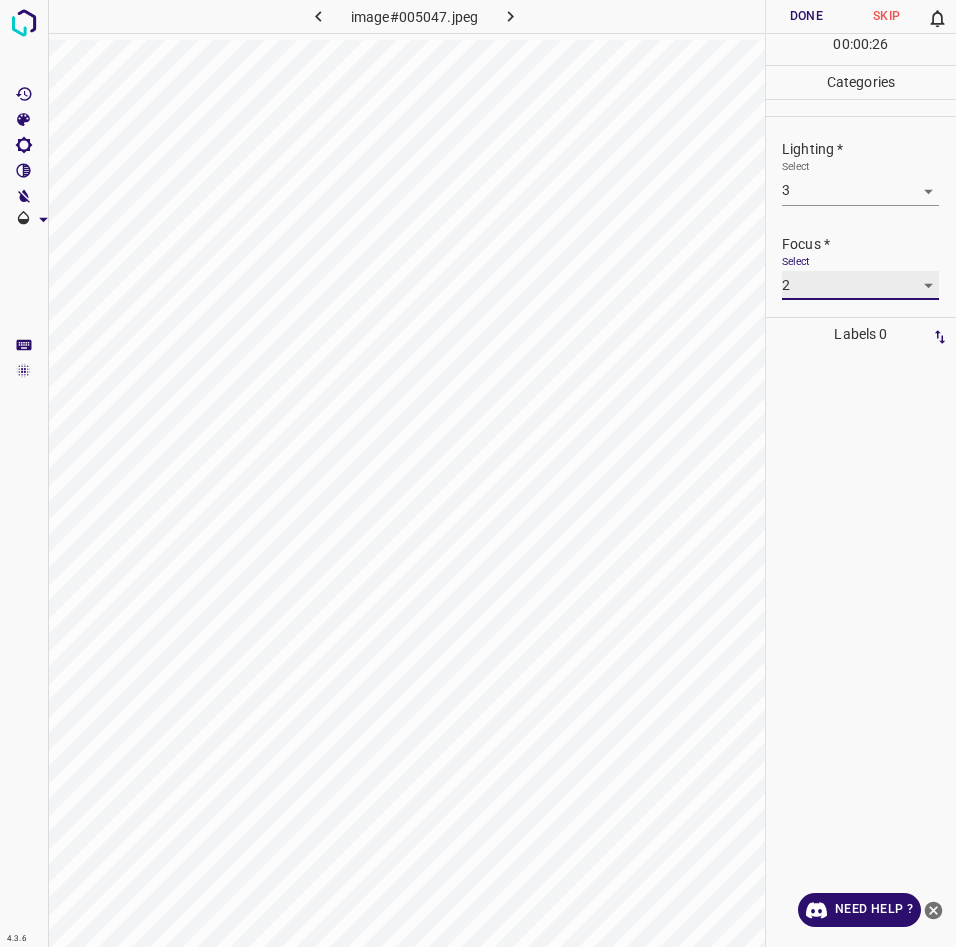 scroll, scrollTop: 98, scrollLeft: 0, axis: vertical 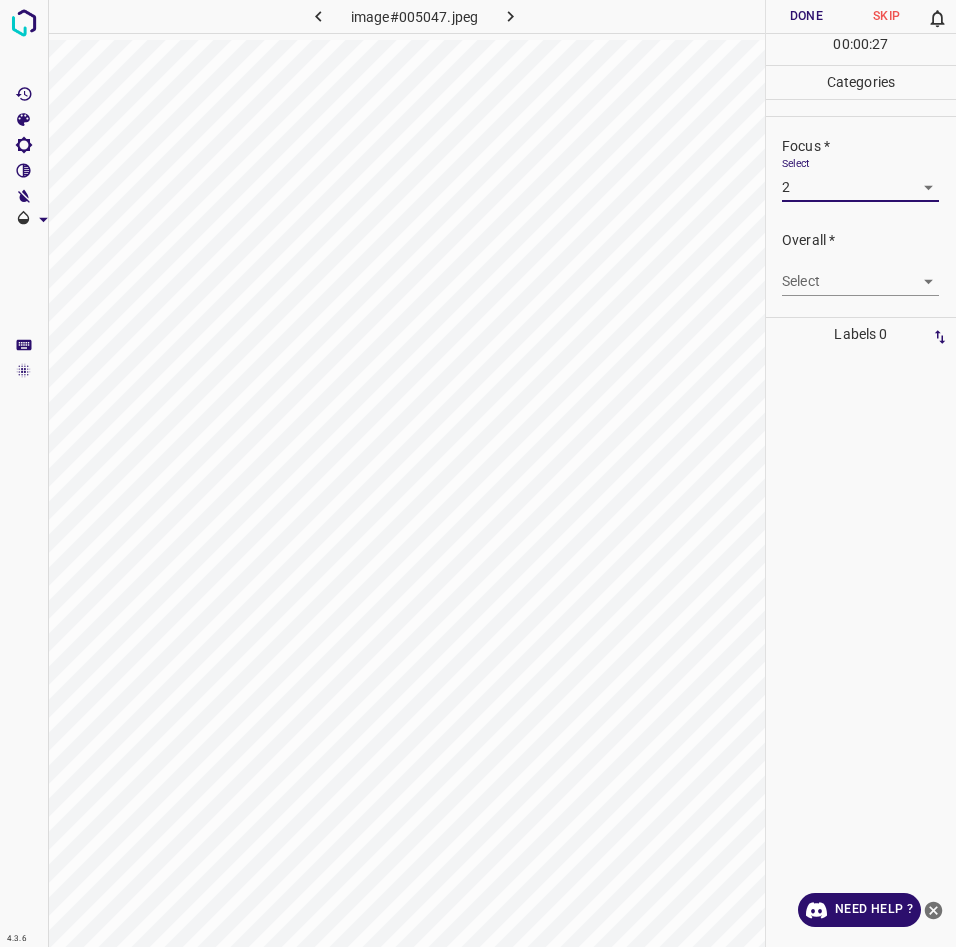 click on "4.3.6  image#005047.jpeg Done Skip 0 00   : 00   : 27   Categories Lighting *  Select 3 3 Focus *  Select 2 2 Overall *  Select ​ Labels   0 Categories 1 Lighting 2 Focus 3 Overall Tools Space Change between modes (Draw & Edit) I Auto labeling R Restore zoom M Zoom in N Zoom out Delete Delete selecte label Filters Z Restore filters X Saturation filter C Brightness filter V Contrast filter B Gray scale filter General O Download Need Help ? - Text - Hide - Delete" at bounding box center (478, 473) 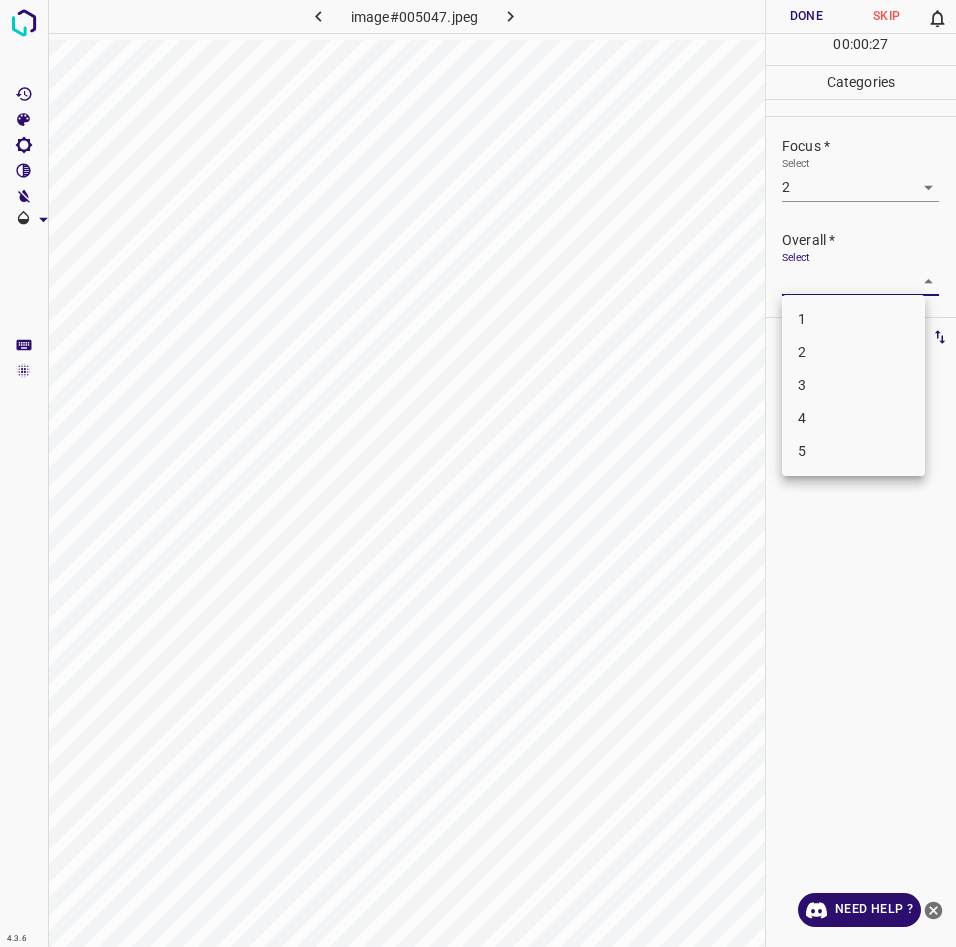 click on "3" at bounding box center (853, 385) 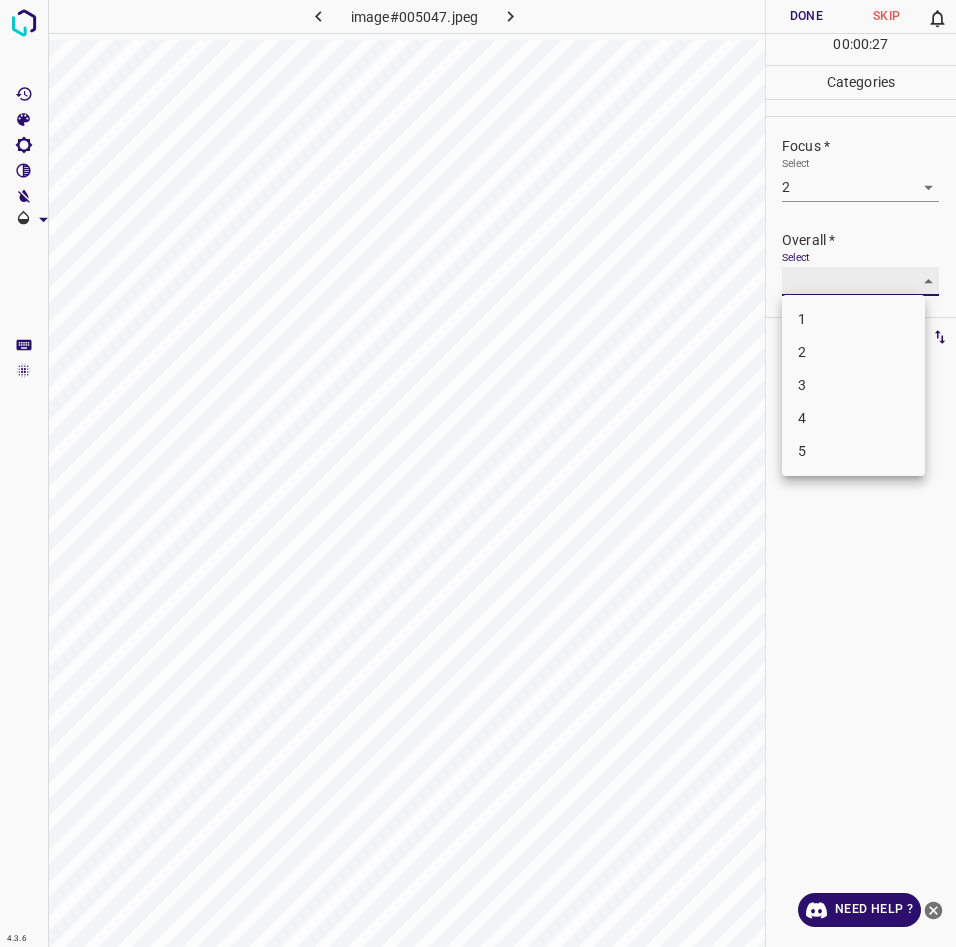 type on "3" 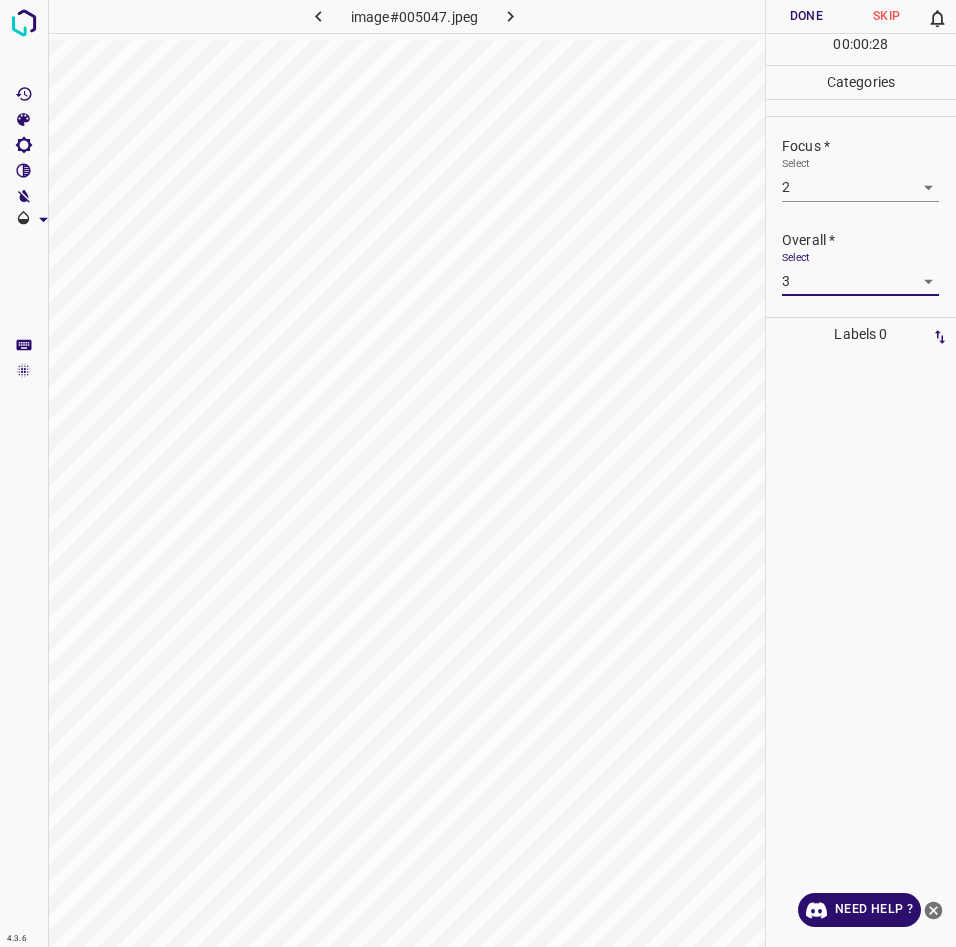 click on "Done" at bounding box center [806, 16] 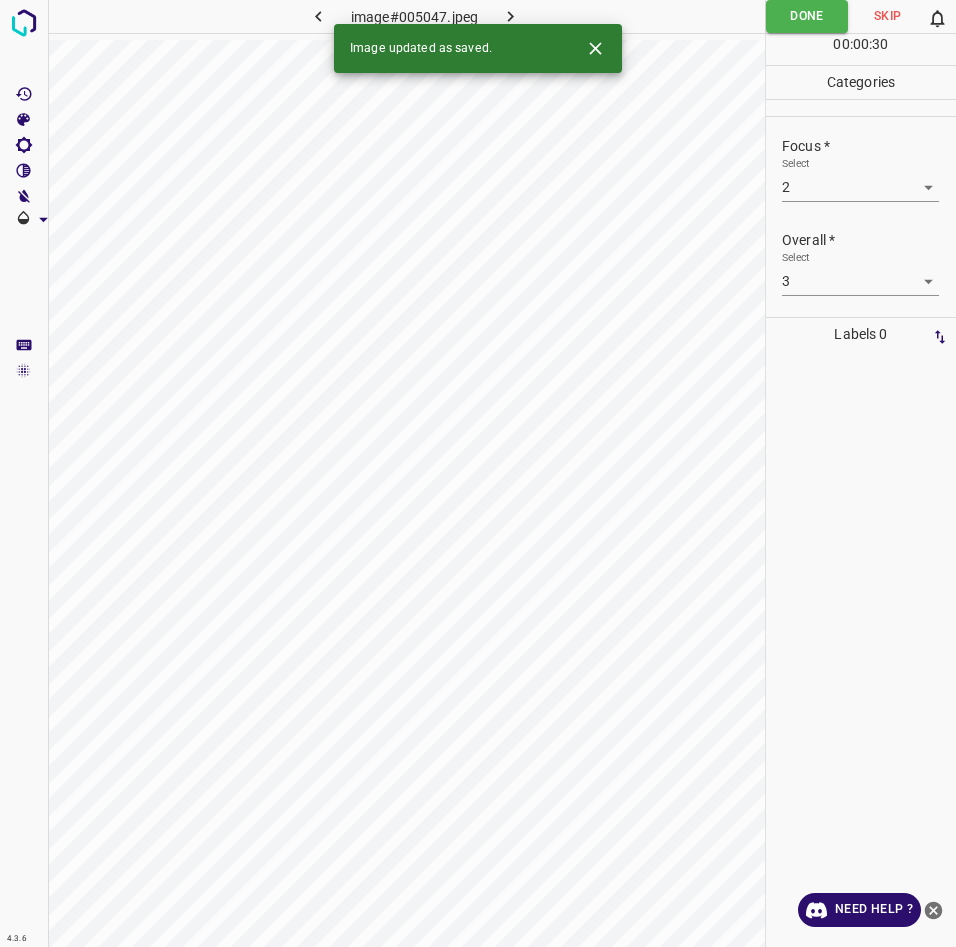 click 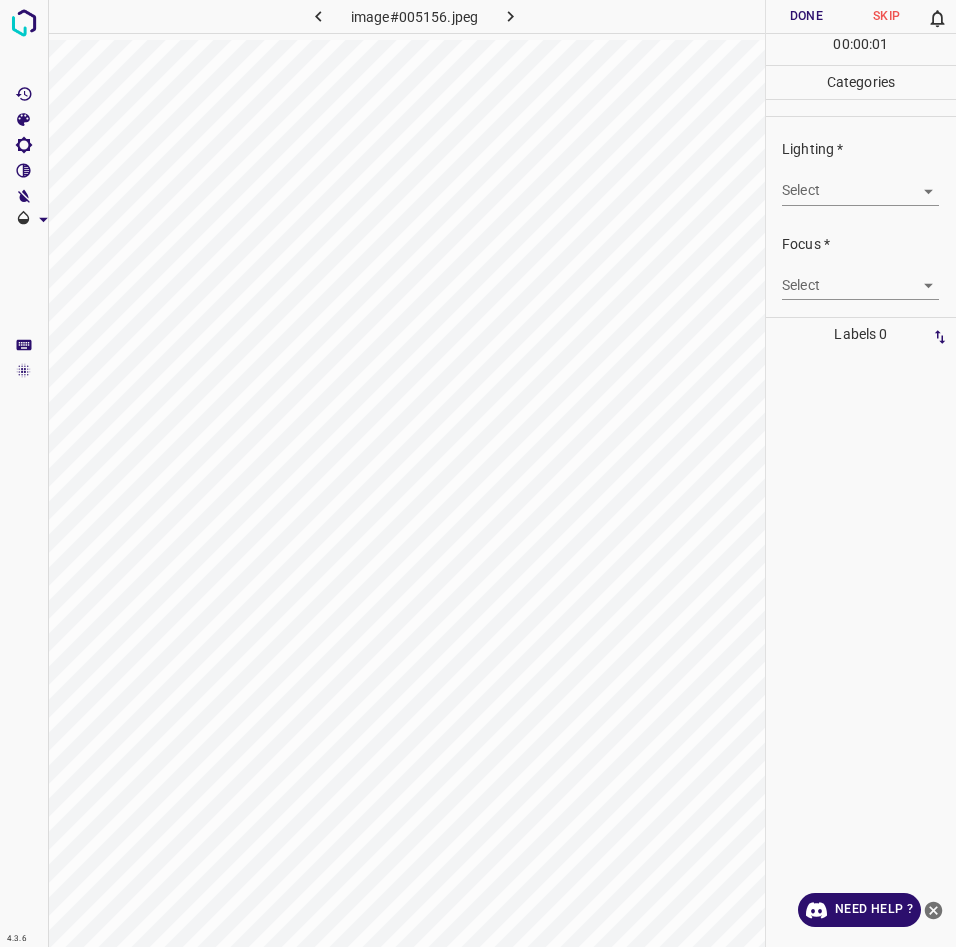 click on "4.3.6  image#005156.jpeg Done Skip 0 00   : 00   : 01   Categories Lighting *  Select ​ Focus *  Select ​ Overall *  Select ​ Labels   0 Categories 1 Lighting 2 Focus 3 Overall Tools Space Change between modes (Draw & Edit) I Auto labeling R Restore zoom M Zoom in N Zoom out Delete Delete selecte label Filters Z Restore filters X Saturation filter C Brightness filter V Contrast filter B Gray scale filter General O Download Need Help ? - Text - Hide - Delete" at bounding box center (478, 473) 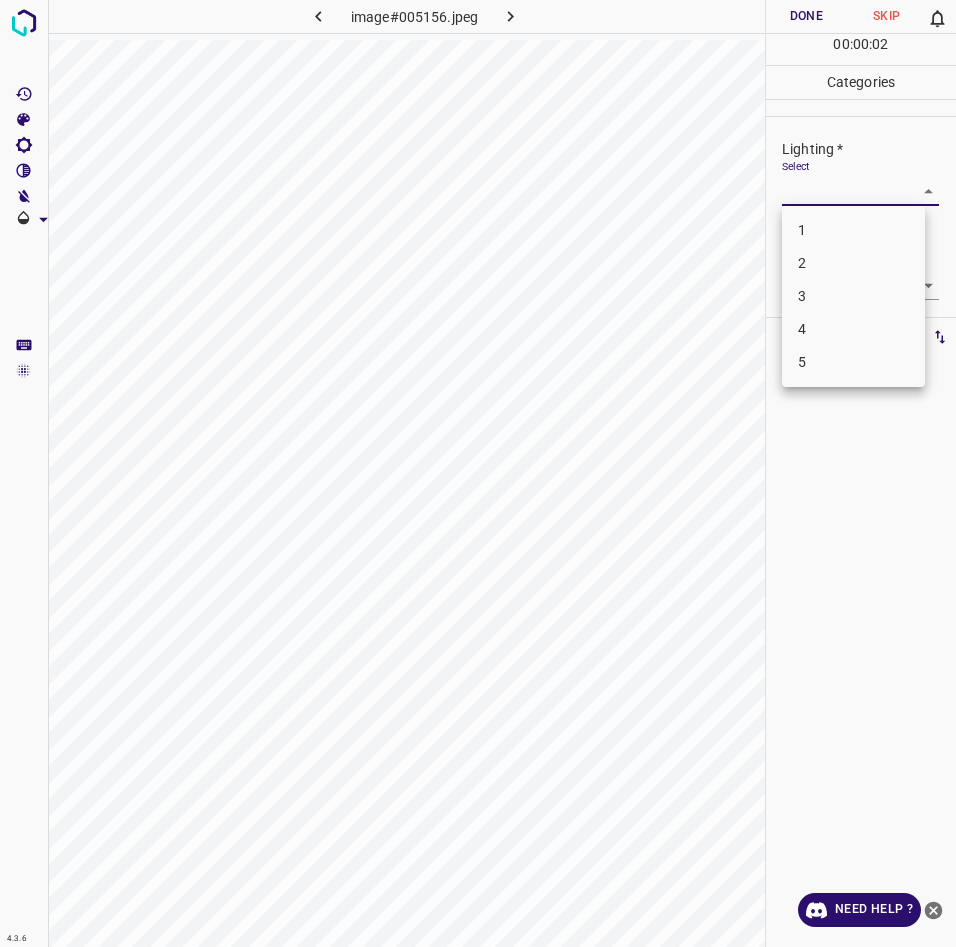 click on "3" at bounding box center [853, 296] 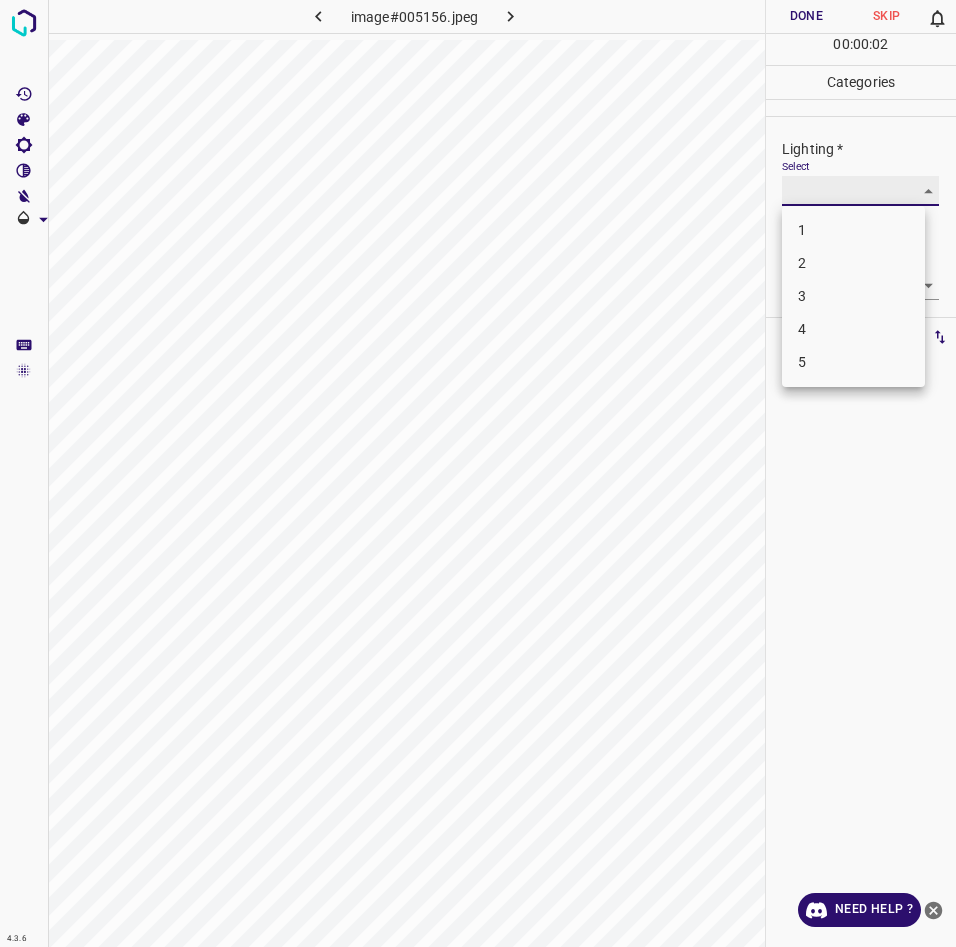 type on "3" 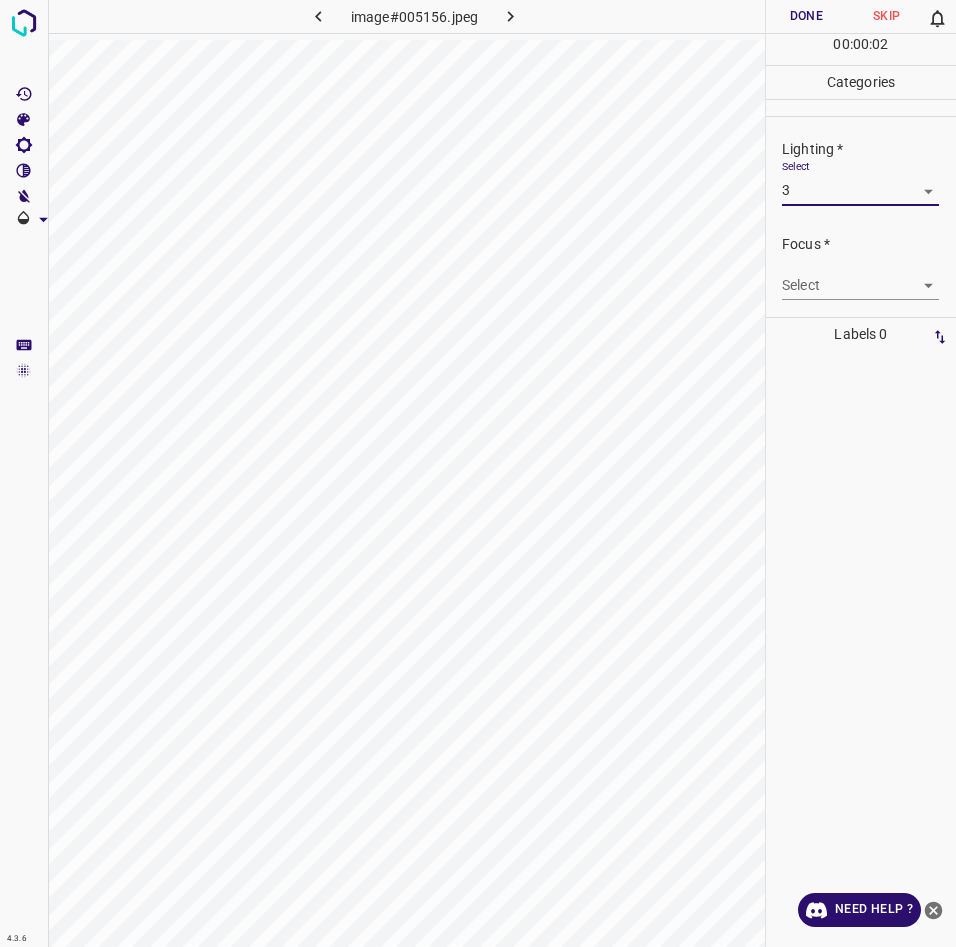 click on "4.3.6  image#005156.jpeg Done Skip 0 00   : 00   : 02   Categories Lighting *  Select 3 3 Focus *  Select ​ Overall *  Select ​ Labels   0 Categories 1 Lighting 2 Focus 3 Overall Tools Space Change between modes (Draw & Edit) I Auto labeling R Restore zoom M Zoom in N Zoom out Delete Delete selecte label Filters Z Restore filters X Saturation filter C Brightness filter V Contrast filter B Gray scale filter General O Download Need Help ? - Text - Hide - Delete" at bounding box center (478, 473) 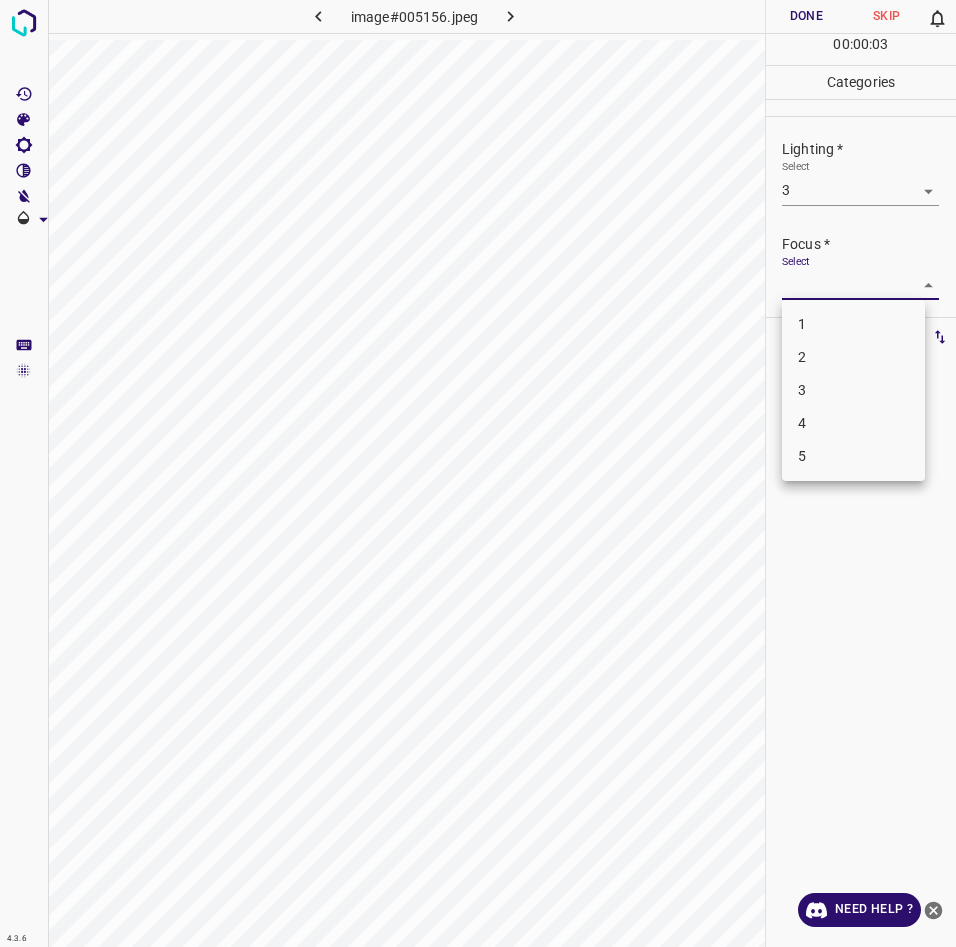 click on "3" at bounding box center (853, 390) 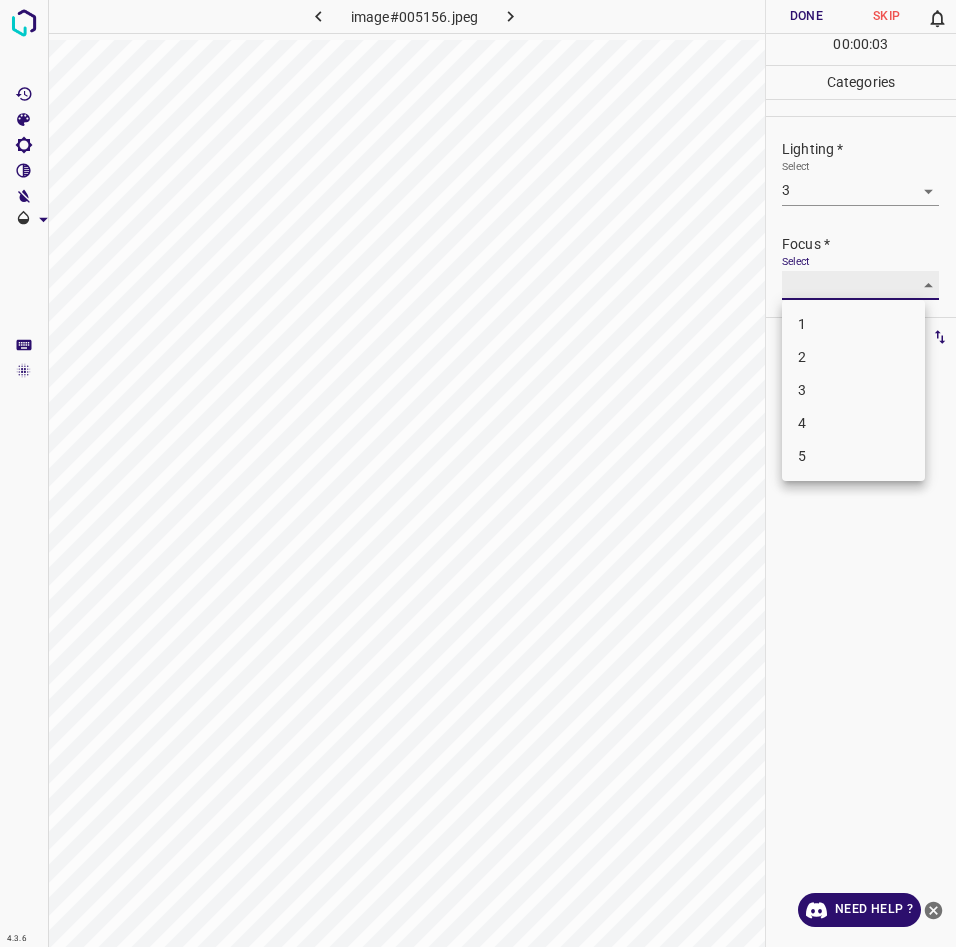 type on "3" 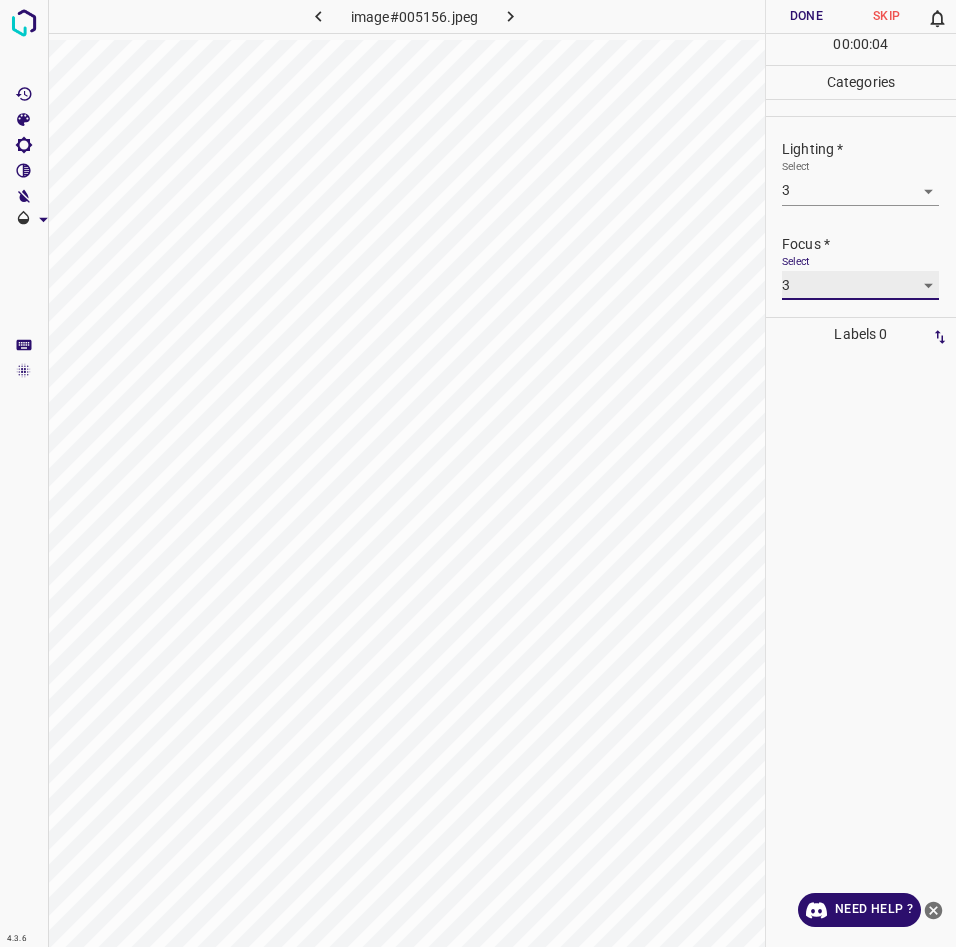 scroll, scrollTop: 82, scrollLeft: 0, axis: vertical 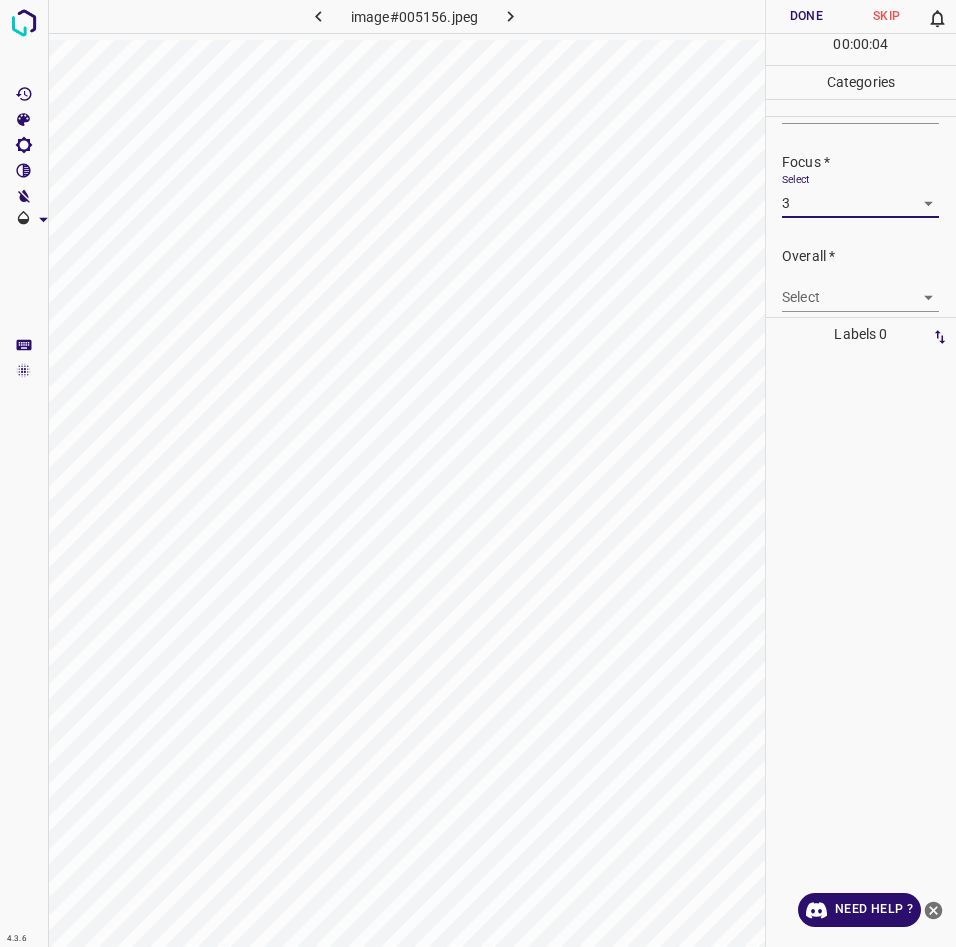 click on "4.3.6  image#005156.jpeg Done Skip 0 00   : 00   : 04   Categories Lighting *  Select 3 3 Focus *  Select 3 3 Overall *  Select ​ Labels   0 Categories 1 Lighting 2 Focus 3 Overall Tools Space Change between modes (Draw & Edit) I Auto labeling R Restore zoom M Zoom in N Zoom out Delete Delete selecte label Filters Z Restore filters X Saturation filter C Brightness filter V Contrast filter B Gray scale filter General O Download Need Help ? - Text - Hide - Delete" at bounding box center [478, 473] 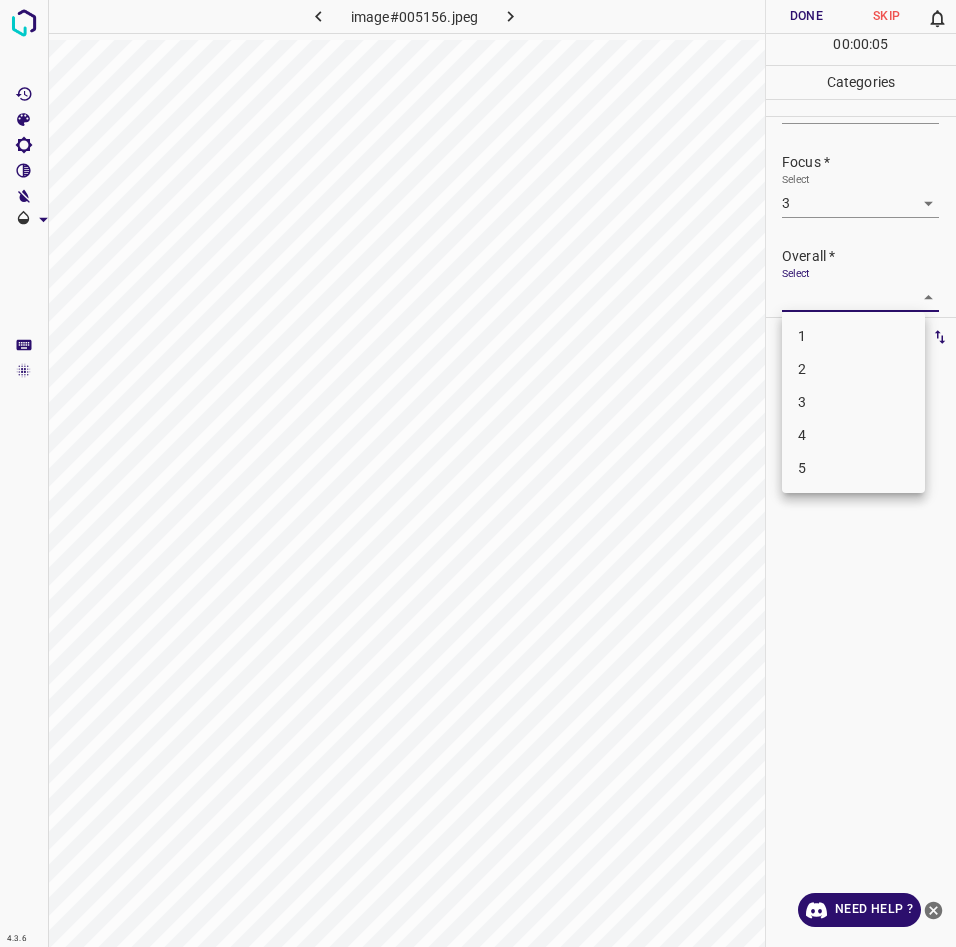 click on "3" at bounding box center [853, 402] 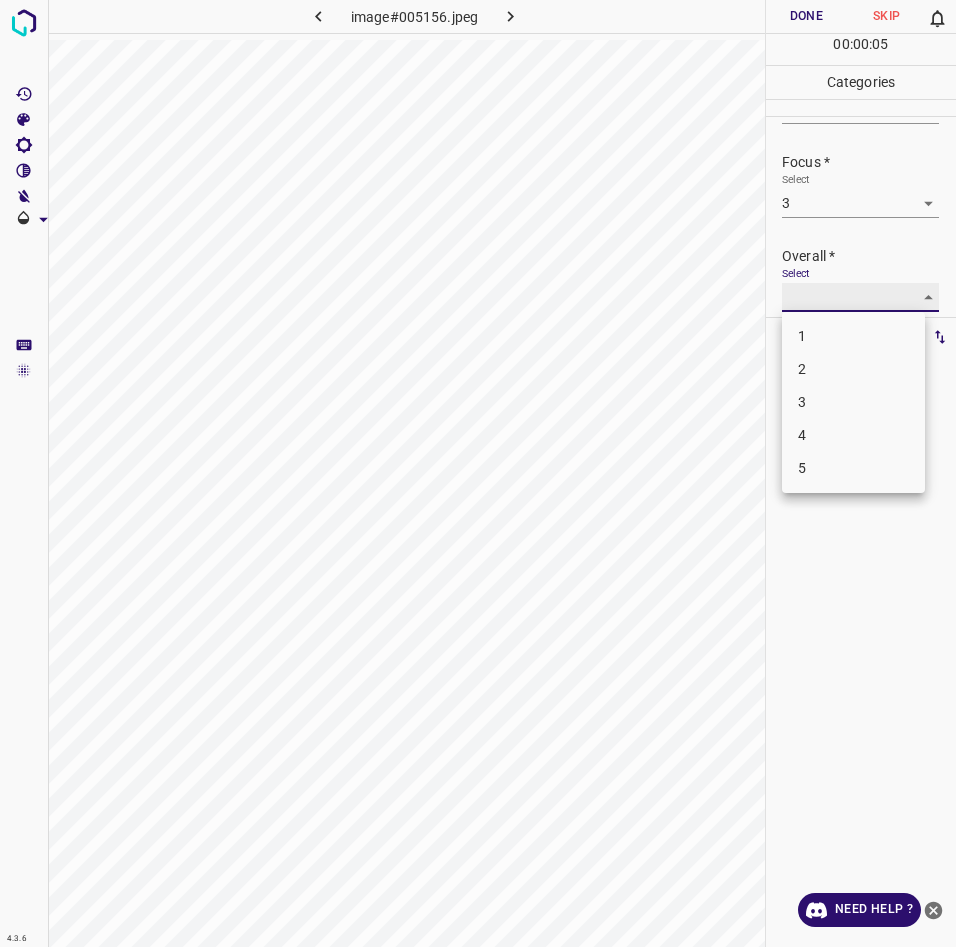 type on "3" 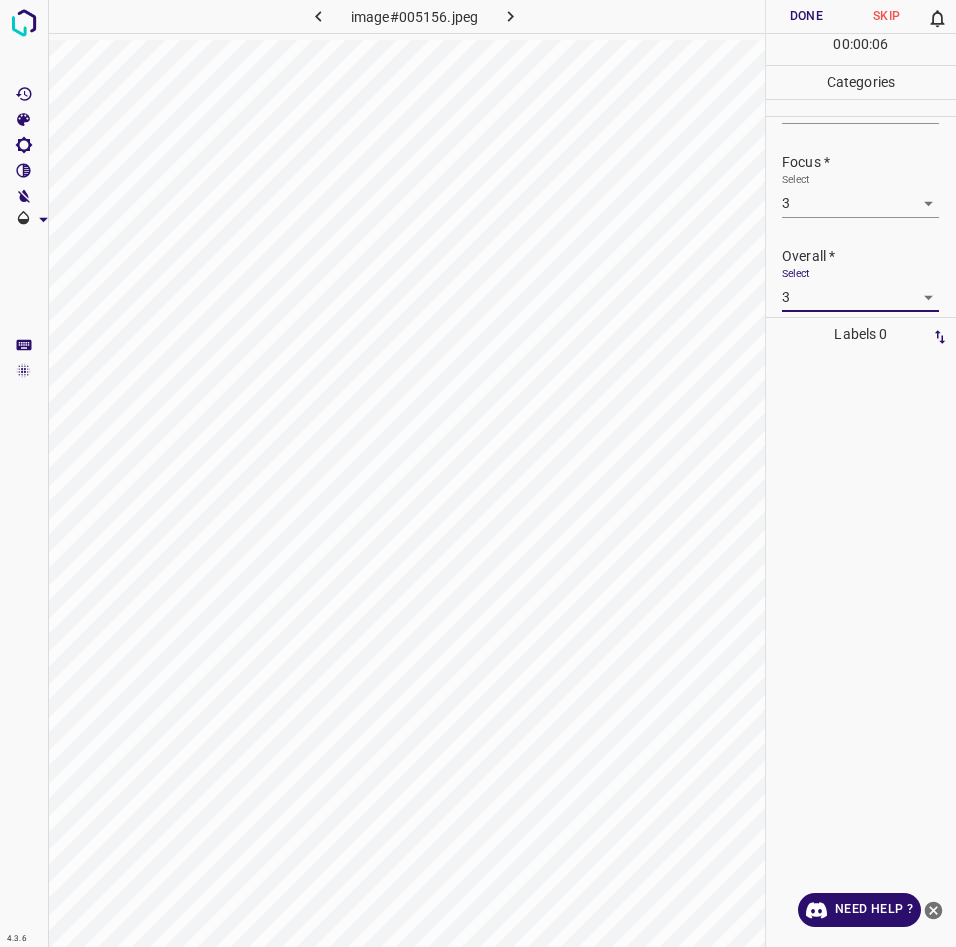 click on "Done" at bounding box center (806, 16) 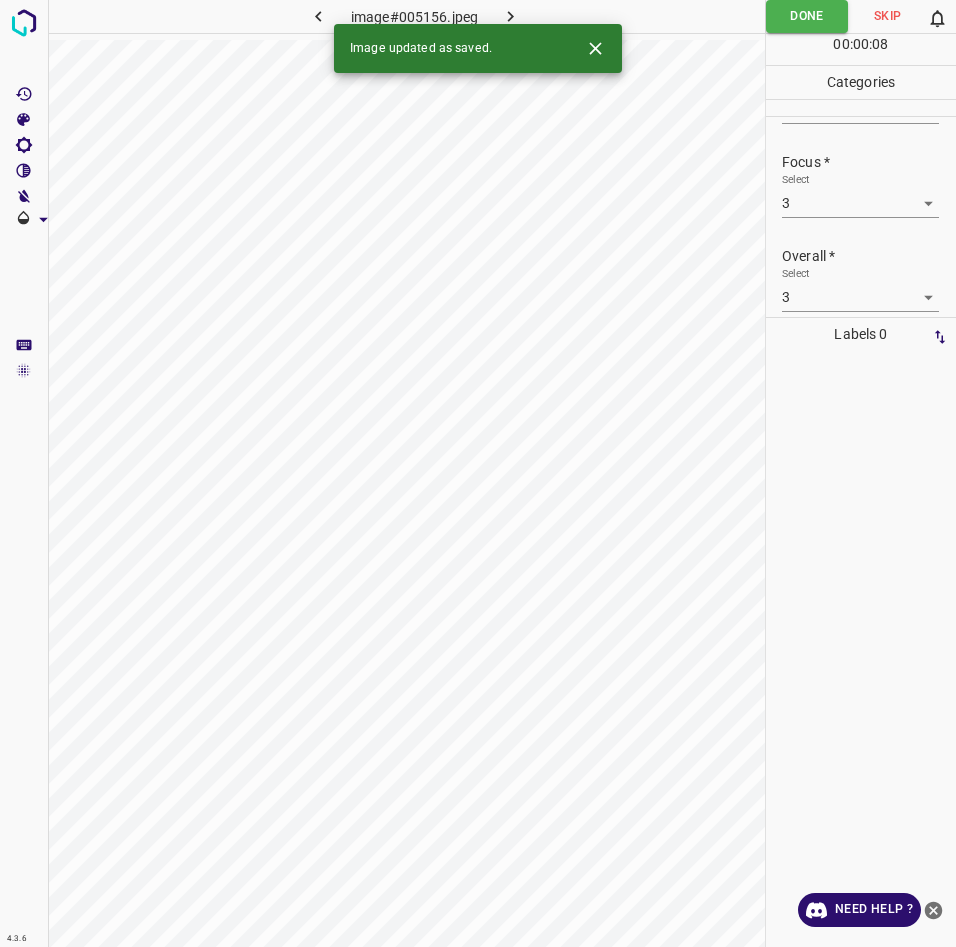click 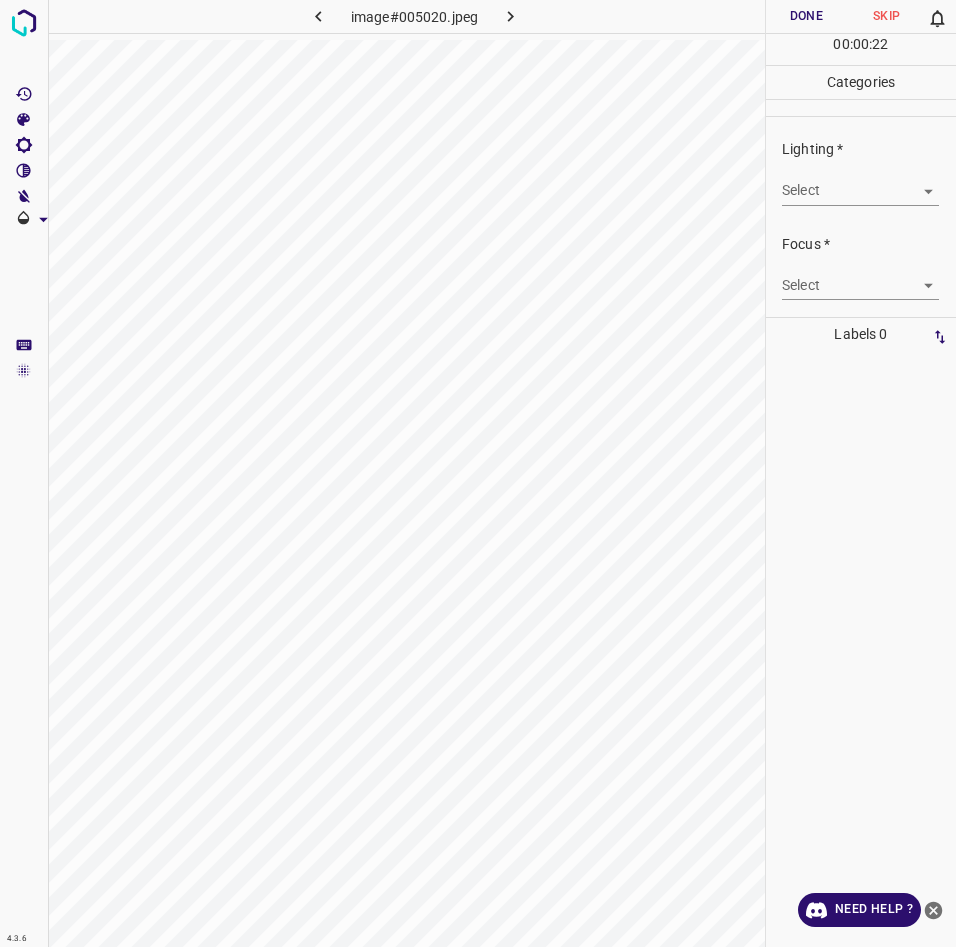 click on "4.3.6  image#005020.jpeg Done Skip 0 00   : 00   : 22   Categories Lighting *  Select ​ Focus *  Select ​ Overall *  Select ​ Labels   0 Categories 1 Lighting 2 Focus 3 Overall Tools Space Change between modes (Draw & Edit) I Auto labeling R Restore zoom M Zoom in N Zoom out Delete Delete selecte label Filters Z Restore filters X Saturation filter C Brightness filter V Contrast filter B Gray scale filter General O Download Need Help ? - Text - Hide - Delete" at bounding box center [478, 473] 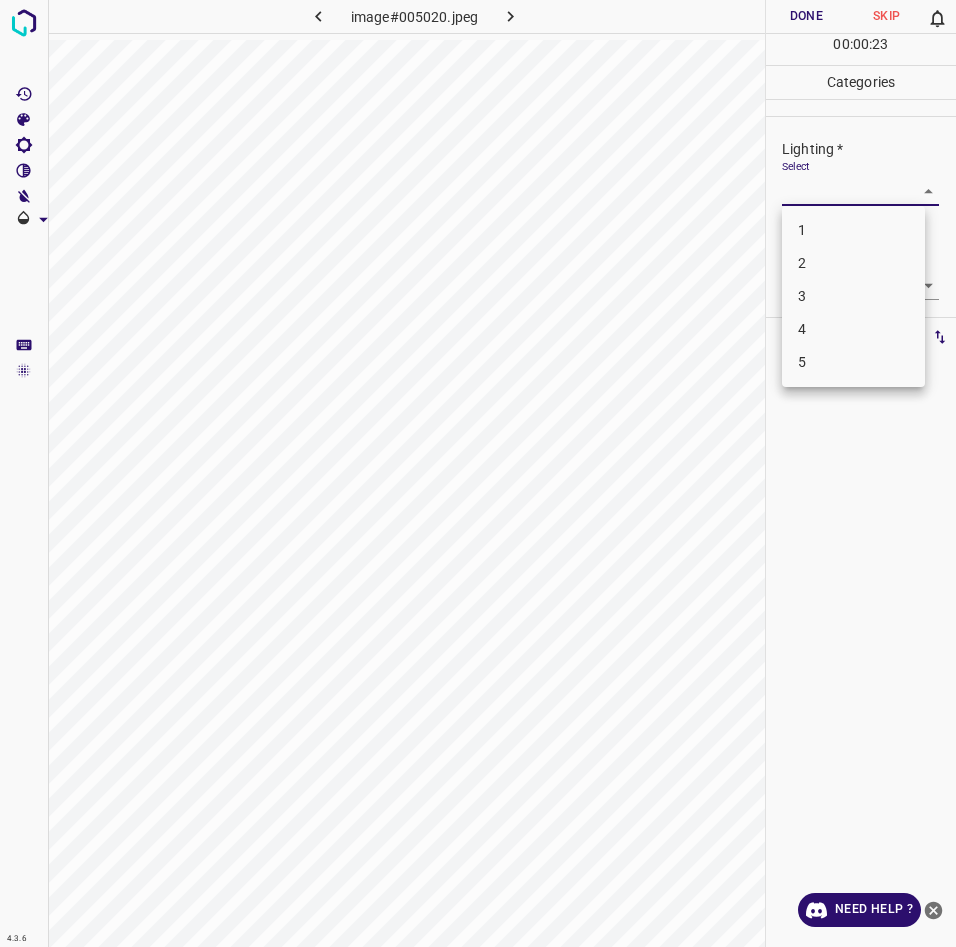 click on "3" at bounding box center [853, 296] 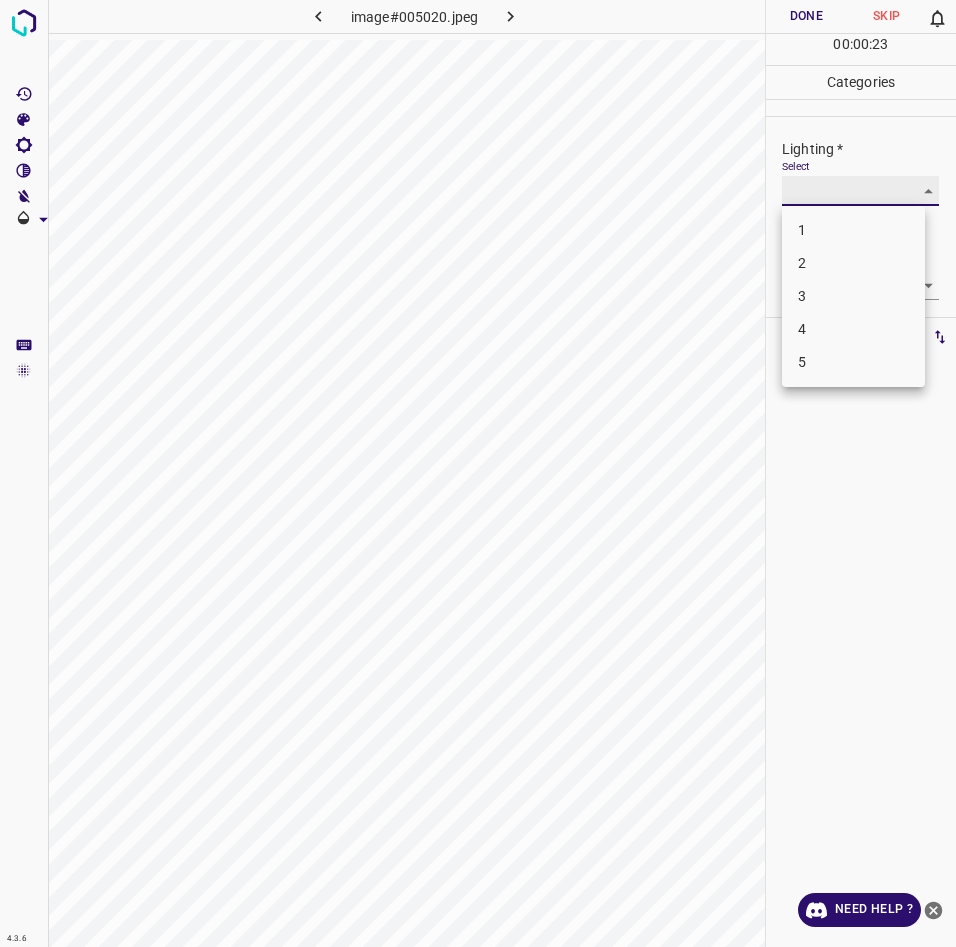 type on "3" 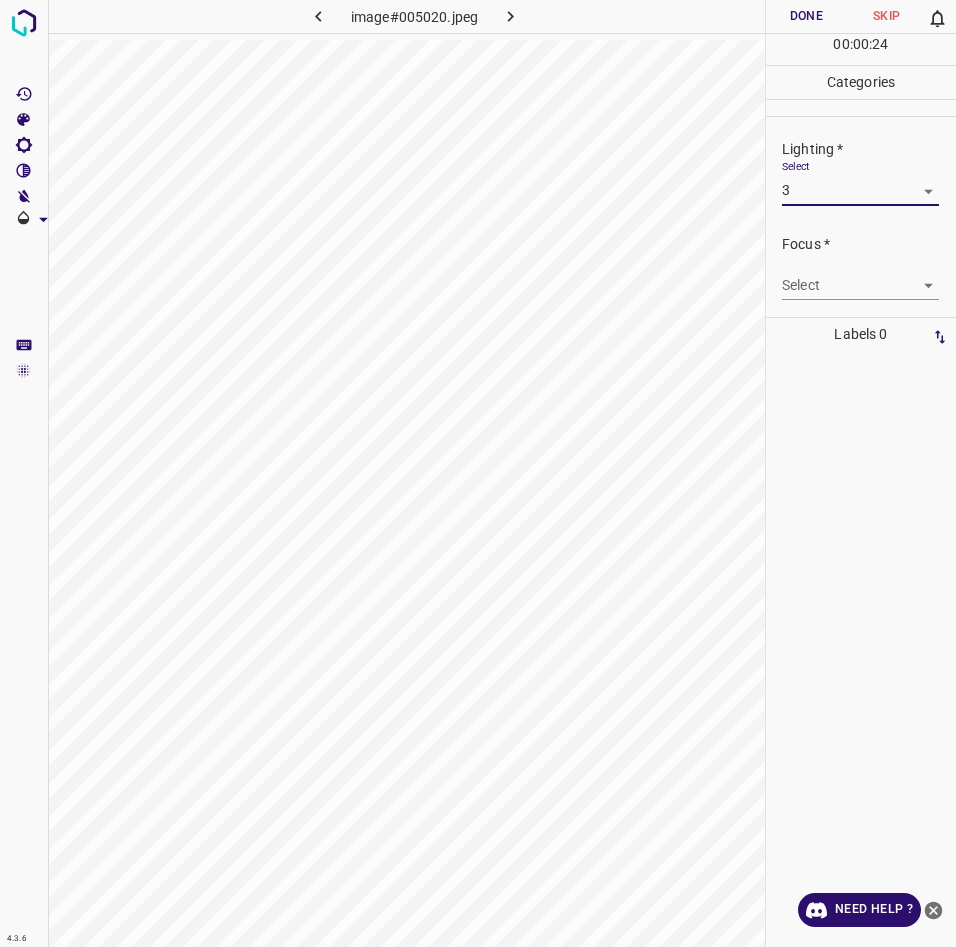 click on "4.3.6  image#005020.jpeg Done Skip 0 00   : 00   : 24   Categories Lighting *  Select 3 3 Focus *  Select ​ Overall *  Select ​ Labels   0 Categories 1 Lighting 2 Focus 3 Overall Tools Space Change between modes (Draw & Edit) I Auto labeling R Restore zoom M Zoom in N Zoom out Delete Delete selecte label Filters Z Restore filters X Saturation filter C Brightness filter V Contrast filter B Gray scale filter General O Download Need Help ? - Text - Hide - Delete" at bounding box center (478, 473) 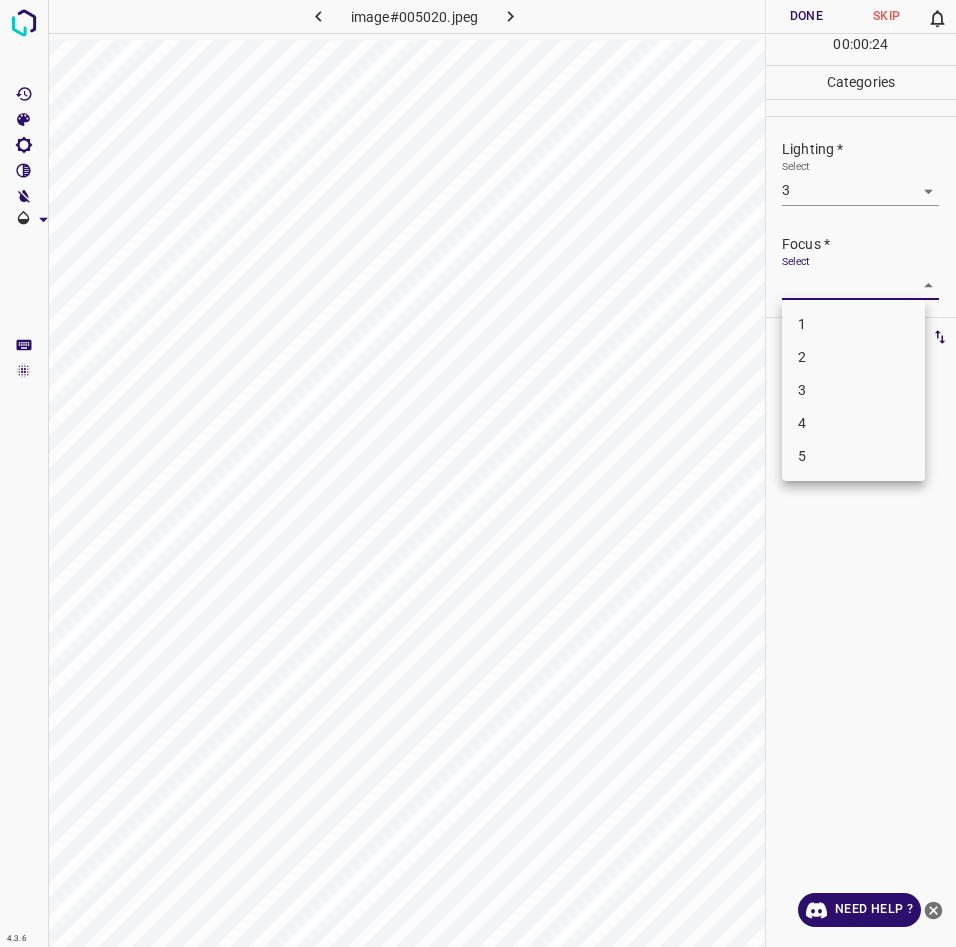 click on "3" at bounding box center (853, 390) 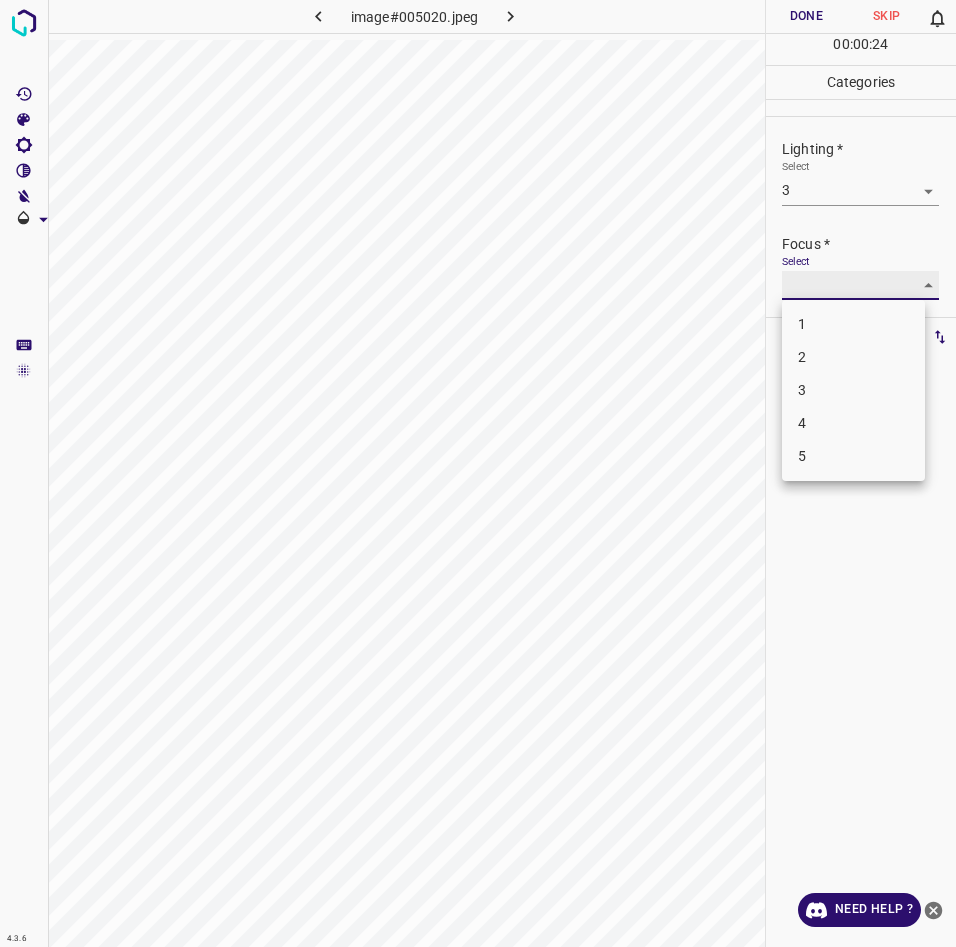 type on "3" 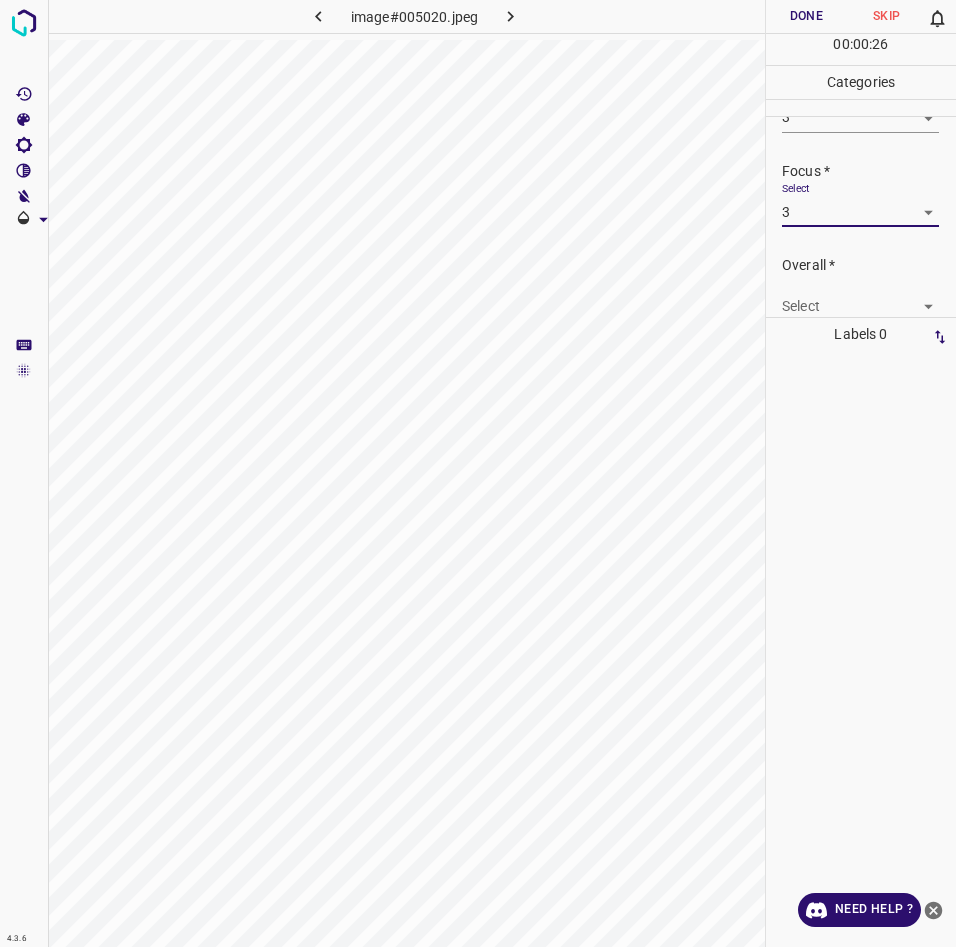 click on "4.3.6  image#005020.jpeg Done Skip 0 00   : 00   : 26   Categories Lighting *  Select 3 3 Focus *  Select 3 3 Overall *  Select ​ Labels   0 Categories 1 Lighting 2 Focus 3 Overall Tools Space Change between modes (Draw & Edit) I Auto labeling R Restore zoom M Zoom in N Zoom out Delete Delete selecte label Filters Z Restore filters X Saturation filter C Brightness filter V Contrast filter B Gray scale filter General O Download Need Help ? - Text - Hide - Delete" at bounding box center [478, 473] 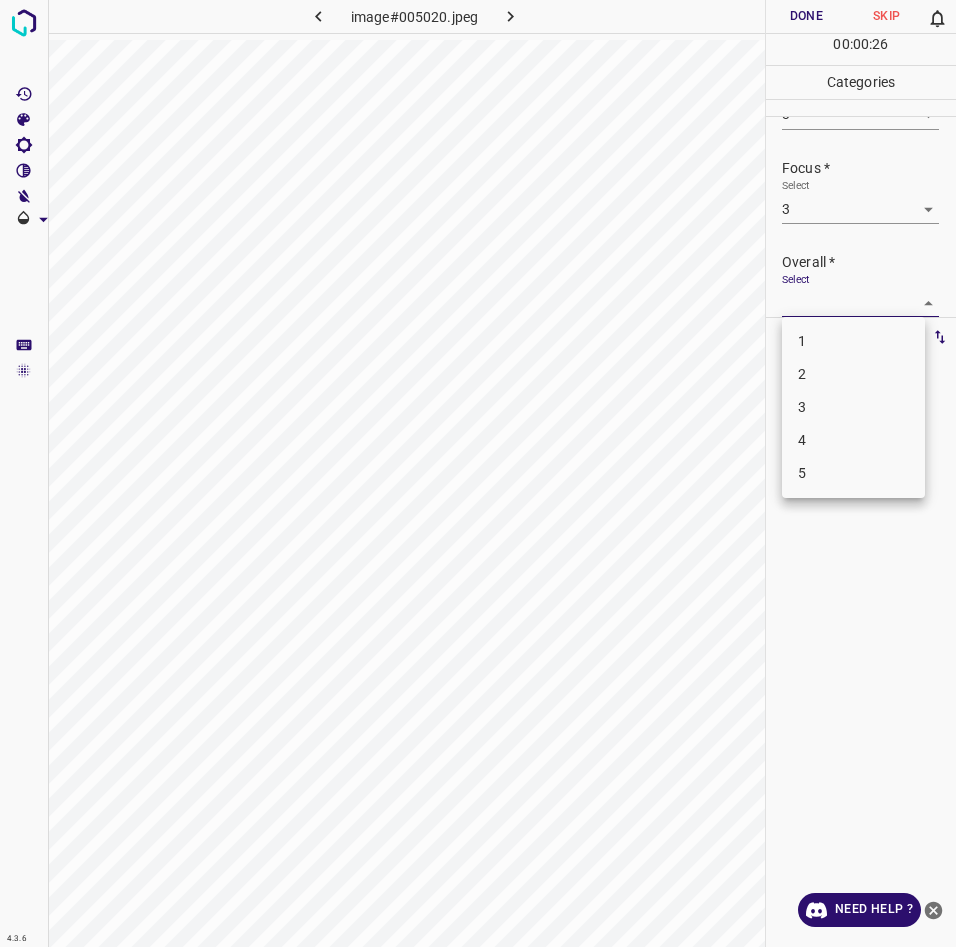 click on "3" at bounding box center [853, 407] 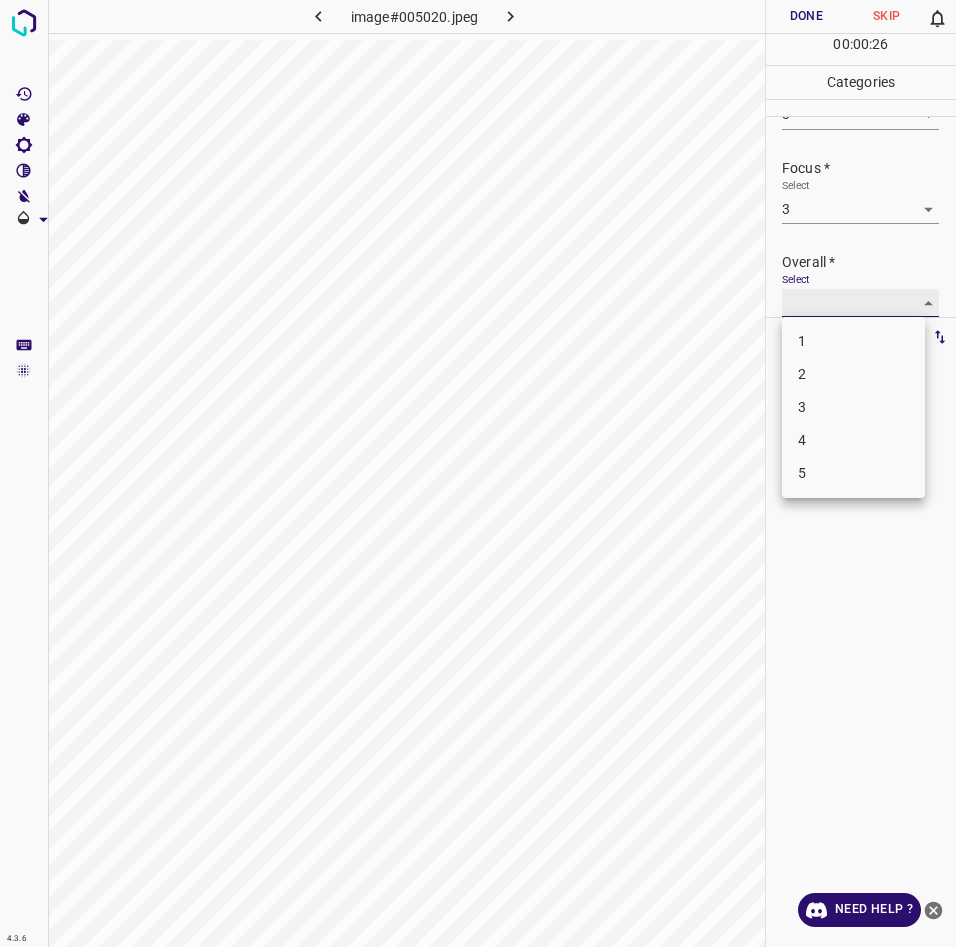 type on "3" 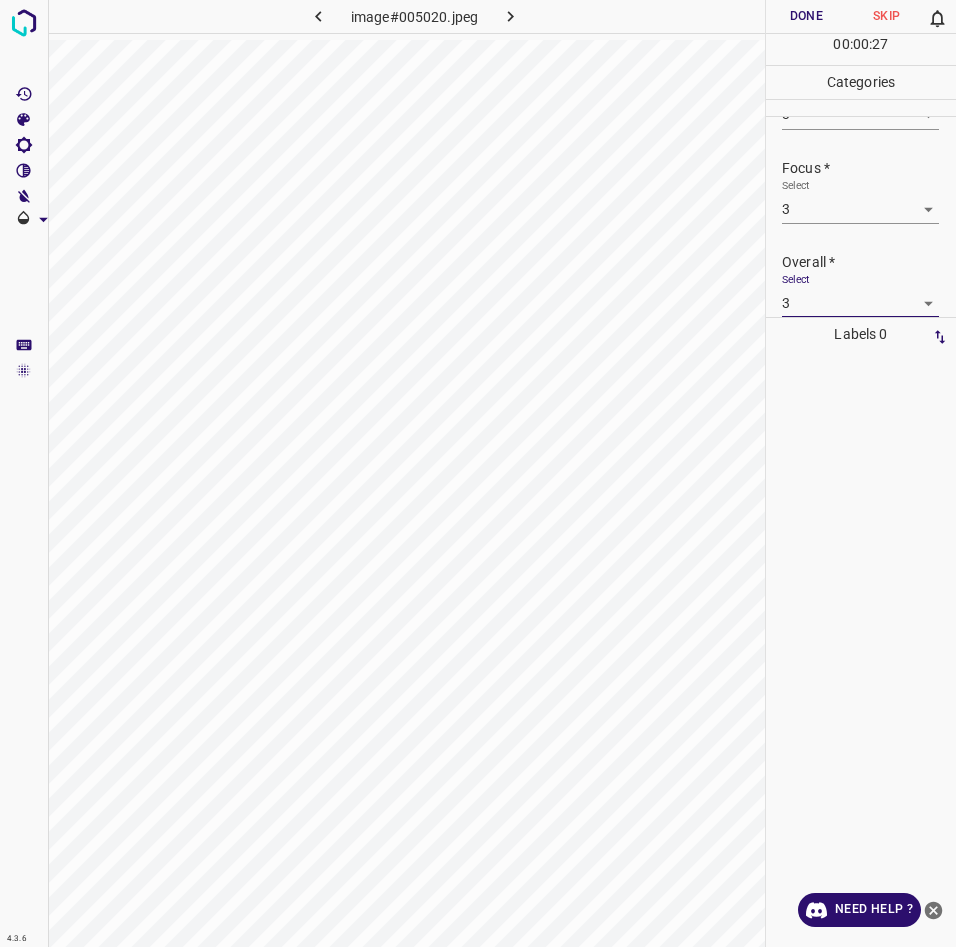 click on "Done" at bounding box center [806, 16] 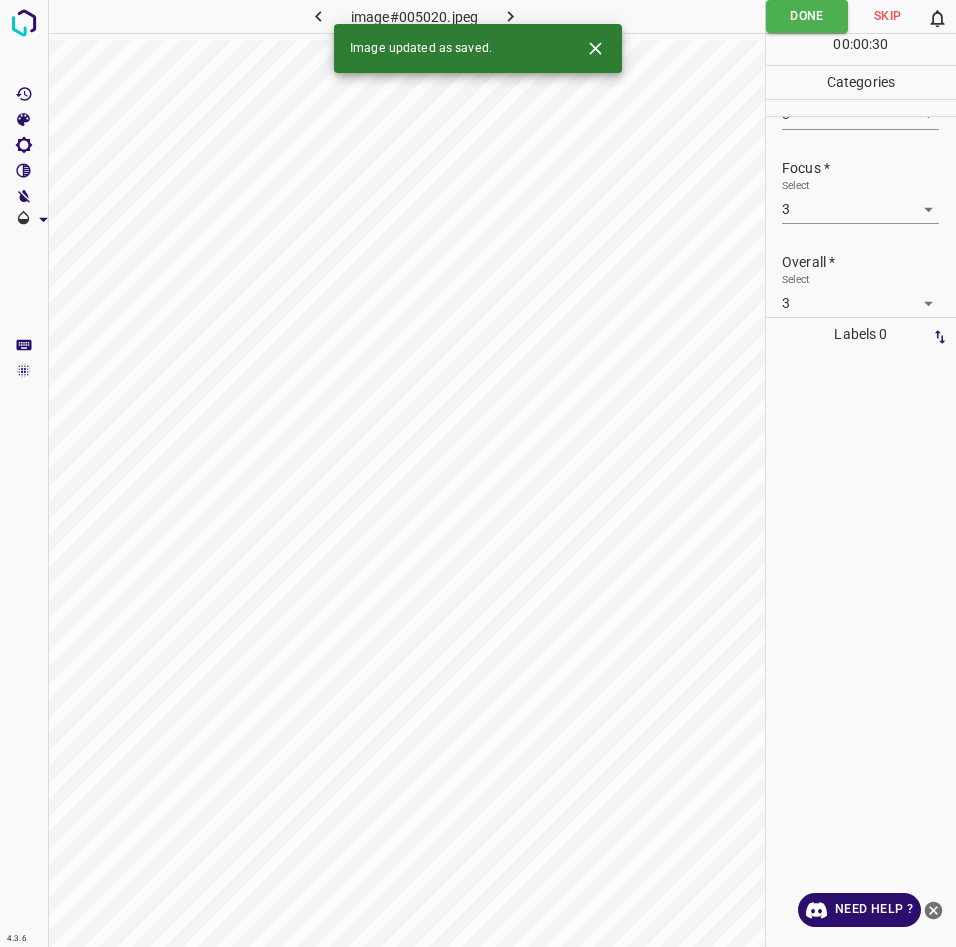 click 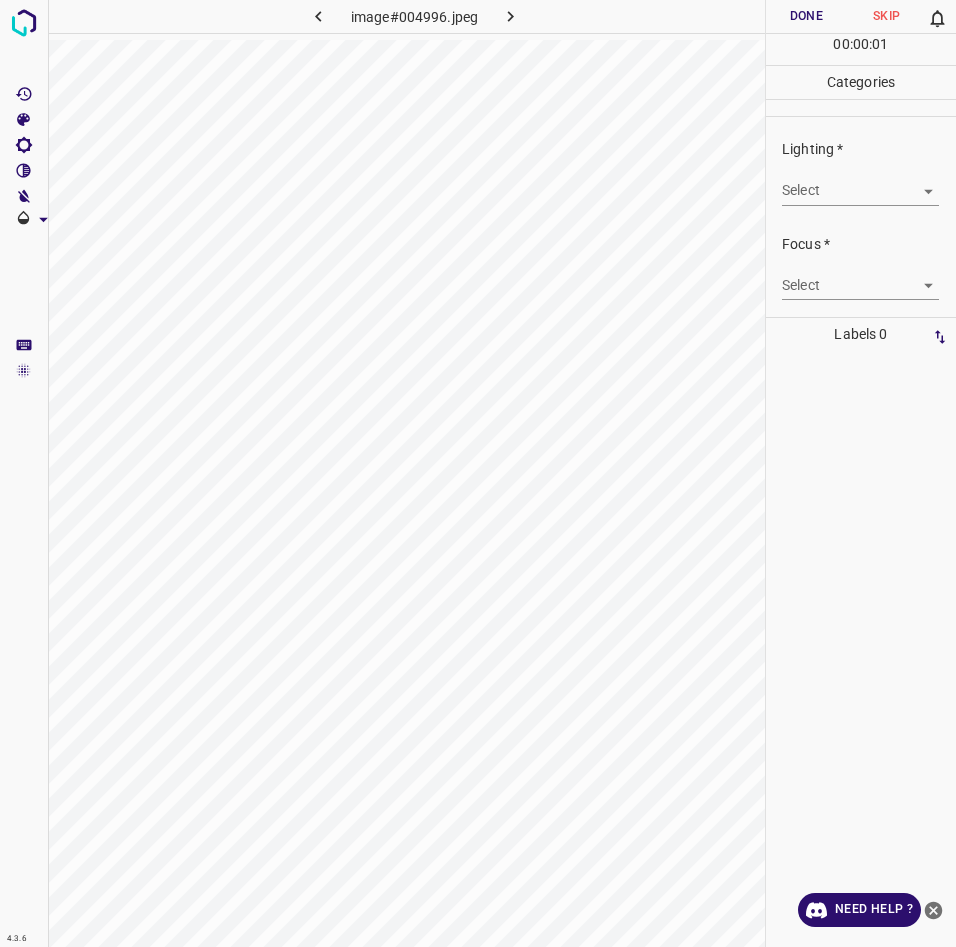 click on "4.3.6  image#004996.jpeg Done Skip 0 00   : 00   : 01   Categories Lighting *  Select ​ Focus *  Select ​ Overall *  Select ​ Labels   0 Categories 1 Lighting 2 Focus 3 Overall Tools Space Change between modes (Draw & Edit) I Auto labeling R Restore zoom M Zoom in N Zoom out Delete Delete selecte label Filters Z Restore filters X Saturation filter C Brightness filter V Contrast filter B Gray scale filter General O Download Need Help ? - Text - Hide - Delete" at bounding box center [478, 473] 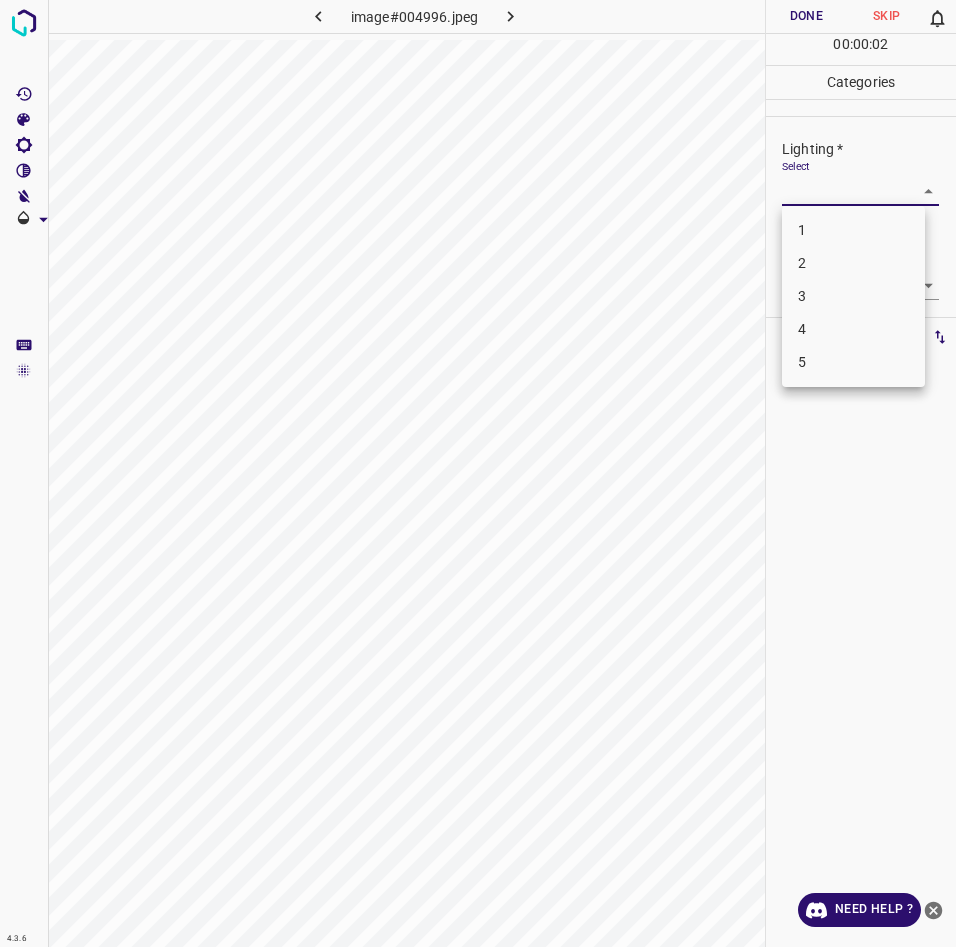 click on "3" at bounding box center (853, 296) 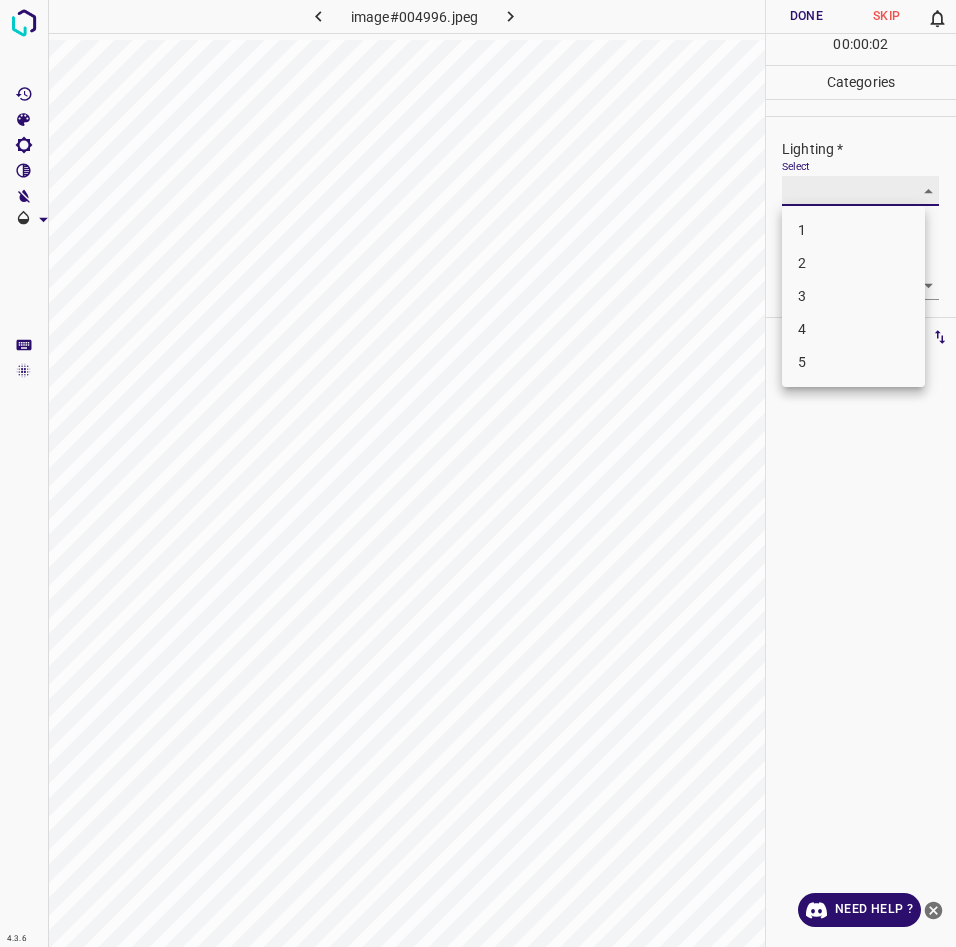 type on "3" 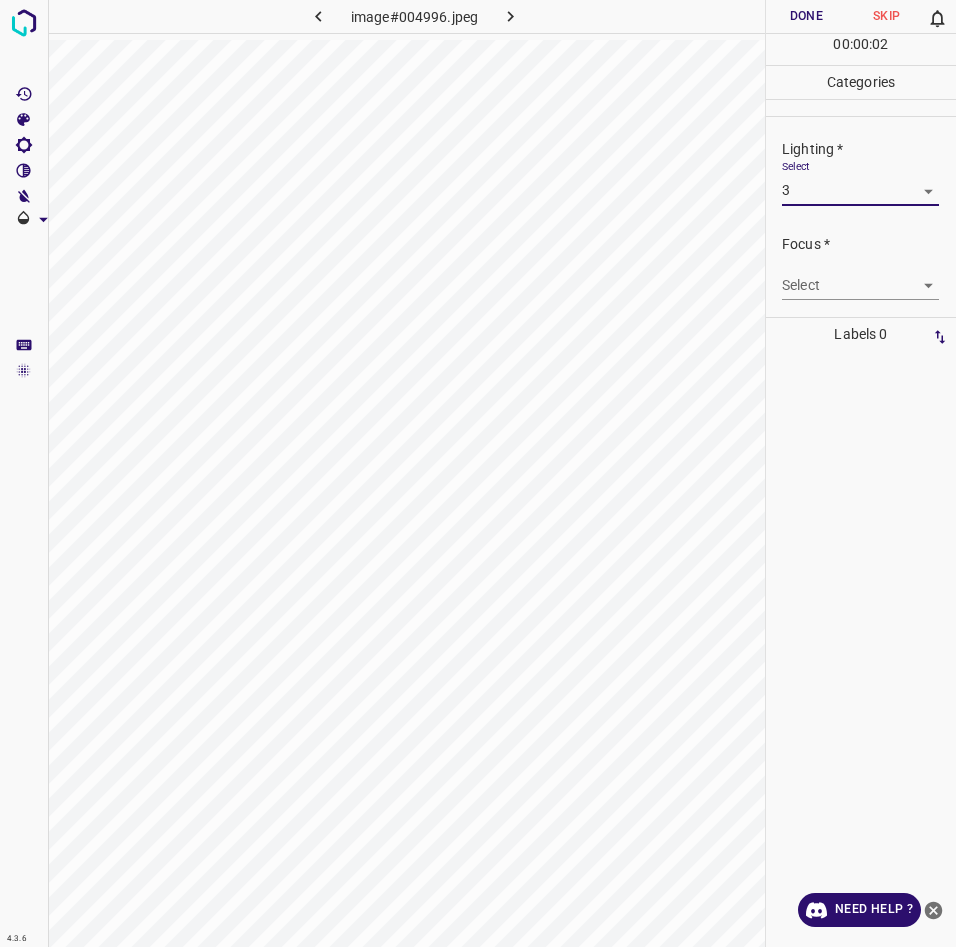 click on "4.3.6  image#004996.jpeg Done Skip 0 00   : 00   : 02   Categories Lighting *  Select 3 3 Focus *  Select ​ Overall *  Select ​ Labels   0 Categories 1 Lighting 2 Focus 3 Overall Tools Space Change between modes (Draw & Edit) I Auto labeling R Restore zoom M Zoom in N Zoom out Delete Delete selecte label Filters Z Restore filters X Saturation filter C Brightness filter V Contrast filter B Gray scale filter General O Download Need Help ? - Text - Hide - Delete" at bounding box center [478, 473] 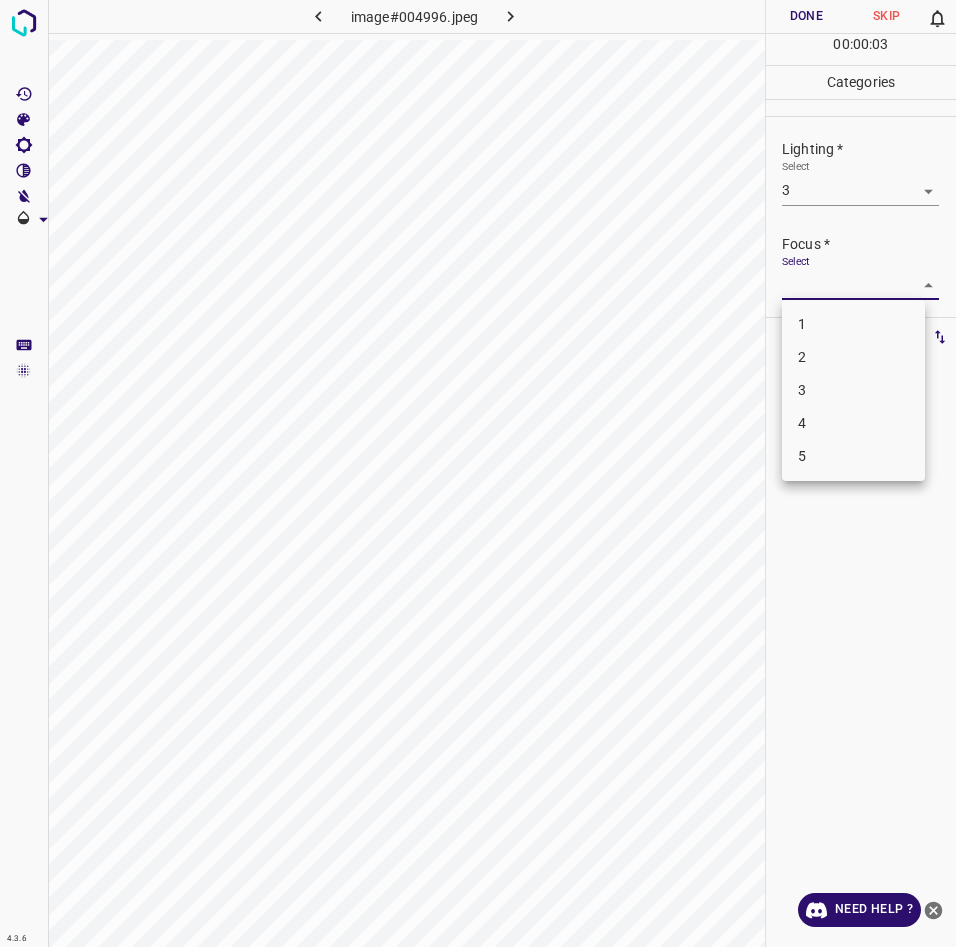 click on "3" at bounding box center [853, 390] 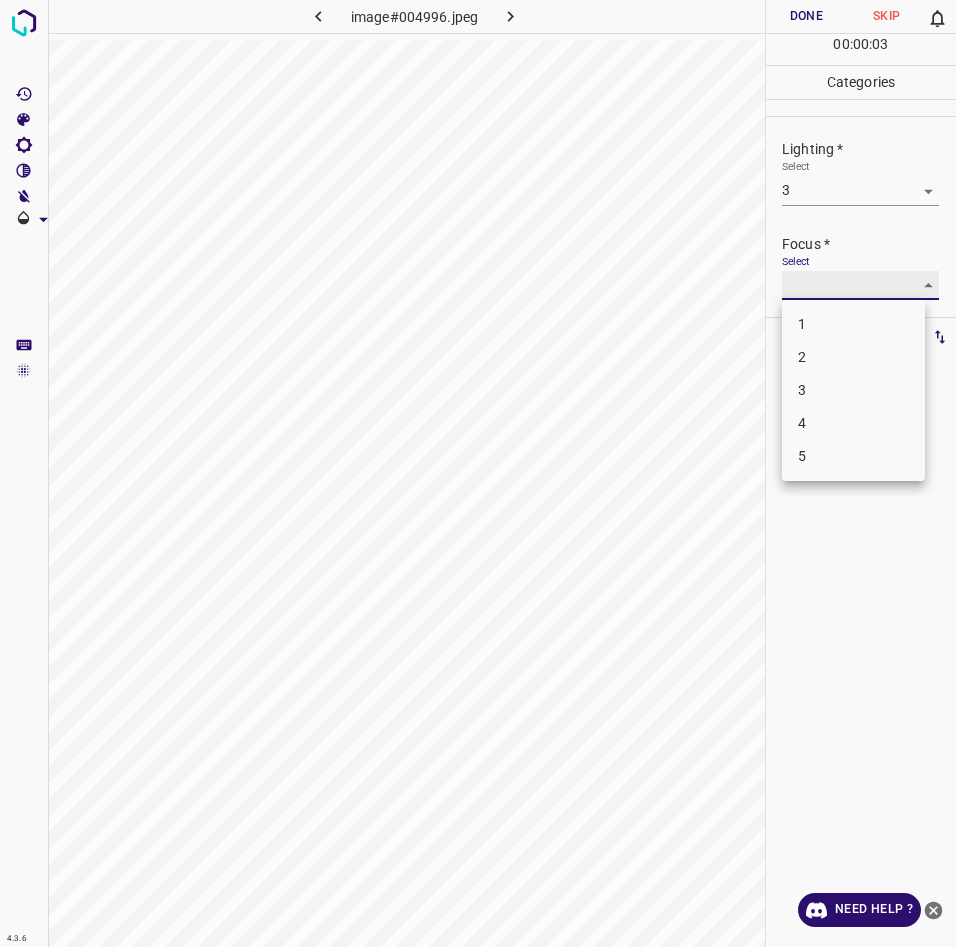 type on "3" 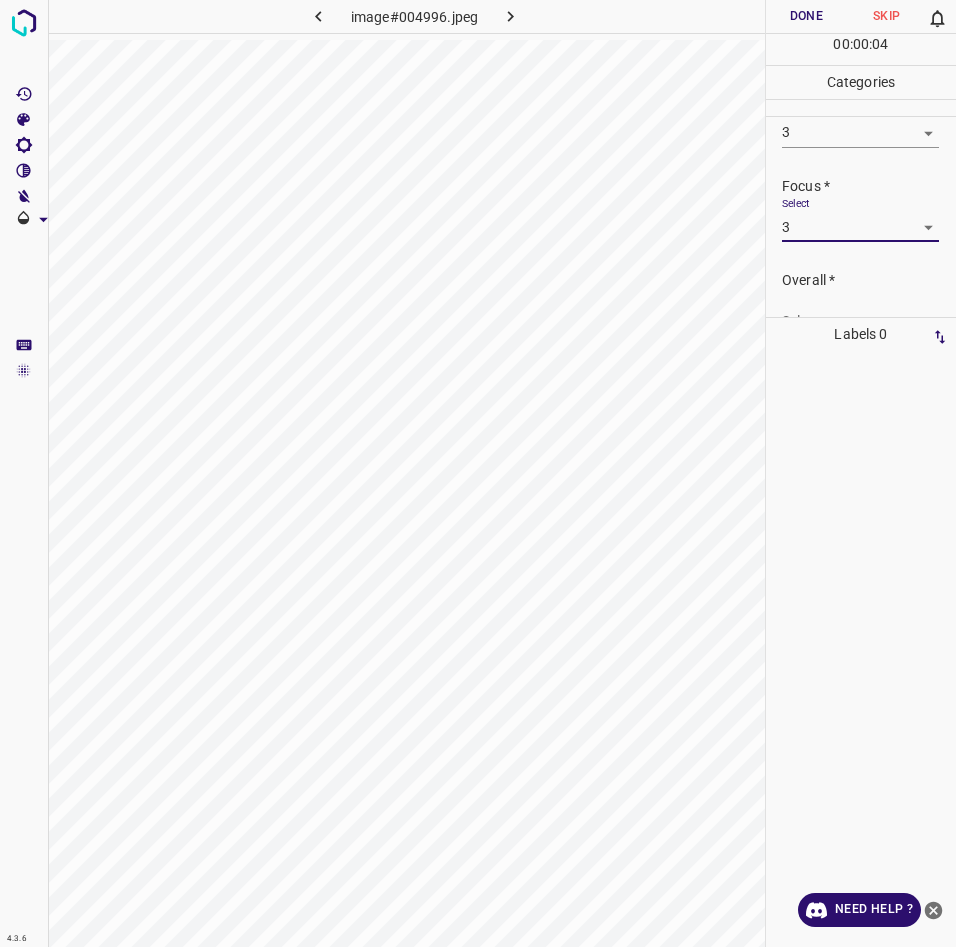 click on "4.3.6  image#004996.jpeg Done Skip 0 00   : 00   : 04   Categories Lighting *  Select 3 3 Focus *  Select 3 3 Overall *  Select ​ Labels   0 Categories 1 Lighting 2 Focus 3 Overall Tools Space Change between modes (Draw & Edit) I Auto labeling R Restore zoom M Zoom in N Zoom out Delete Delete selecte label Filters Z Restore filters X Saturation filter C Brightness filter V Contrast filter B Gray scale filter General O Download Need Help ? - Text - Hide - Delete" at bounding box center (478, 473) 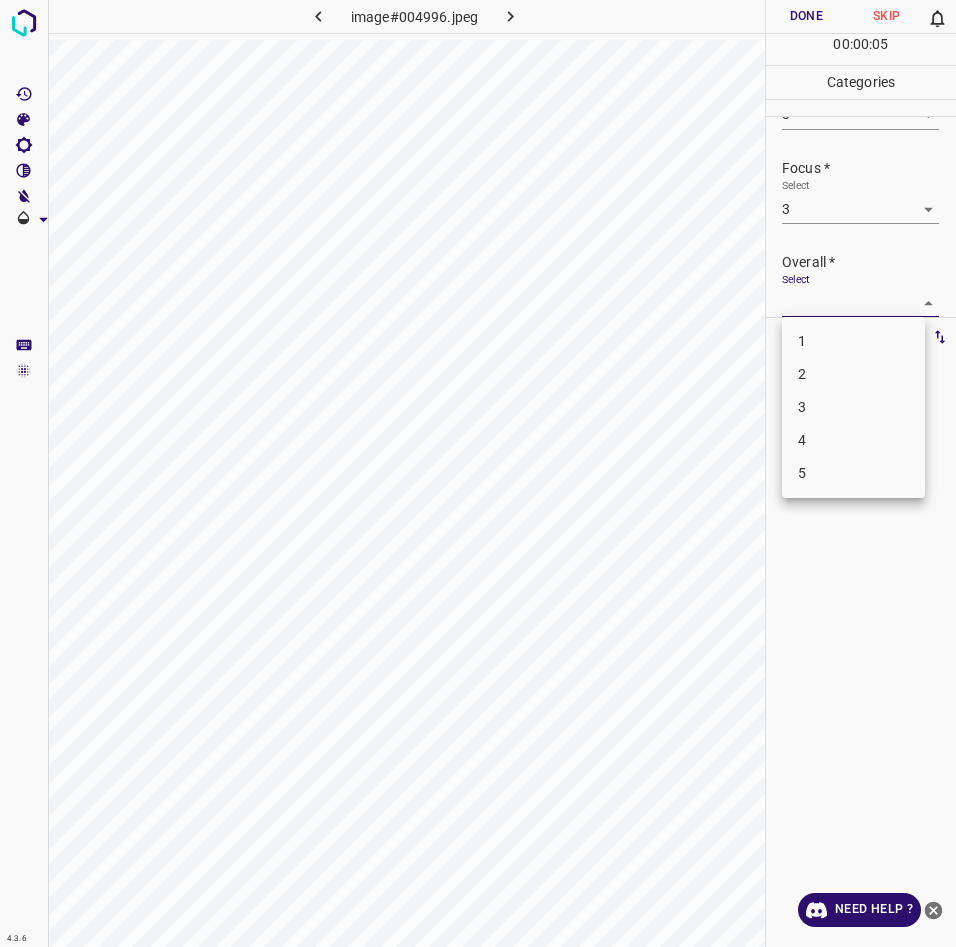click on "3" at bounding box center [853, 407] 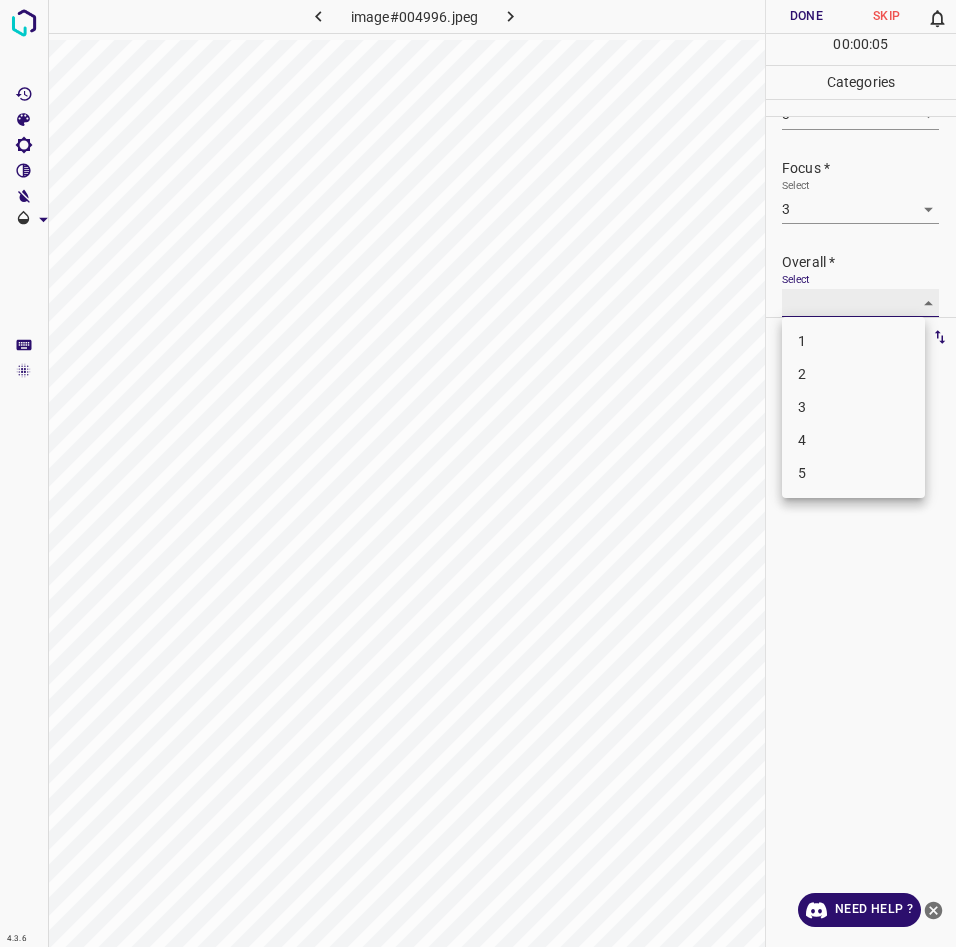 type on "3" 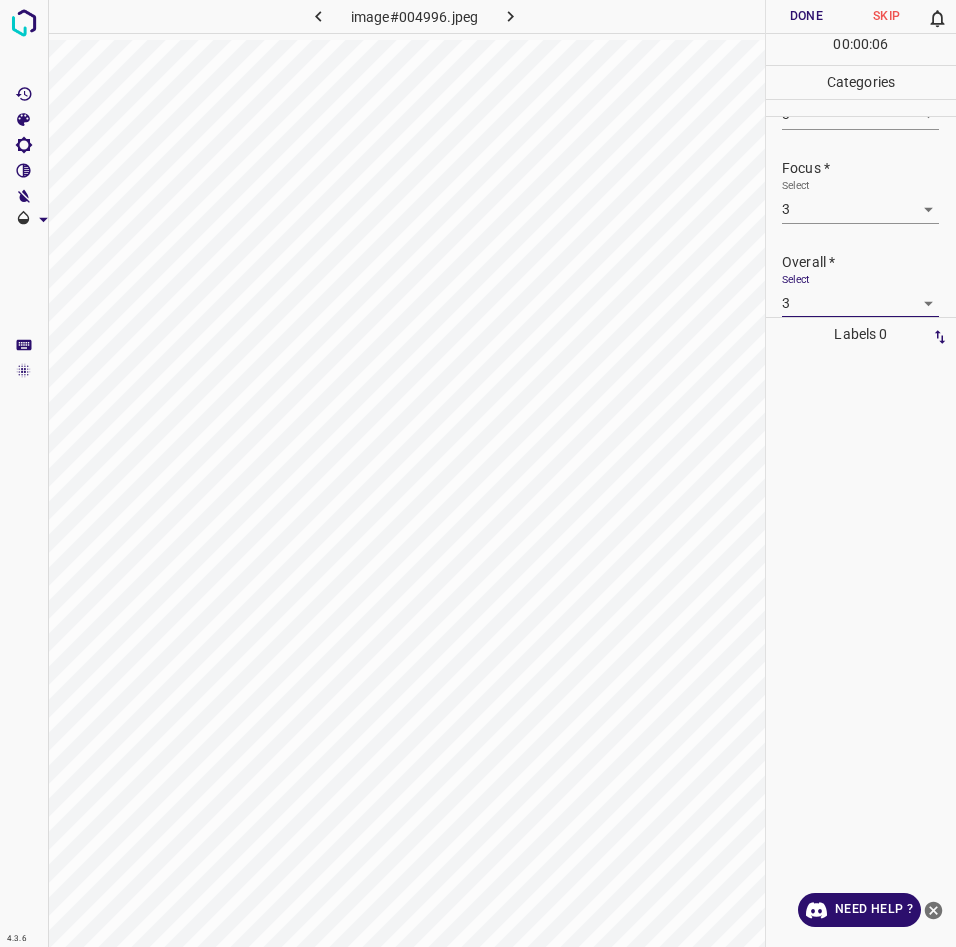 click on "Done" at bounding box center [806, 16] 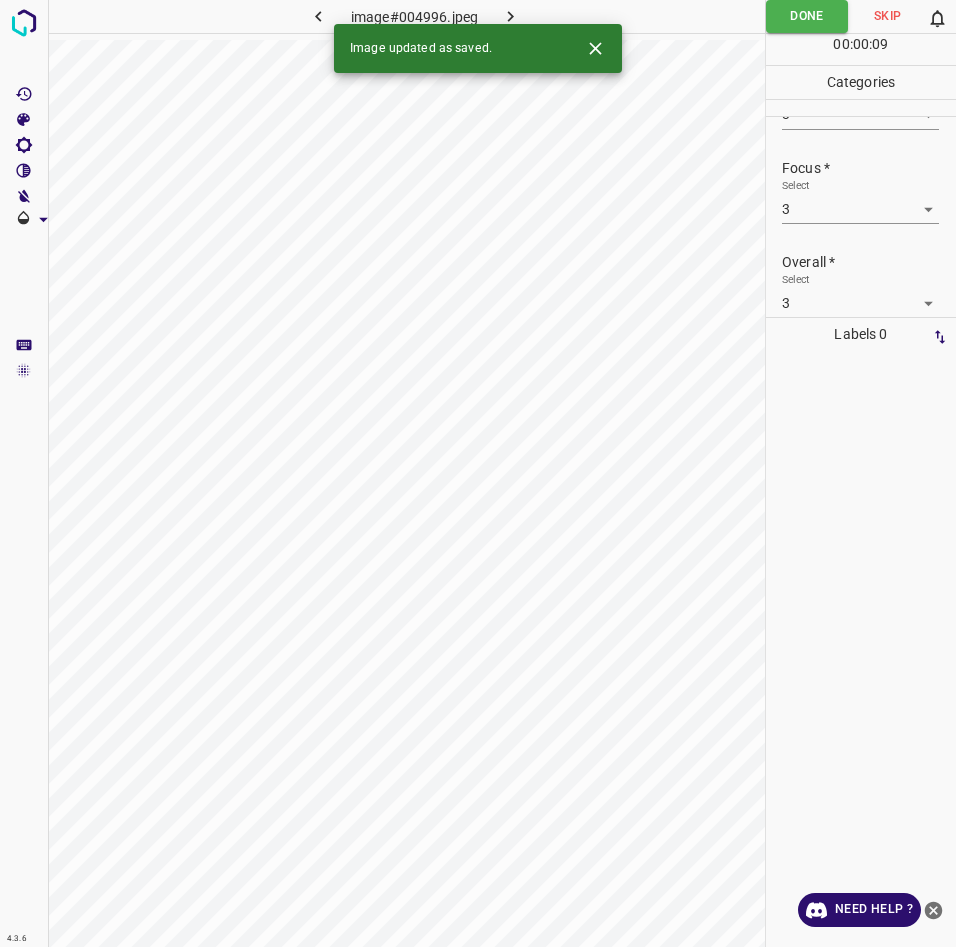 click 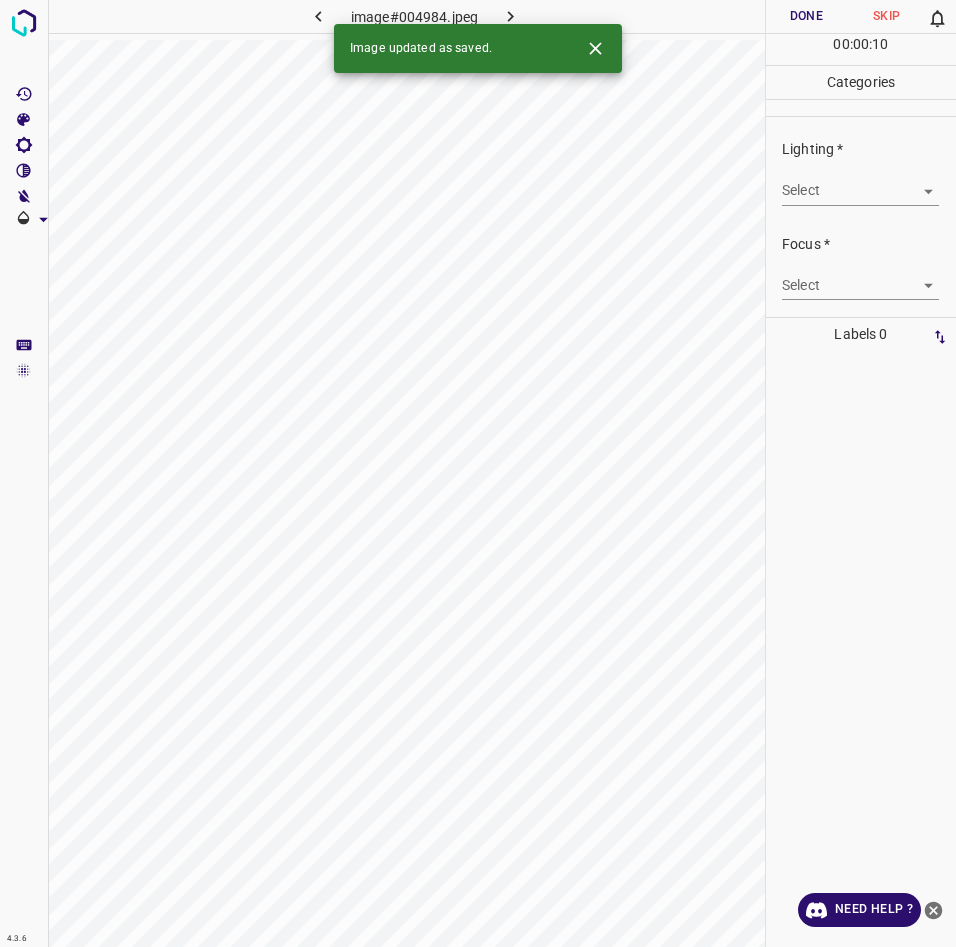 click on "4.3.6  image#004984.jpeg Done Skip 0 00   : 00   : 10   Categories Lighting *  Select ​ Focus *  Select ​ Overall *  Select ​ Labels   0 Categories 1 Lighting 2 Focus 3 Overall Tools Space Change between modes (Draw & Edit) I Auto labeling R Restore zoom M Zoom in N Zoom out Delete Delete selecte label Filters Z Restore filters X Saturation filter C Brightness filter V Contrast filter B Gray scale filter General O Download Image updated as saved. Need Help ? - Text - Hide - Delete" at bounding box center [478, 473] 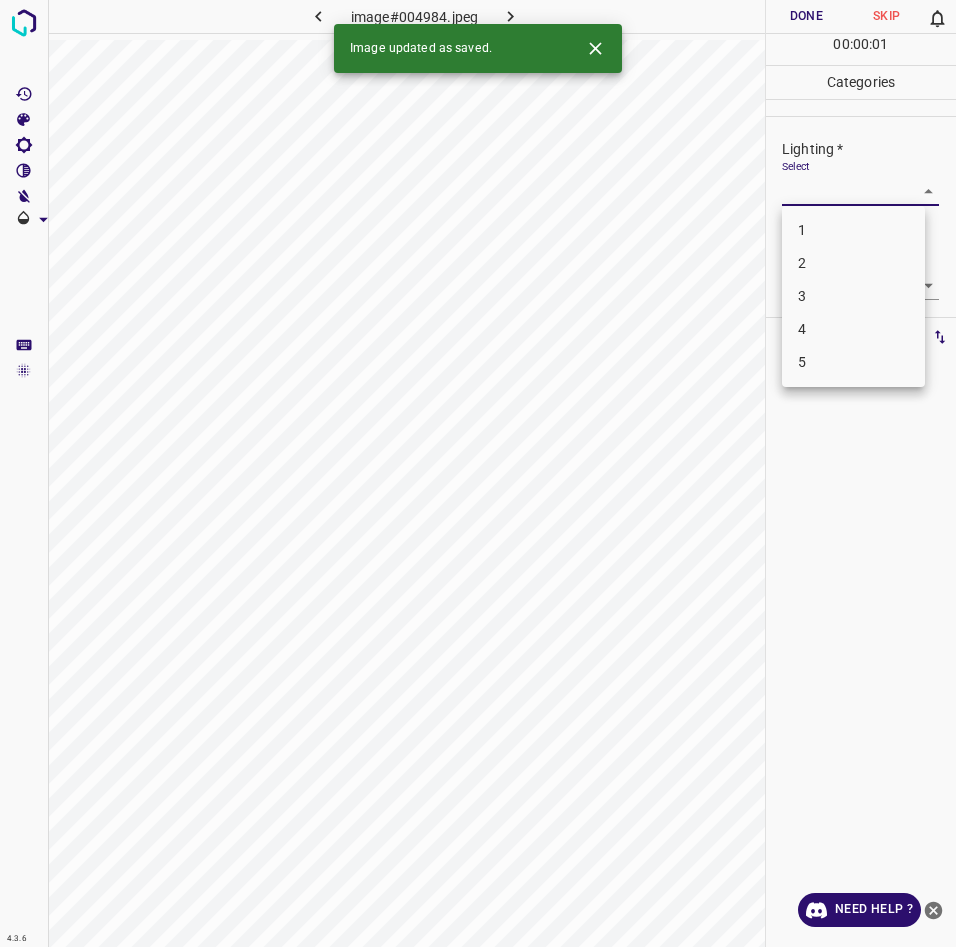click on "3" at bounding box center (853, 296) 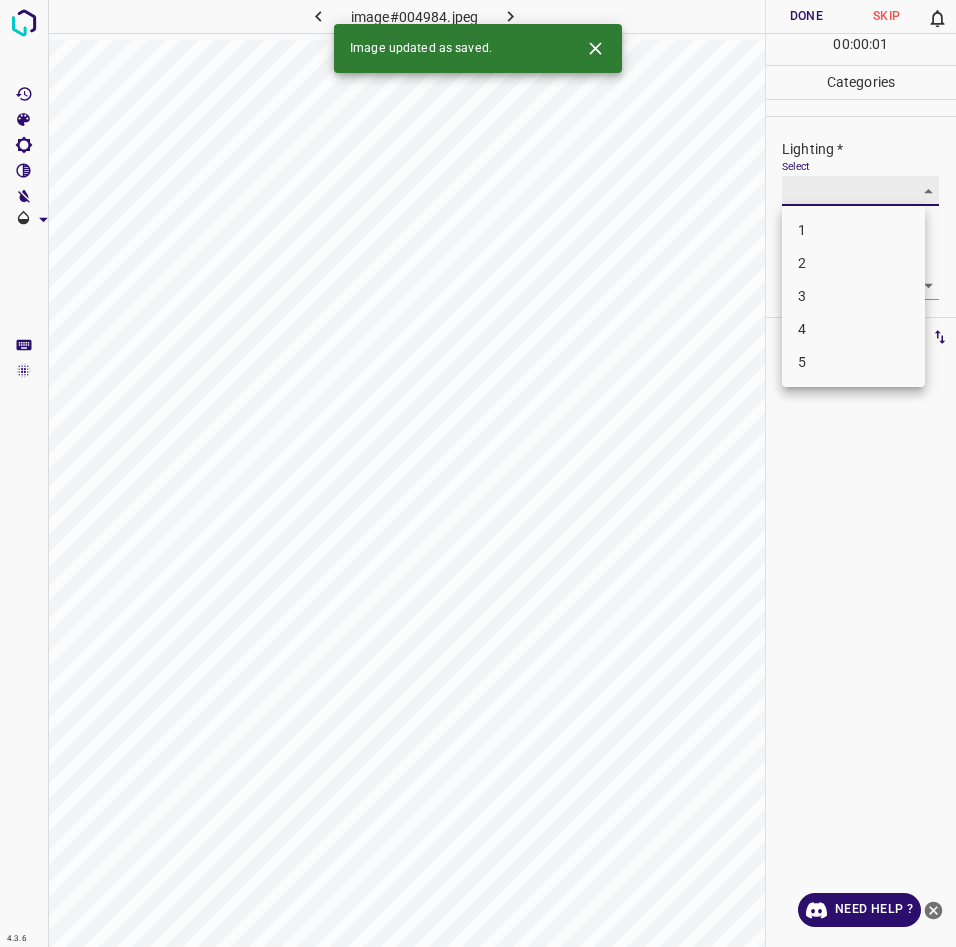 type on "3" 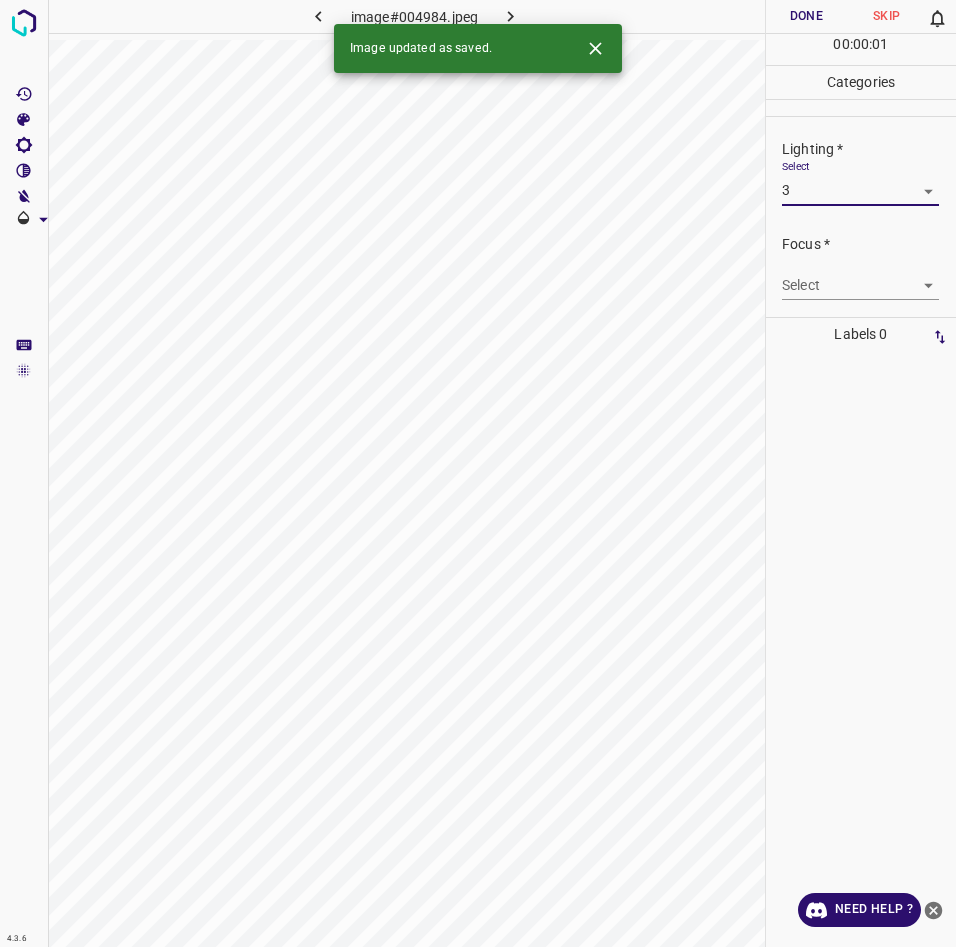 click on "4.3.6  image#004984.jpeg Done Skip 0 00   : 00   : 01   Categories Lighting *  Select 3 3 Focus *  Select ​ Overall *  Select ​ Labels   0 Categories 1 Lighting 2 Focus 3 Overall Tools Space Change between modes (Draw & Edit) I Auto labeling R Restore zoom M Zoom in N Zoom out Delete Delete selecte label Filters Z Restore filters X Saturation filter C Brightness filter V Contrast filter B Gray scale filter General O Download Image updated as saved. Need Help ? - Text - Hide - Delete" at bounding box center [478, 473] 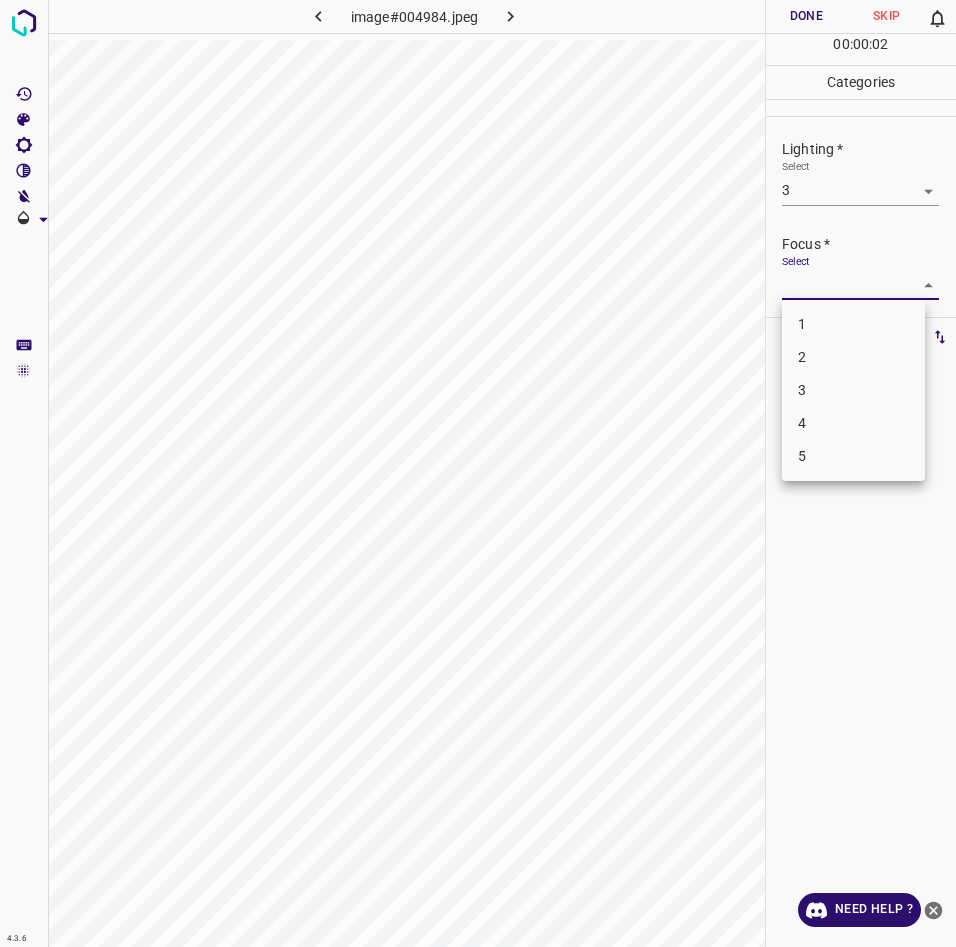 click on "3" at bounding box center [853, 390] 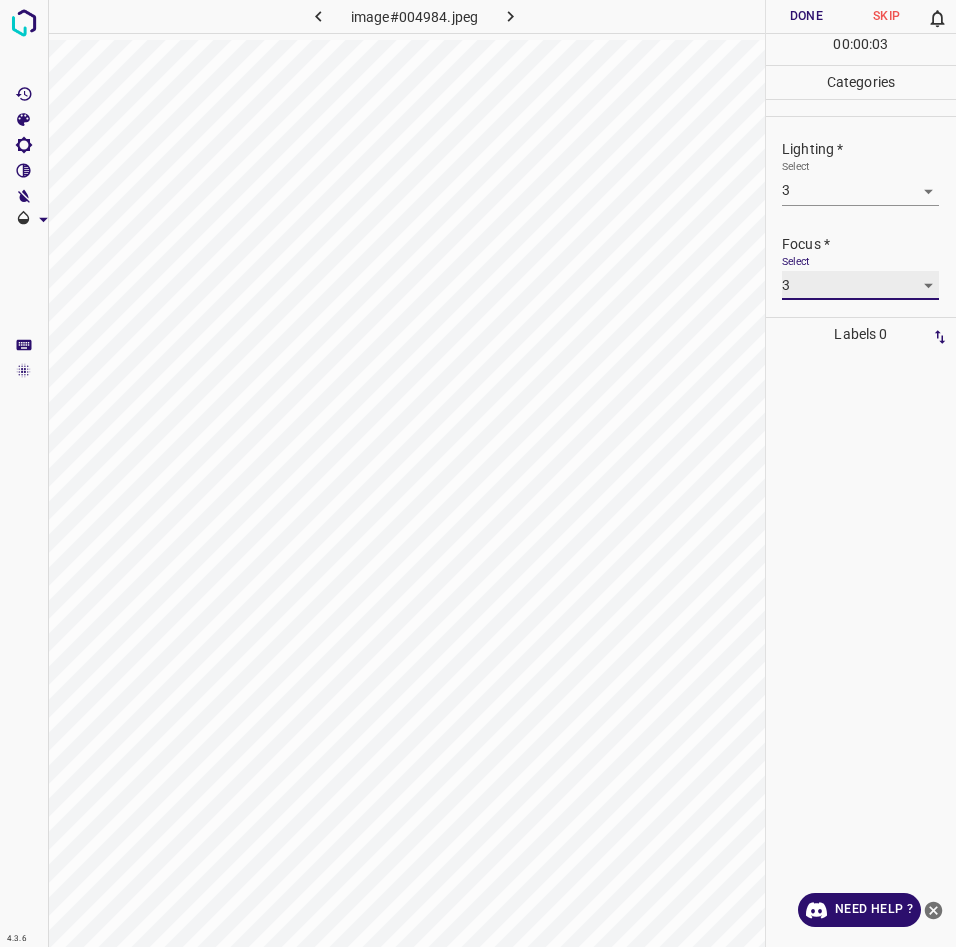 scroll, scrollTop: 98, scrollLeft: 0, axis: vertical 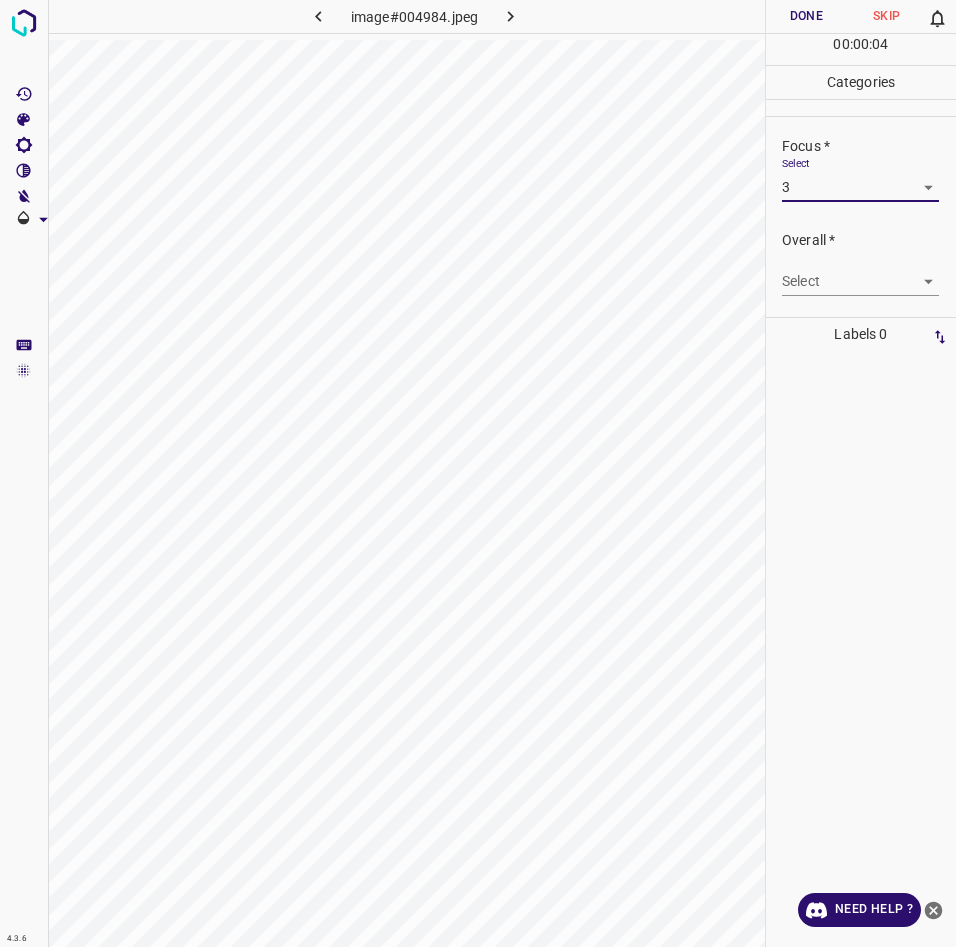 click on "4.3.6  image#004984.jpeg Done Skip 0 00   : 00   : 04   Categories Lighting *  Select 3 3 Focus *  Select 3 3 Overall *  Select ​ Labels   0 Categories 1 Lighting 2 Focus 3 Overall Tools Space Change between modes (Draw & Edit) I Auto labeling R Restore zoom M Zoom in N Zoom out Delete Delete selecte label Filters Z Restore filters X Saturation filter C Brightness filter V Contrast filter B Gray scale filter General O Download Need Help ? - Text - Hide - Delete" at bounding box center (478, 473) 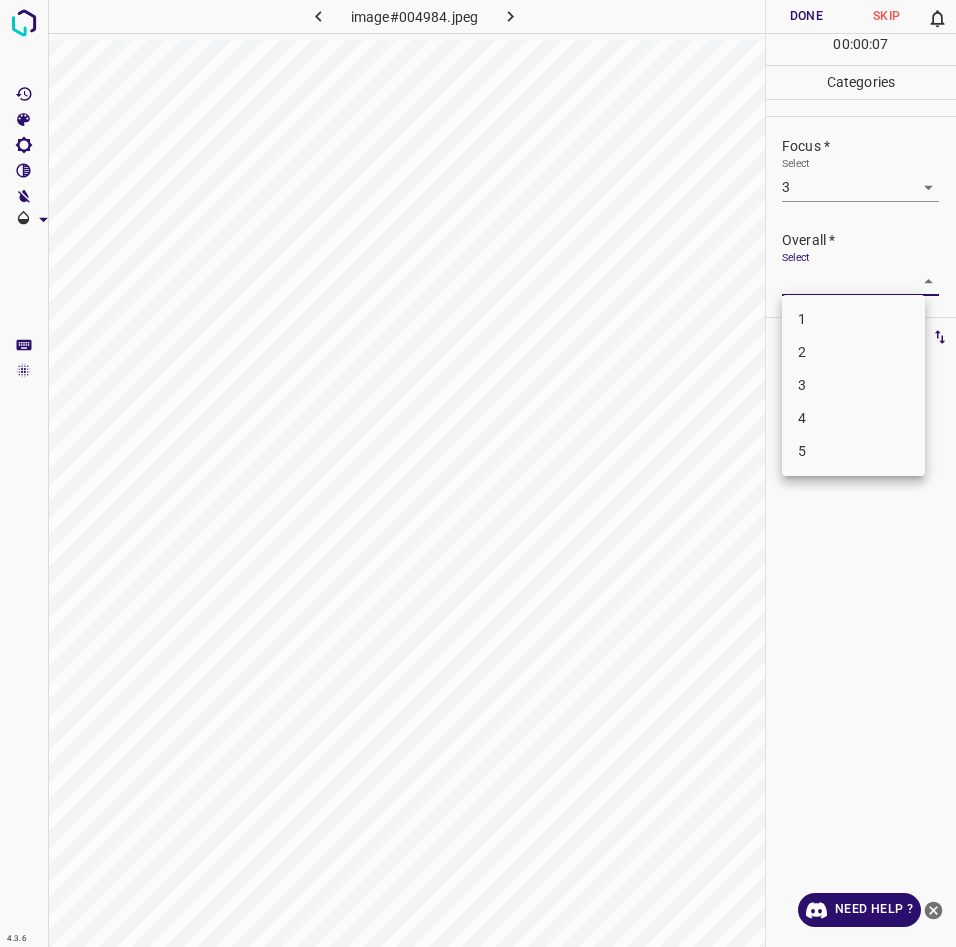 click at bounding box center [478, 473] 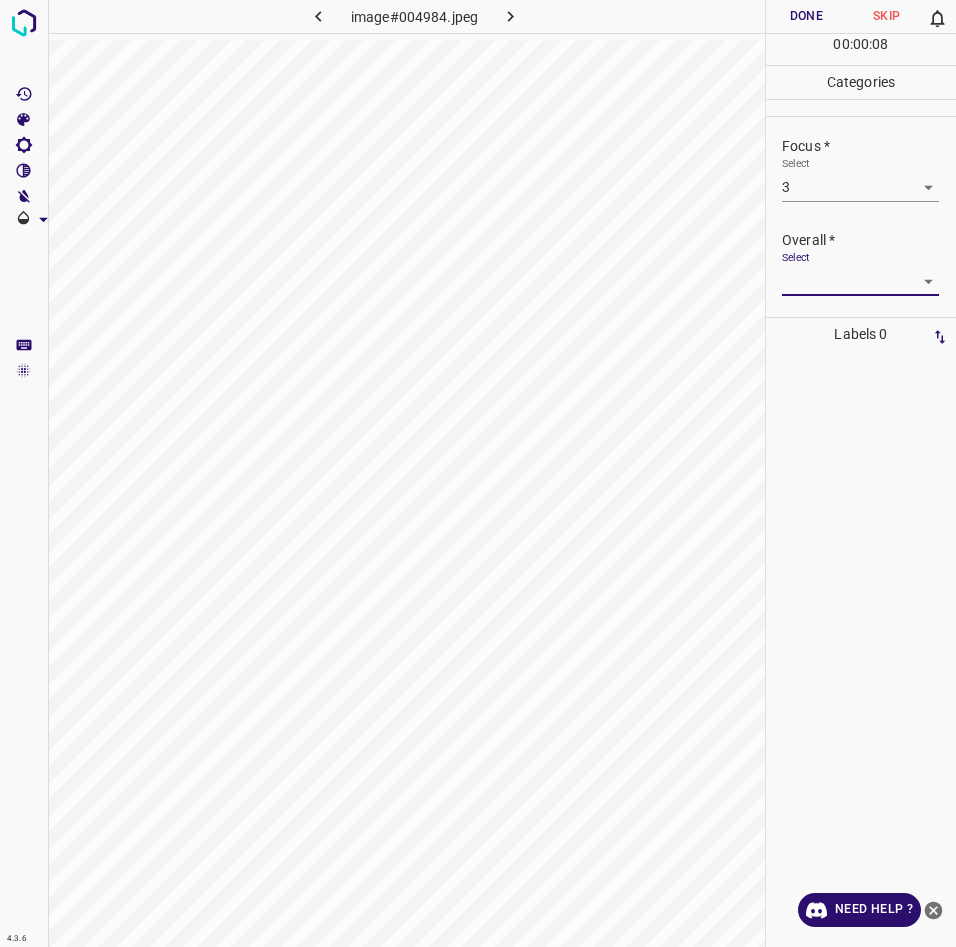 click on "4.3.6  image#004984.jpeg Done Skip 0 00   : 00   : 08   Categories Lighting *  Select 3 3 Focus *  Select 3 3 Overall *  Select ​ Labels   0 Categories 1 Lighting 2 Focus 3 Overall Tools Space Change between modes (Draw & Edit) I Auto labeling R Restore zoom M Zoom in N Zoom out Delete Delete selecte label Filters Z Restore filters X Saturation filter C Brightness filter V Contrast filter B Gray scale filter General O Download Need Help ? - Text - Hide - Delete" at bounding box center (478, 473) 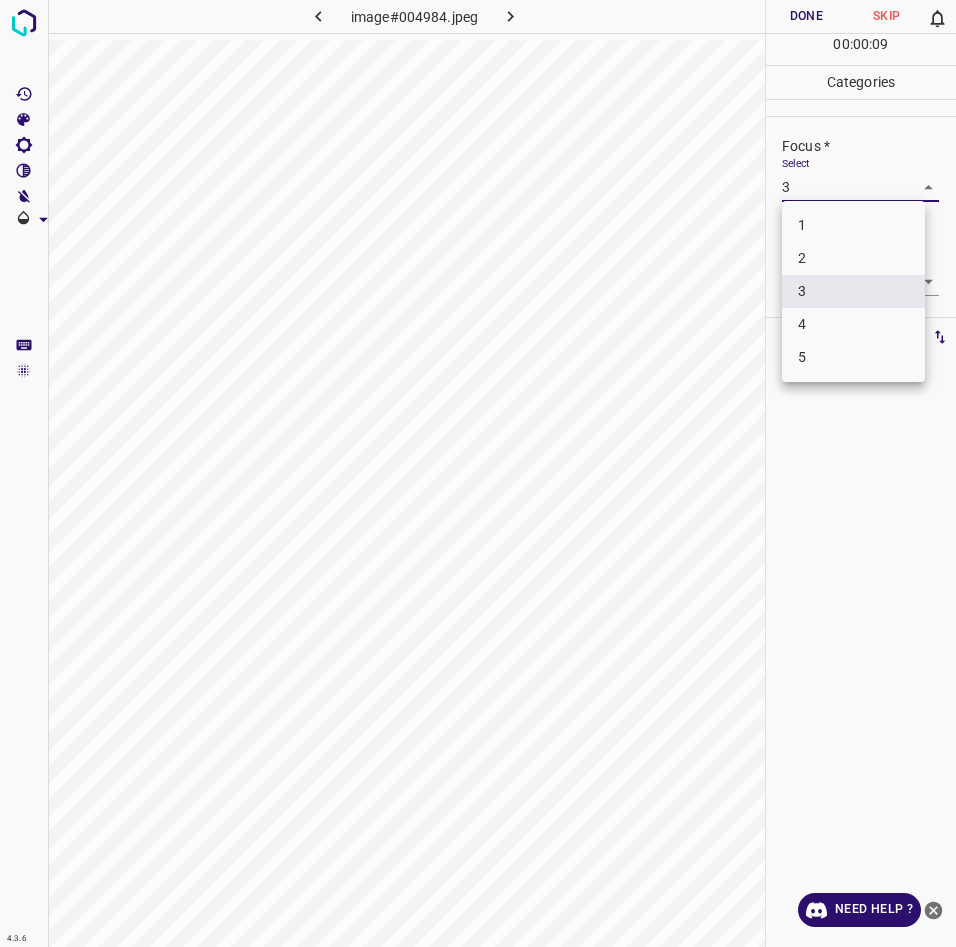 click on "2" at bounding box center (853, 258) 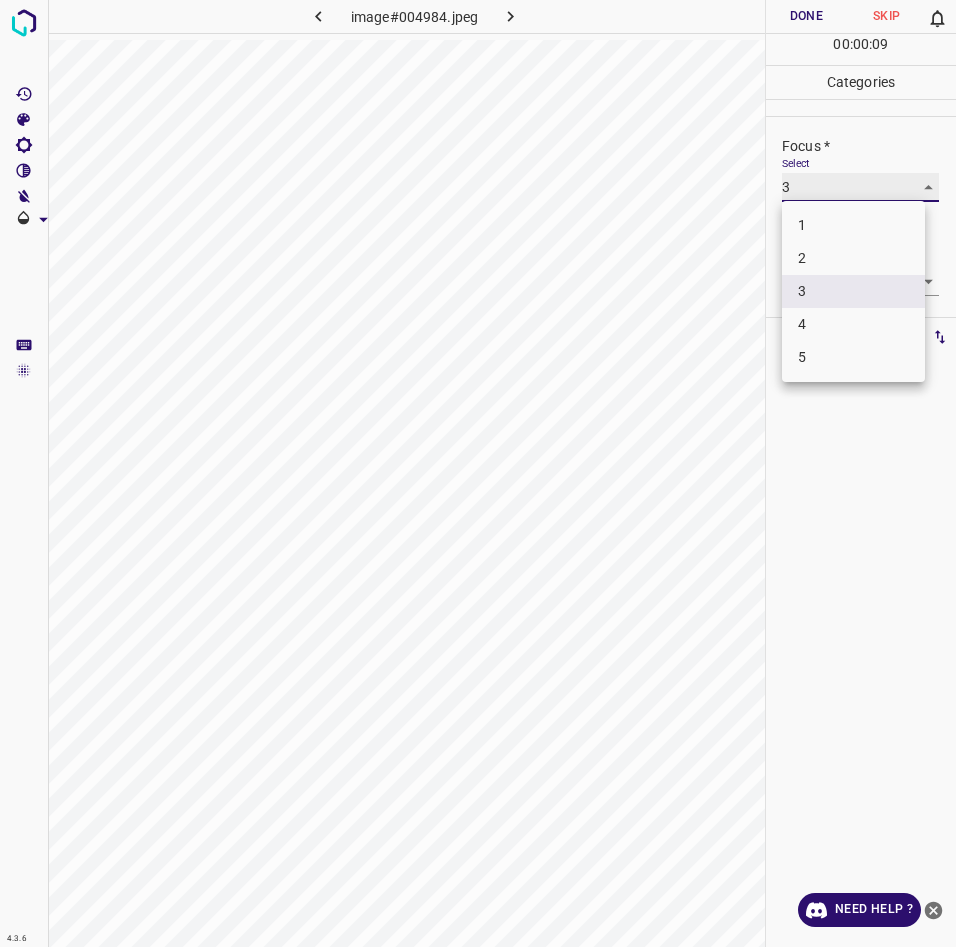 type on "2" 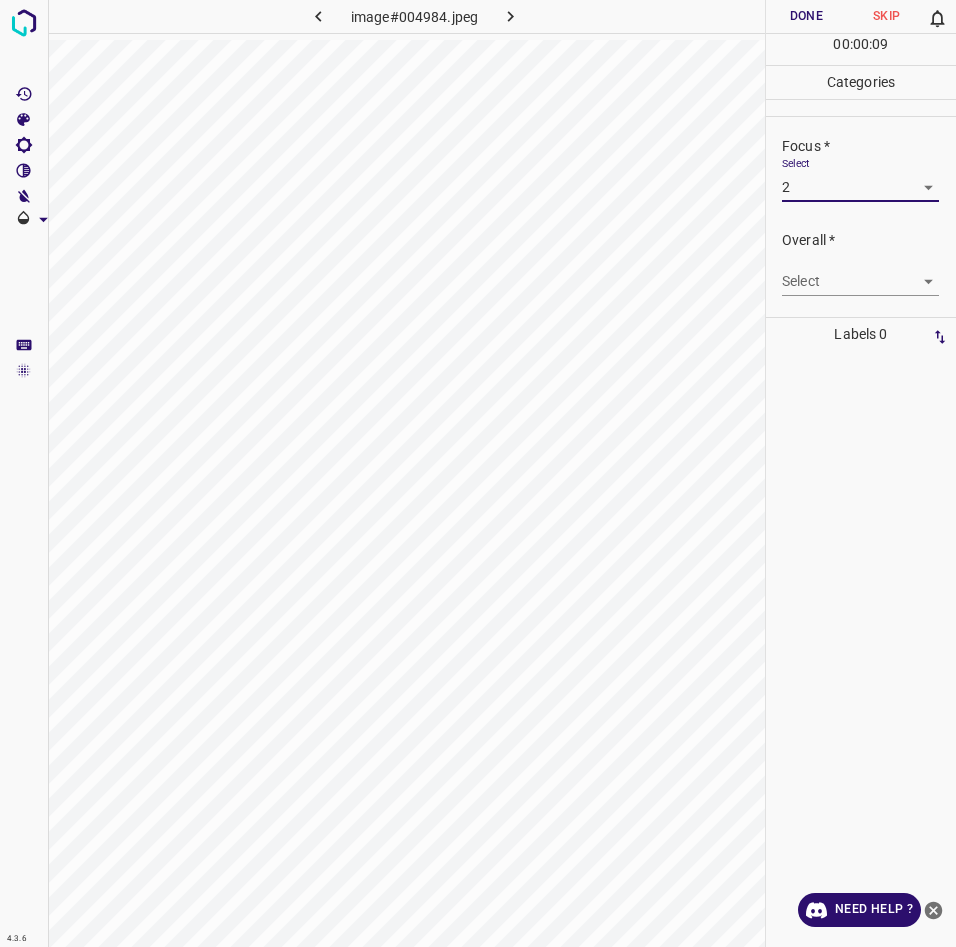 click on "4.3.6  image#004984.jpeg Done Skip 0 00   : 00   : 09   Categories Lighting *  Select 3 3 Focus *  Select 2 2 Overall *  Select ​ Labels   0 Categories 1 Lighting 2 Focus 3 Overall Tools Space Change between modes (Draw & Edit) I Auto labeling R Restore zoom M Zoom in N Zoom out Delete Delete selecte label Filters Z Restore filters X Saturation filter C Brightness filter V Contrast filter B Gray scale filter General O Download Need Help ? - Text - Hide - Delete" at bounding box center [478, 473] 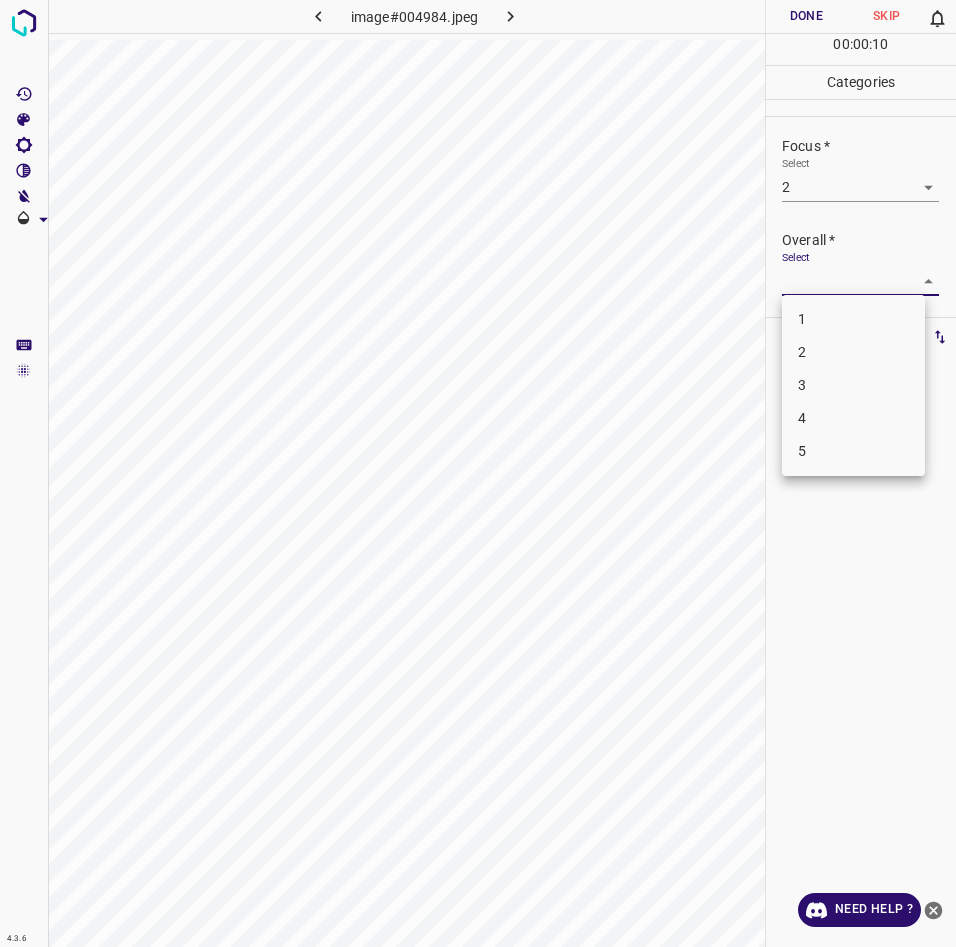 click on "3" at bounding box center [853, 385] 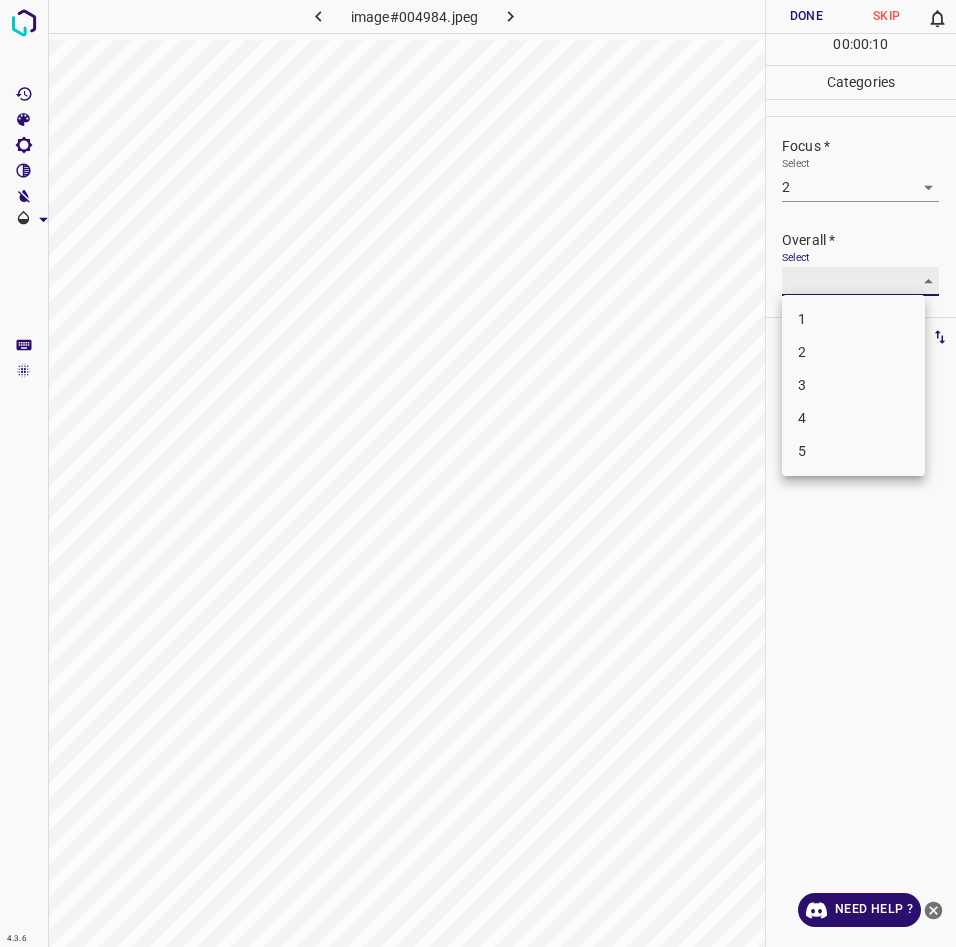 type on "3" 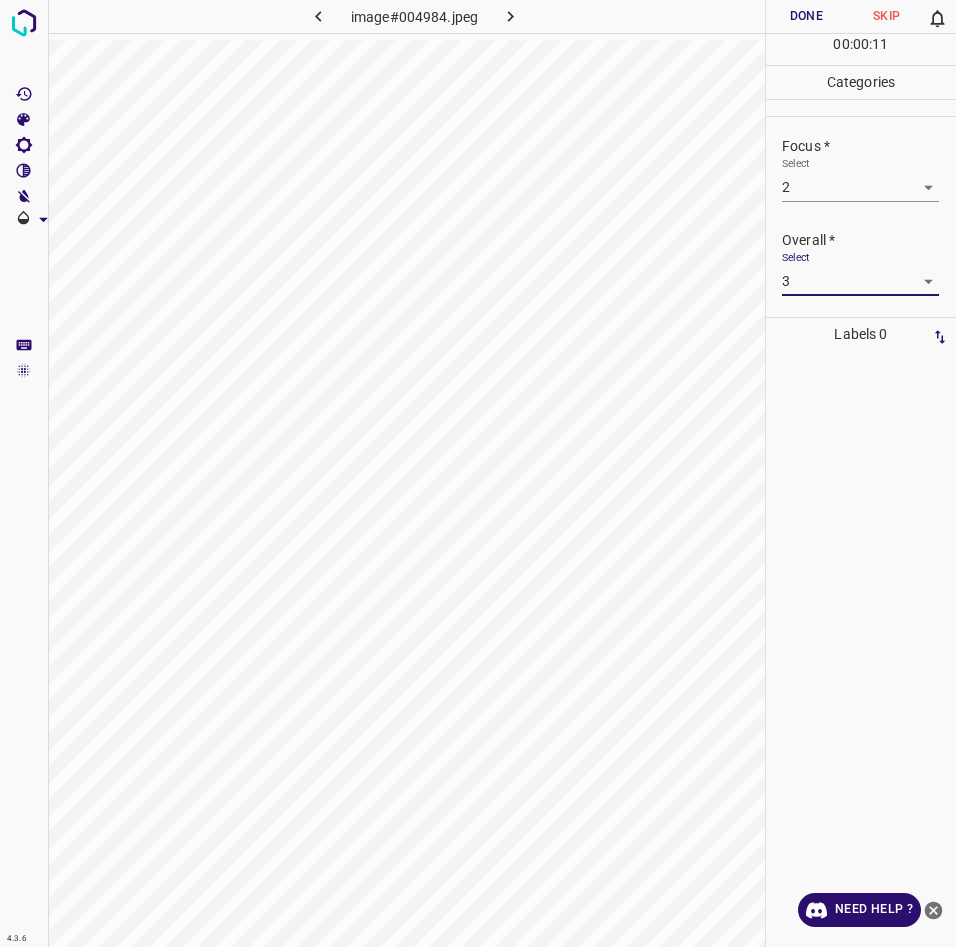click on "Done" at bounding box center [806, 16] 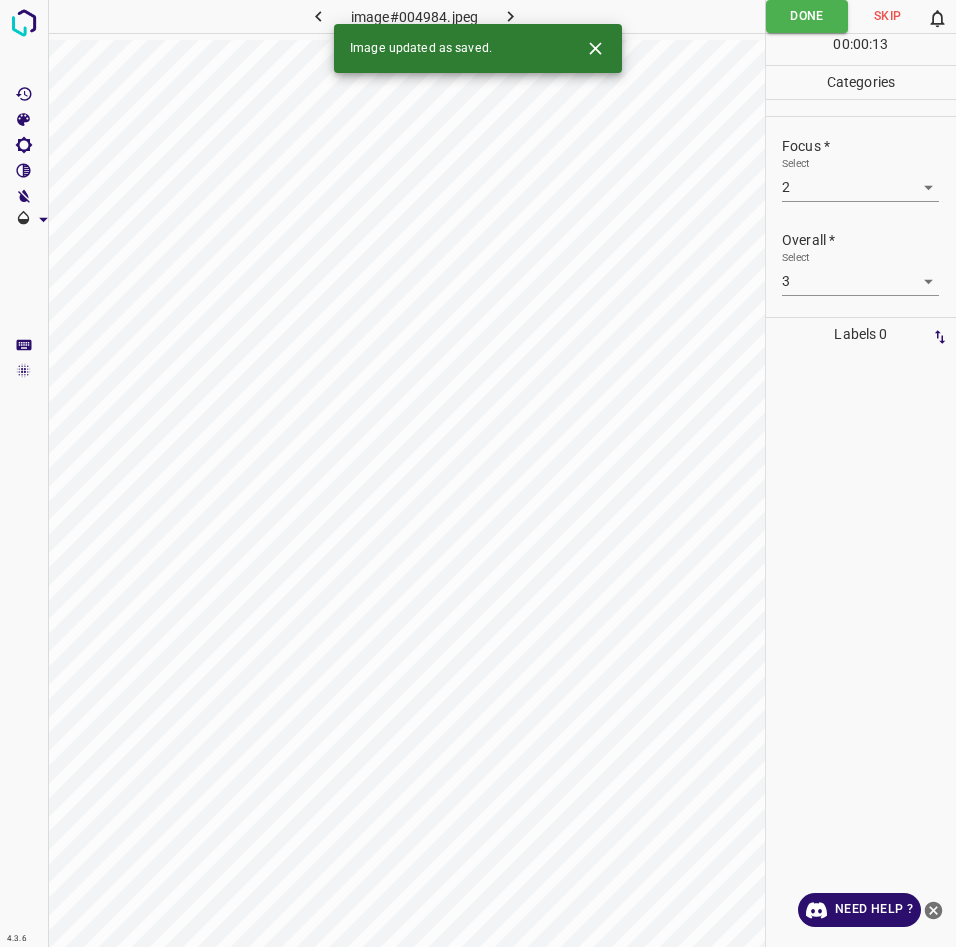 click 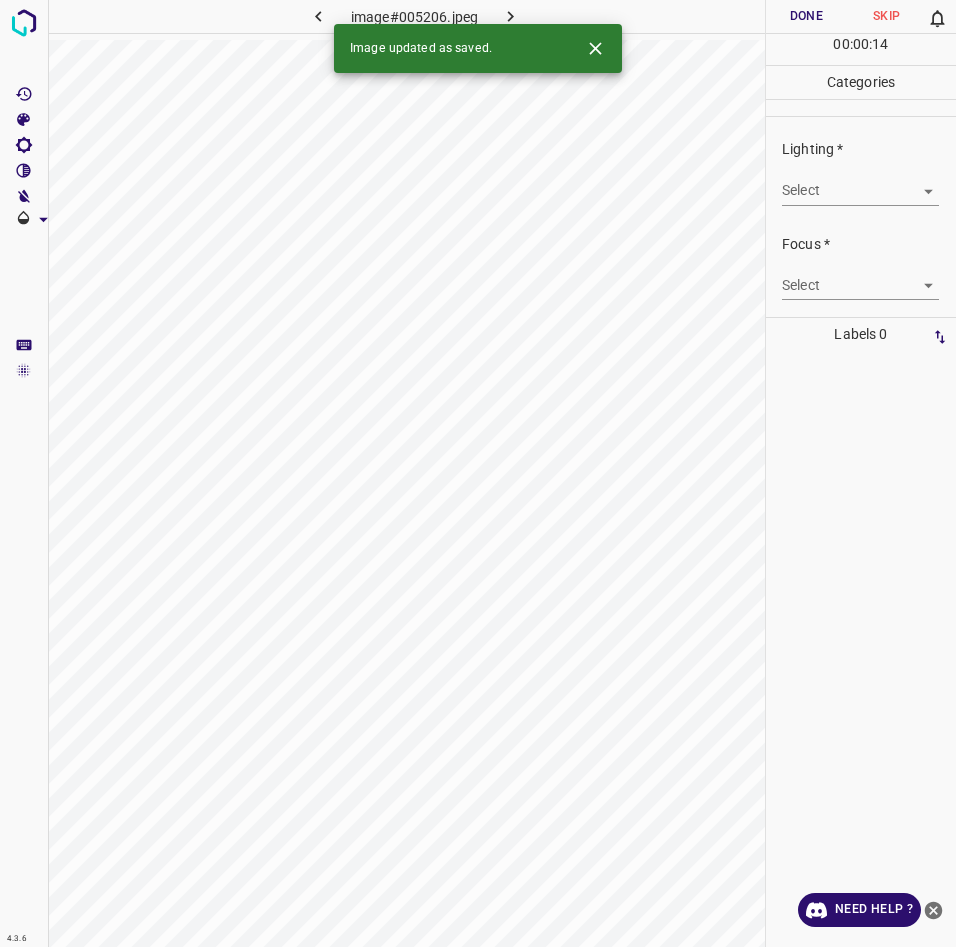 click on "4.3.6  image#005206.jpeg Done Skip 0 00   : 00   : 14   Categories Lighting *  Select ​ Focus *  Select ​ Overall *  Select ​ Labels   0 Categories 1 Lighting 2 Focus 3 Overall Tools Space Change between modes (Draw & Edit) I Auto labeling R Restore zoom M Zoom in N Zoom out Delete Delete selecte label Filters Z Restore filters X Saturation filter C Brightness filter V Contrast filter B Gray scale filter General O Download Image updated as saved. Need Help ? - Text - Hide - Delete" at bounding box center [478, 473] 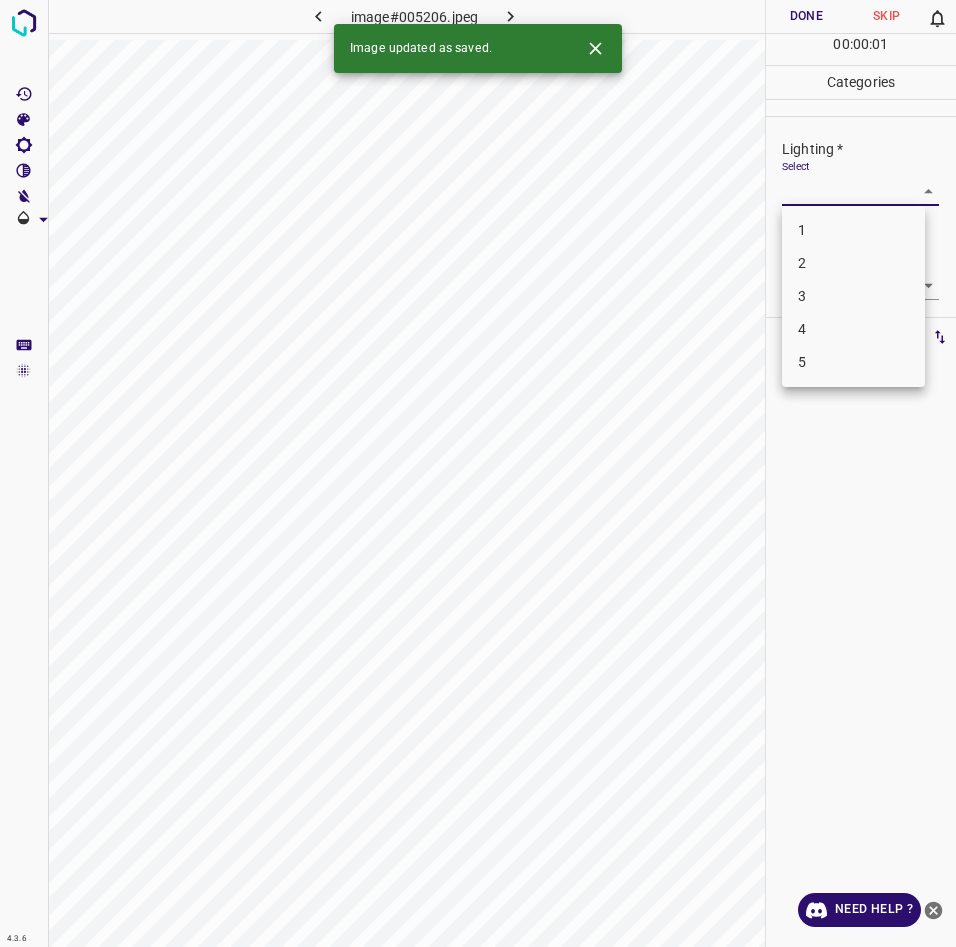 click on "3" at bounding box center (853, 296) 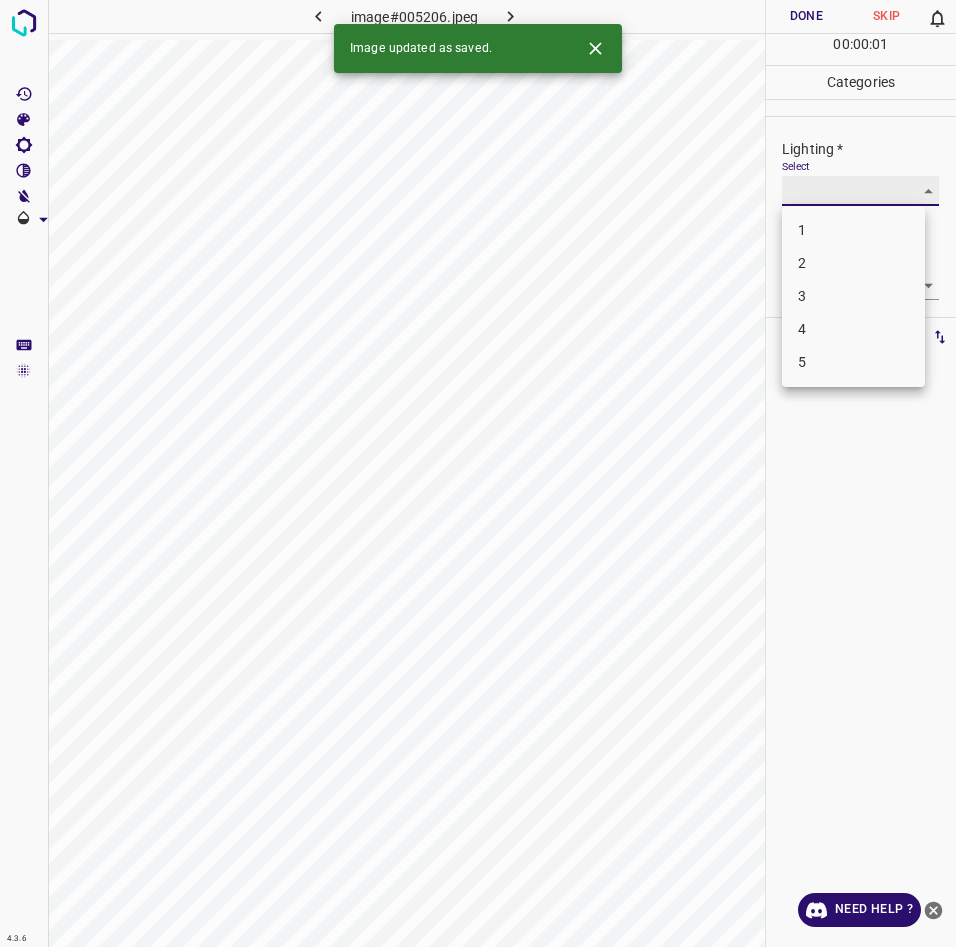 type on "3" 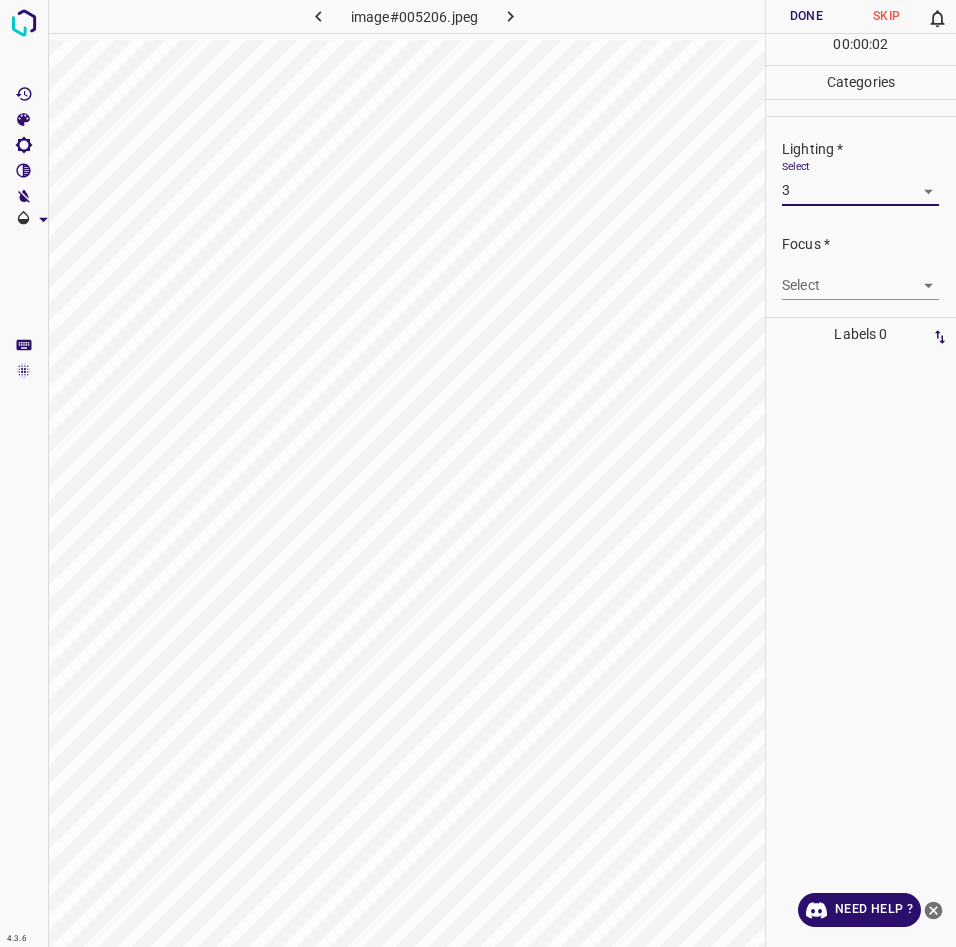click on "4.3.6  image#005206.jpeg Done Skip 0 00   : 00   : 02   Categories Lighting *  Select 3 3 Focus *  Select ​ Overall *  Select ​ Labels   0 Categories 1 Lighting 2 Focus 3 Overall Tools Space Change between modes (Draw & Edit) I Auto labeling R Restore zoom M Zoom in N Zoom out Delete Delete selecte label Filters Z Restore filters X Saturation filter C Brightness filter V Contrast filter B Gray scale filter General O Download Need Help ? - Text - Hide - Delete" at bounding box center (478, 473) 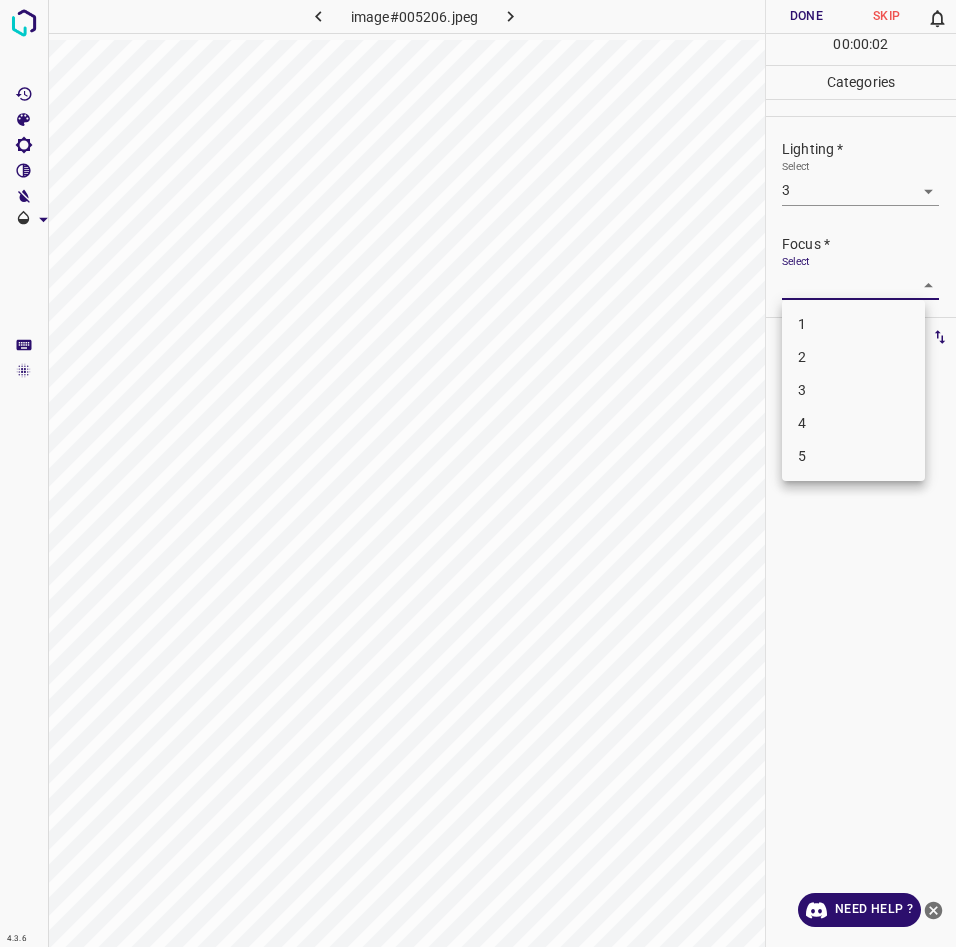 click on "3" at bounding box center (853, 390) 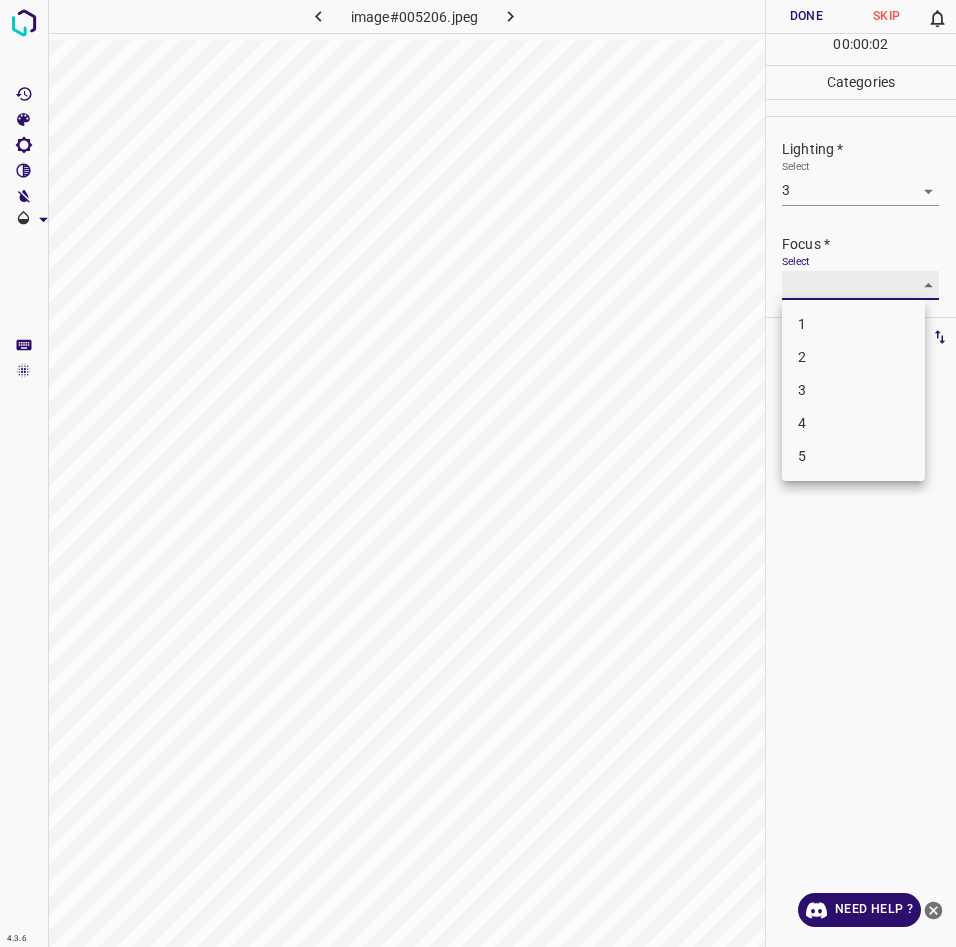 type on "3" 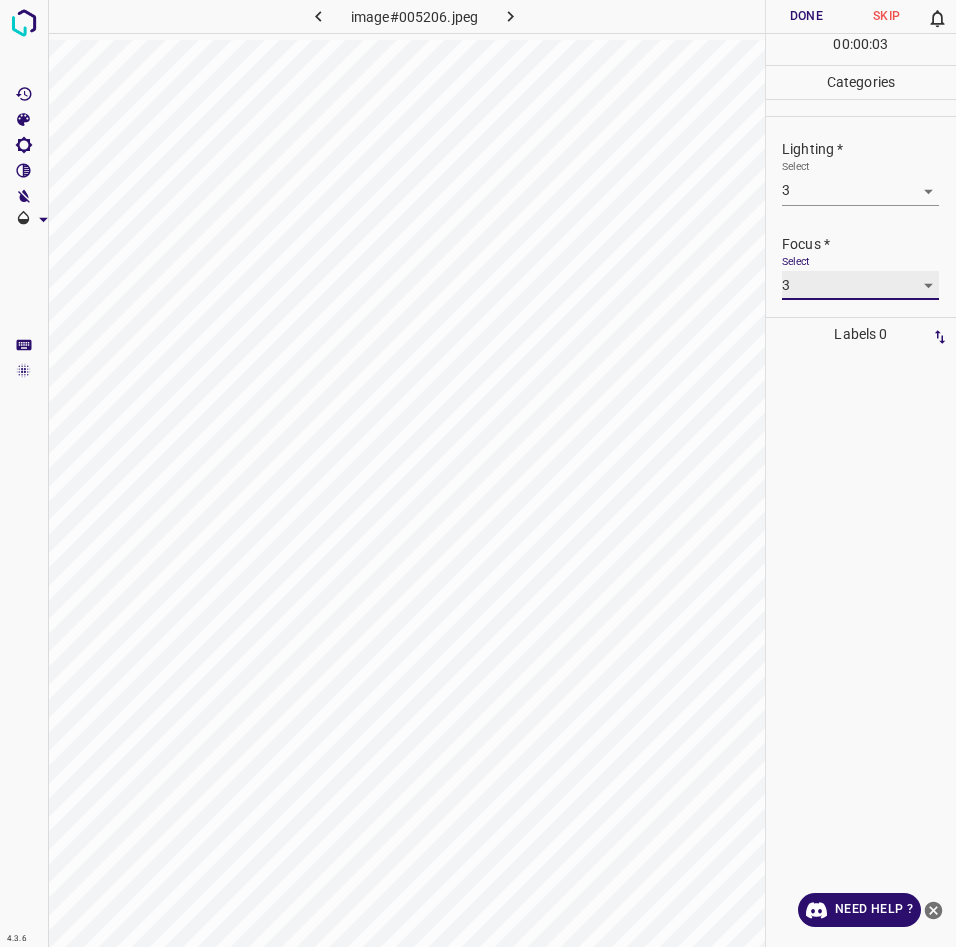 scroll, scrollTop: 98, scrollLeft: 0, axis: vertical 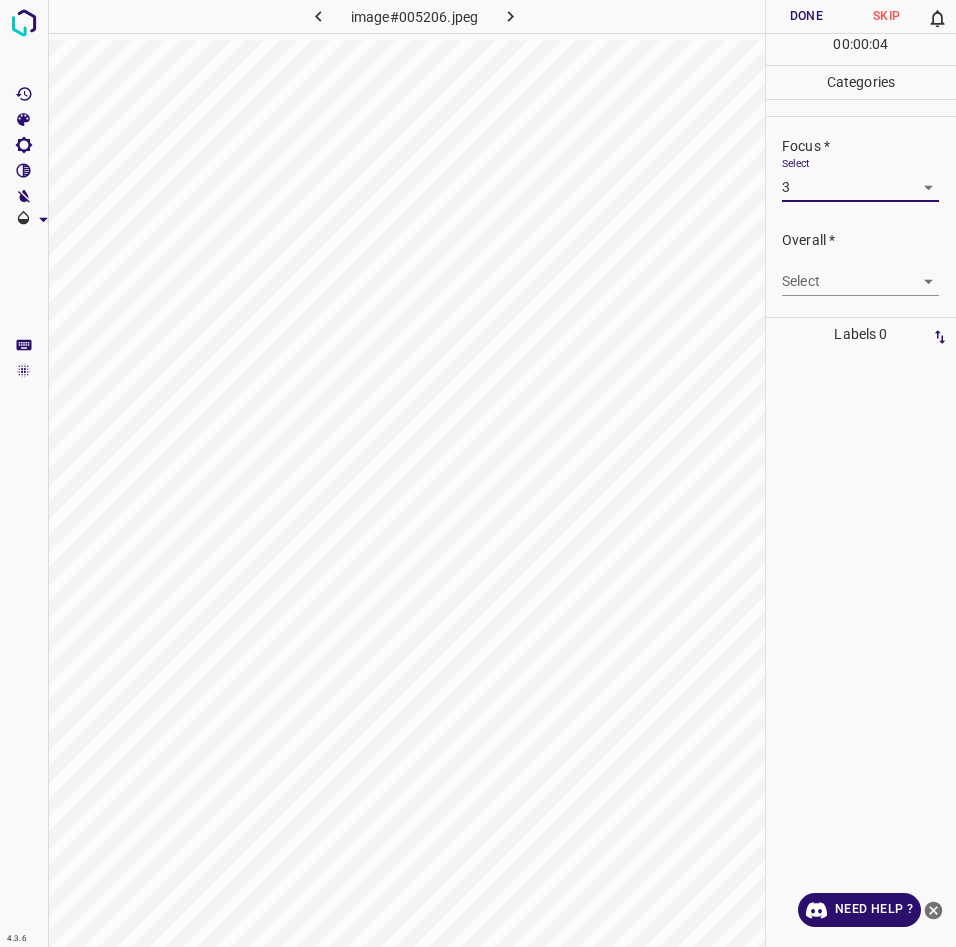 click on "4.3.6  image#005206.jpeg Done Skip 0 00   : 00   : 04   Categories Lighting *  Select 3 3 Focus *  Select 3 3 Overall *  Select ​ Labels   0 Categories 1 Lighting 2 Focus 3 Overall Tools Space Change between modes (Draw & Edit) I Auto labeling R Restore zoom M Zoom in N Zoom out Delete Delete selecte label Filters Z Restore filters X Saturation filter C Brightness filter V Contrast filter B Gray scale filter General O Download Need Help ? - Text - Hide - Delete" at bounding box center [478, 473] 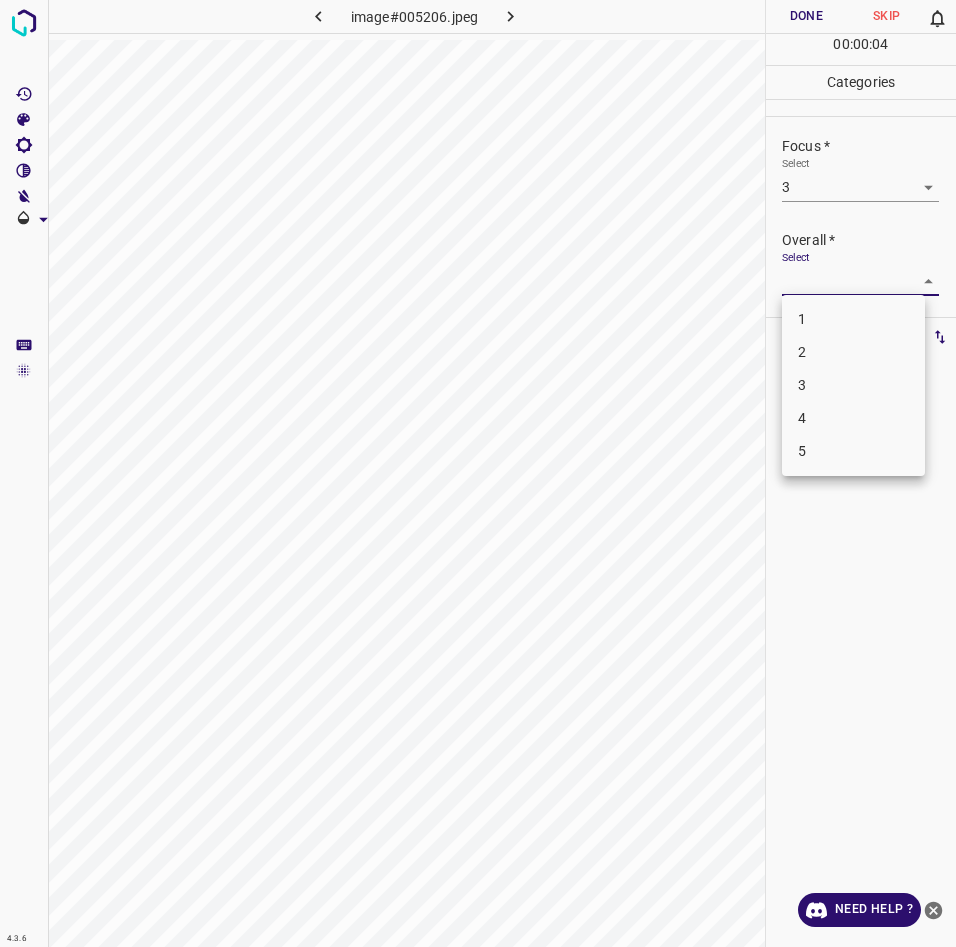 click on "3" at bounding box center (853, 385) 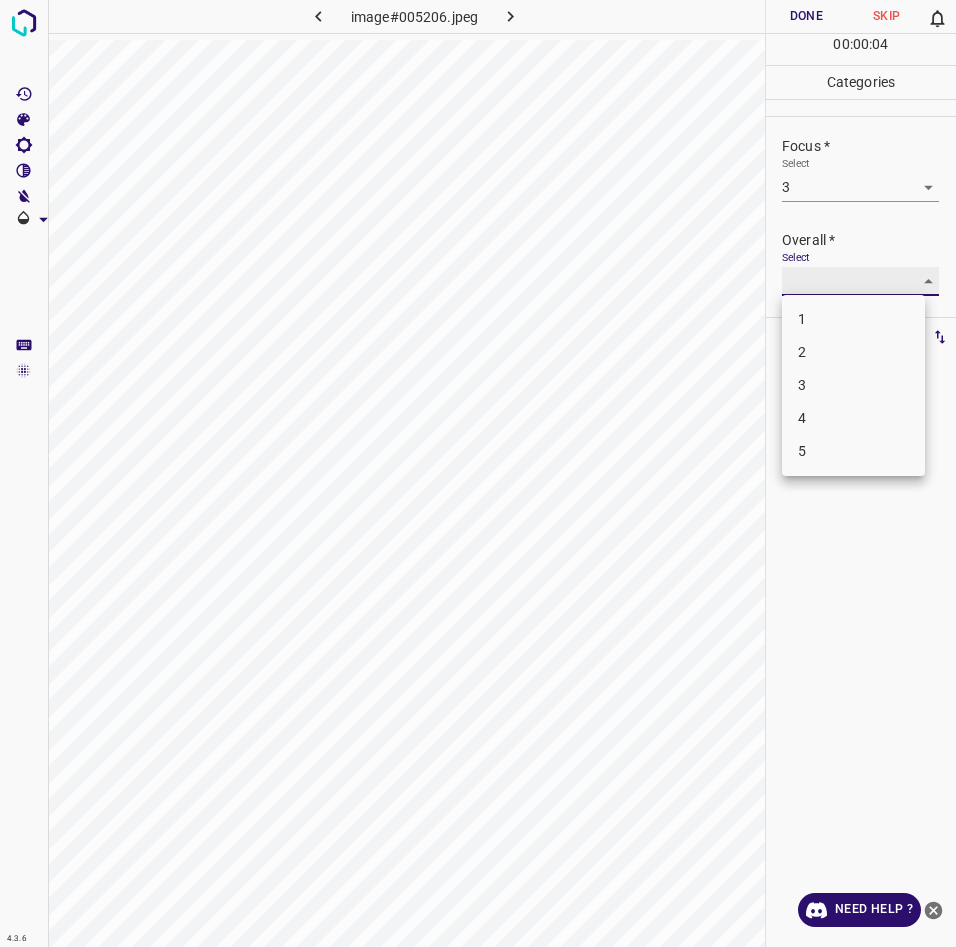 type on "3" 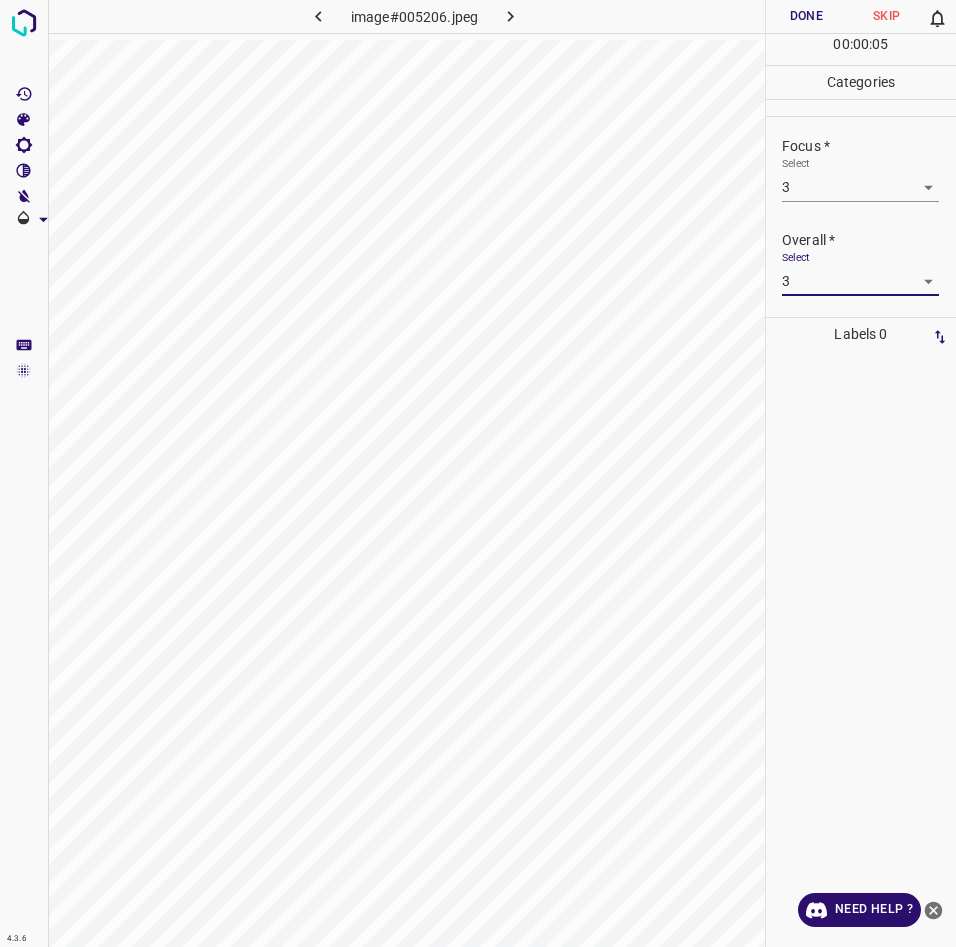 click on "Done" at bounding box center (806, 16) 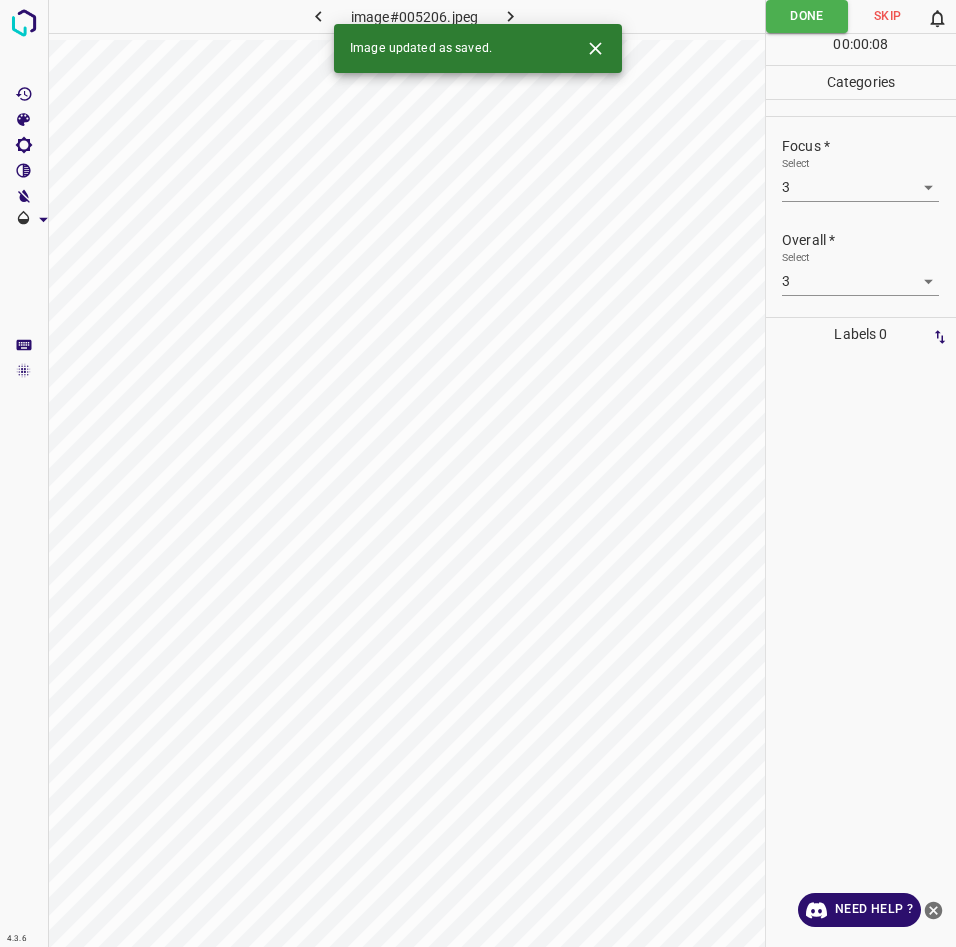 click 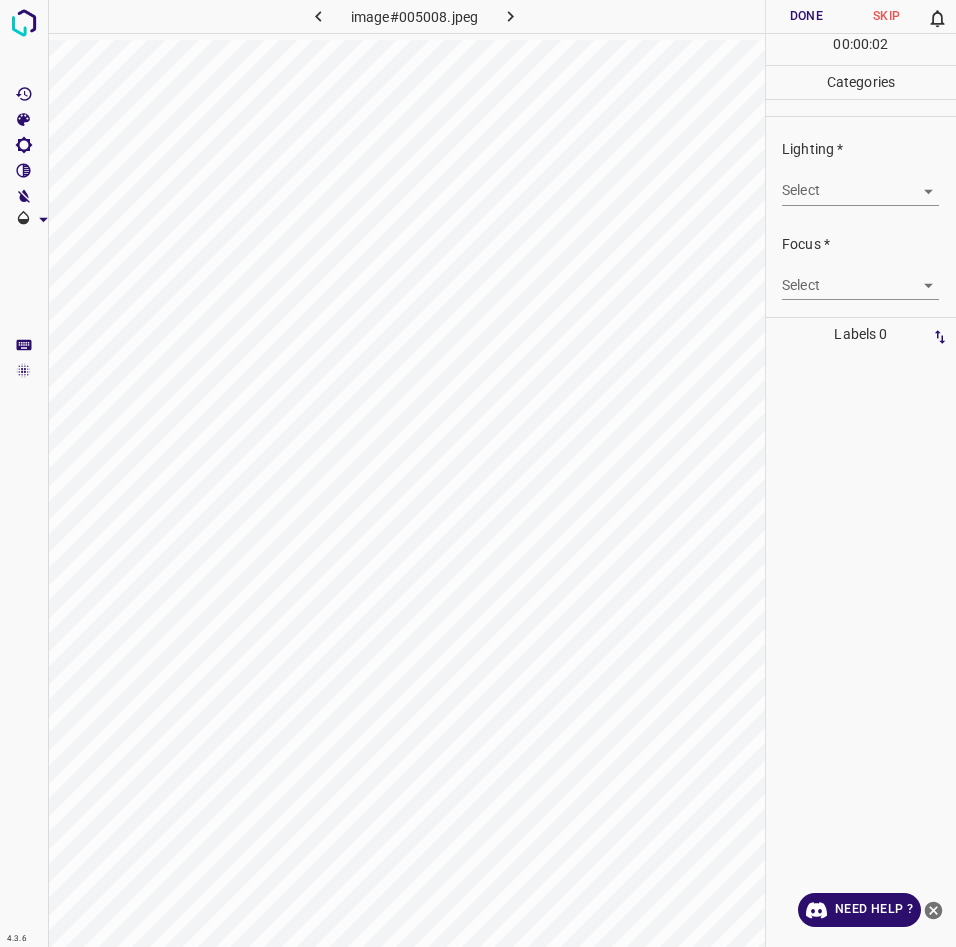 click on "4.3.6  image#005008.jpeg Done Skip 0 00   : 00   : 02   Categories Lighting *  Select ​ Focus *  Select ​ Overall *  Select ​ Labels   0 Categories 1 Lighting 2 Focus 3 Overall Tools Space Change between modes (Draw & Edit) I Auto labeling R Restore zoom M Zoom in N Zoom out Delete Delete selecte label Filters Z Restore filters X Saturation filter C Brightness filter V Contrast filter B Gray scale filter General O Download Need Help ? - Text - Hide - Delete" at bounding box center [478, 473] 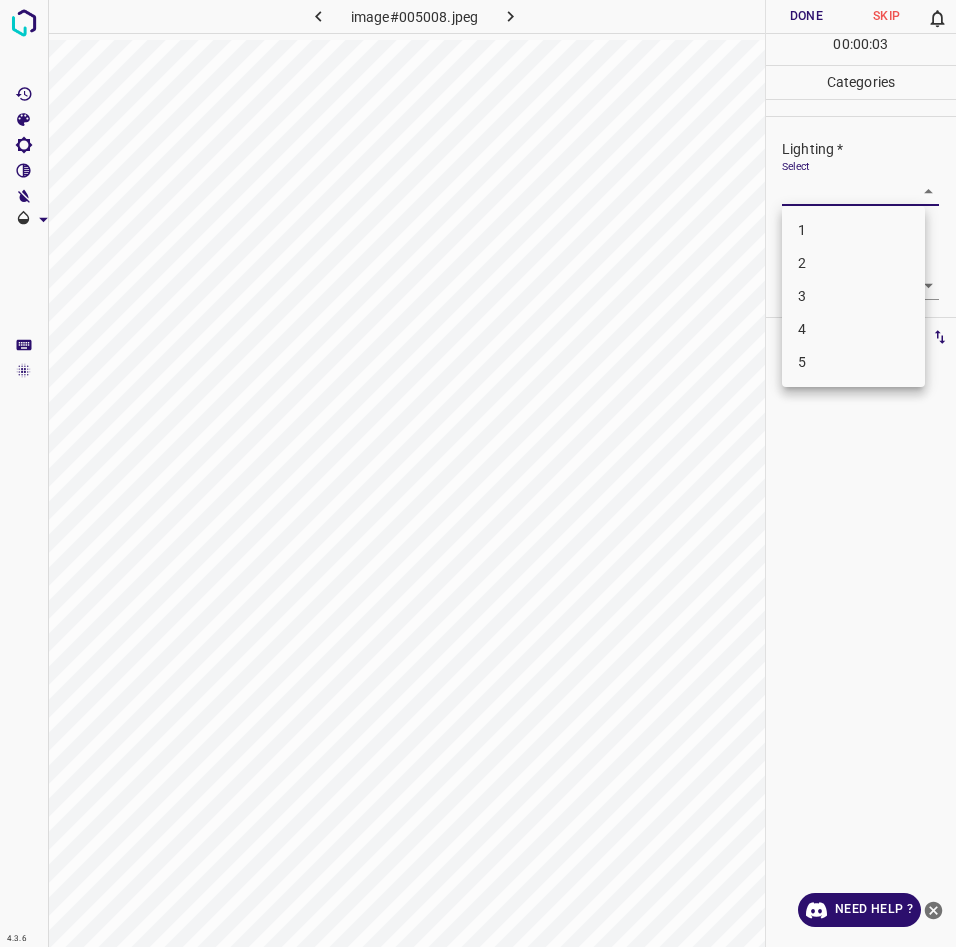 click on "3" at bounding box center [853, 296] 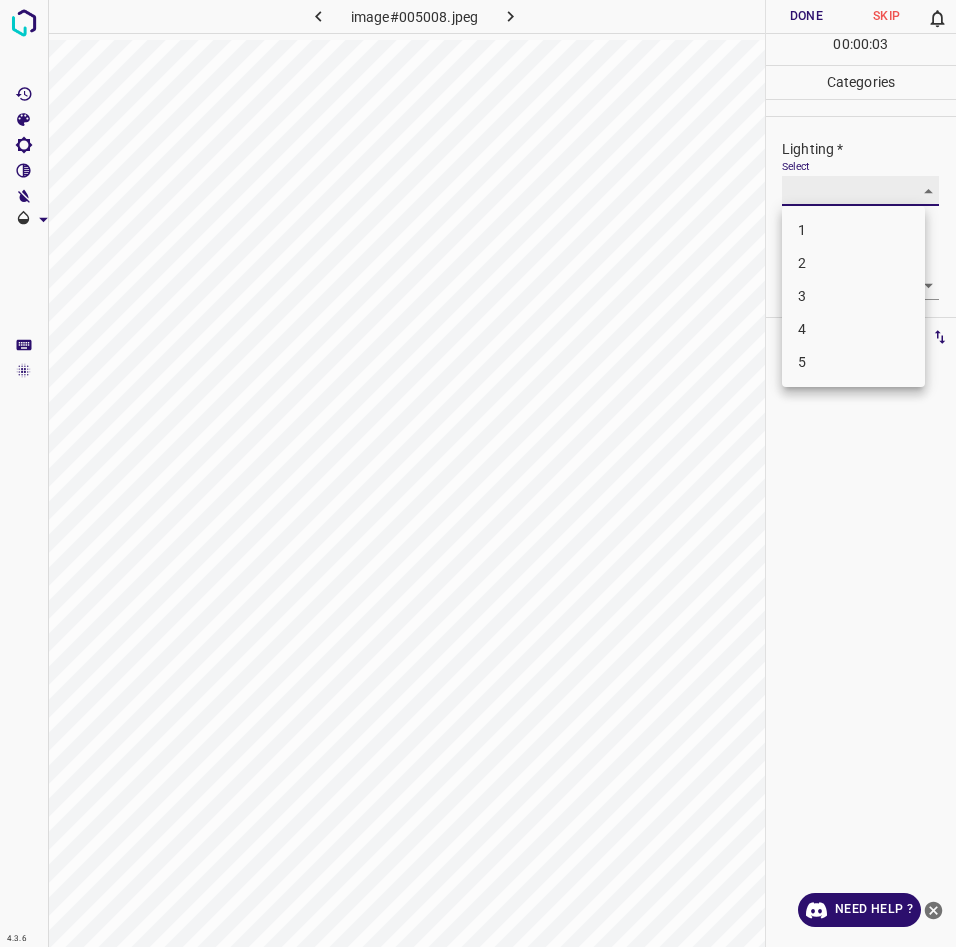 type on "3" 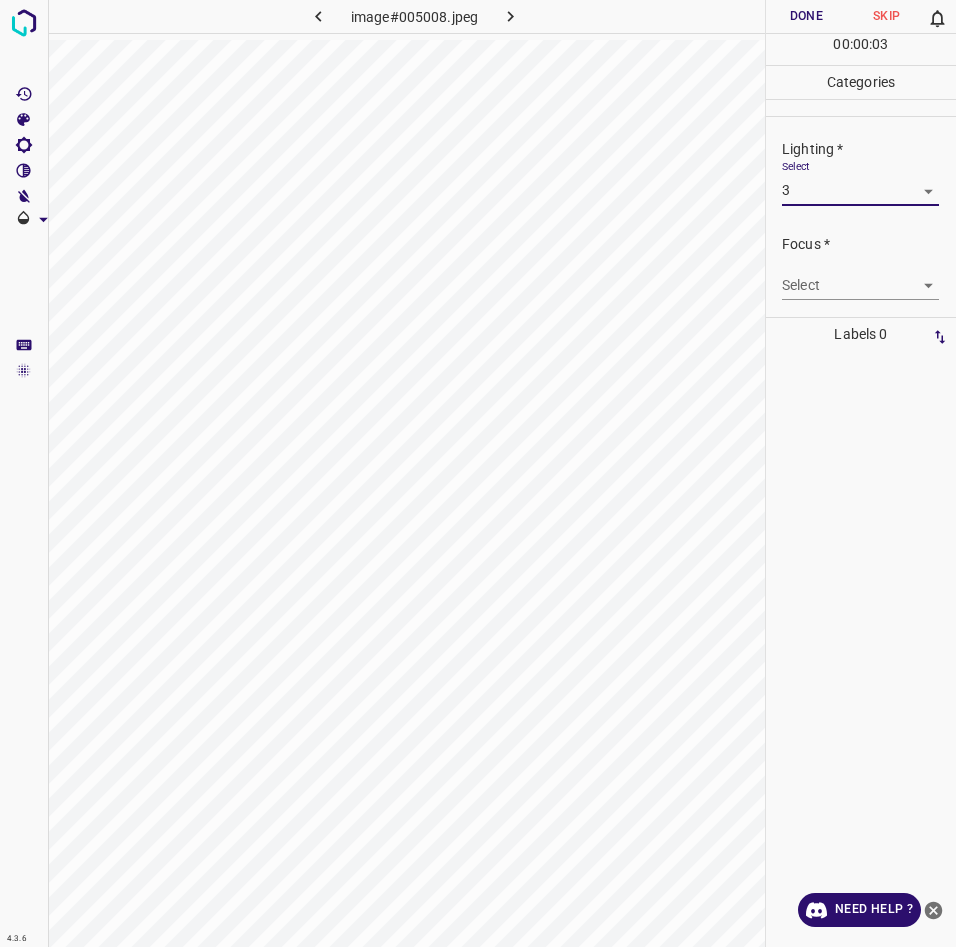 click on "4.3.6  image#005008.jpeg Done Skip 0 00   : 00   : 03   Categories Lighting *  Select 3 3 Focus *  Select ​ Overall *  Select ​ Labels   0 Categories 1 Lighting 2 Focus 3 Overall Tools Space Change between modes (Draw & Edit) I Auto labeling R Restore zoom M Zoom in N Zoom out Delete Delete selecte label Filters Z Restore filters X Saturation filter C Brightness filter V Contrast filter B Gray scale filter General O Download Need Help ? - Text - Hide - Delete" at bounding box center [478, 473] 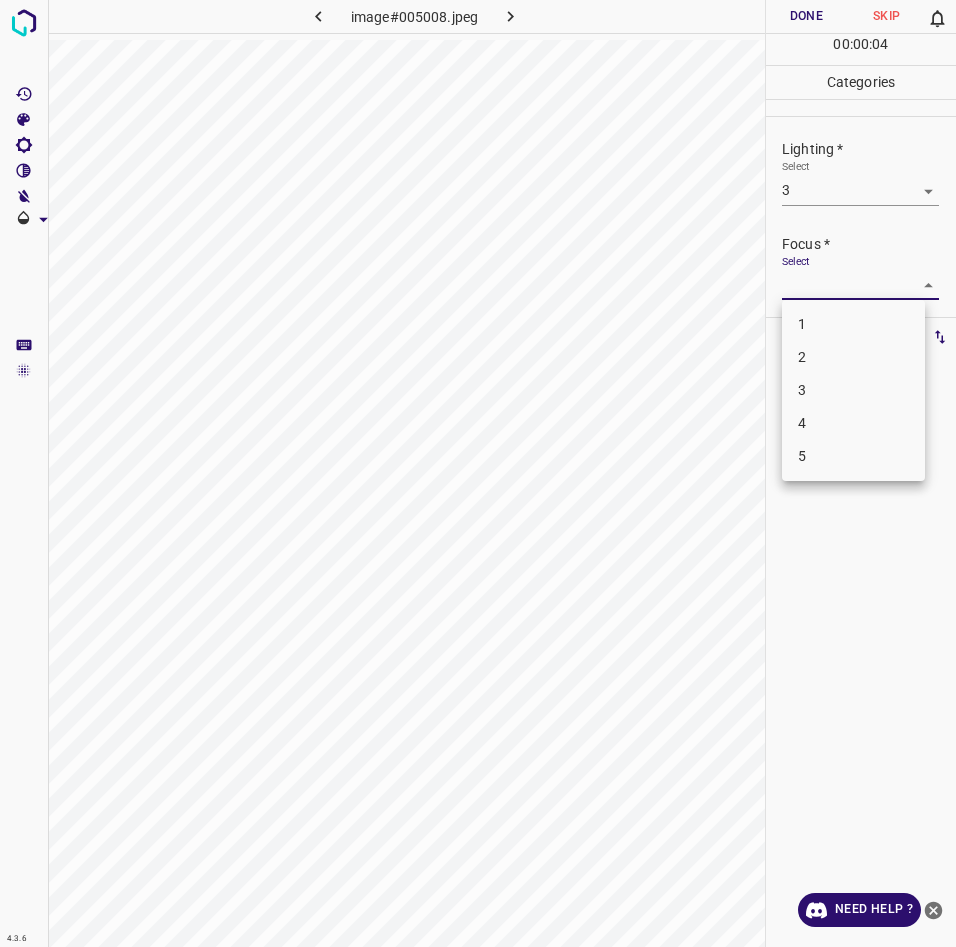 click on "3" at bounding box center (853, 390) 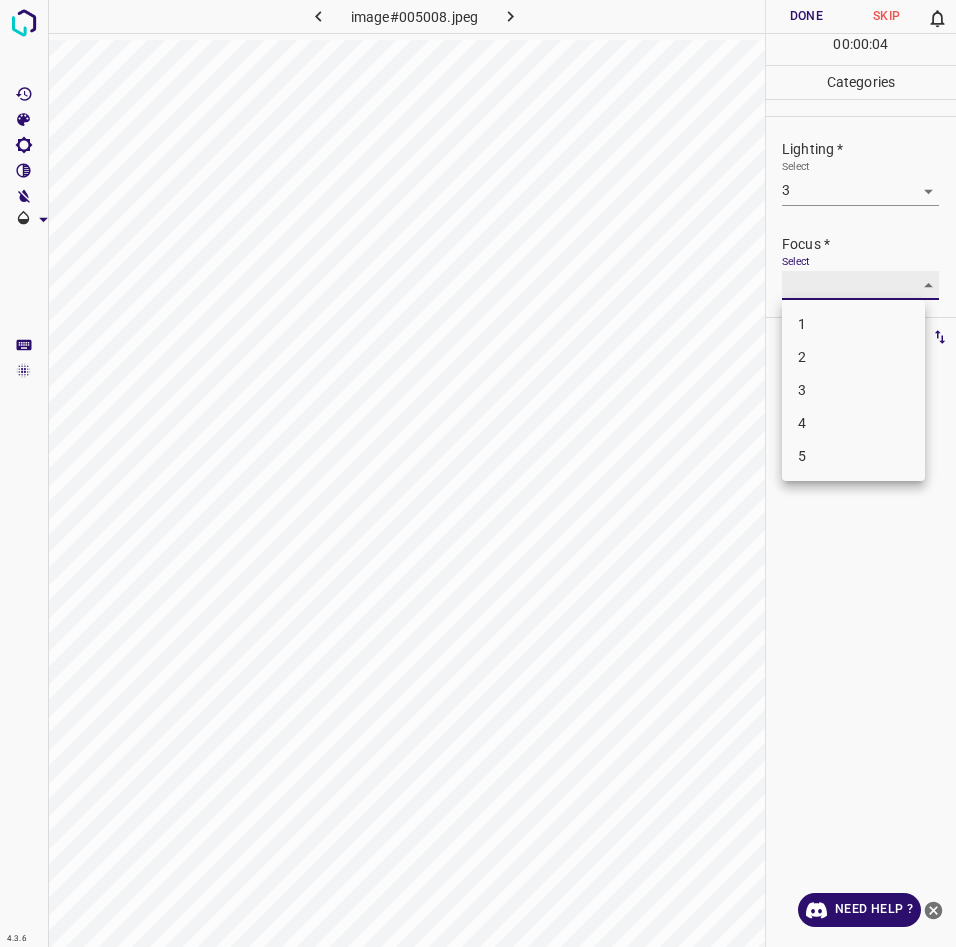type on "3" 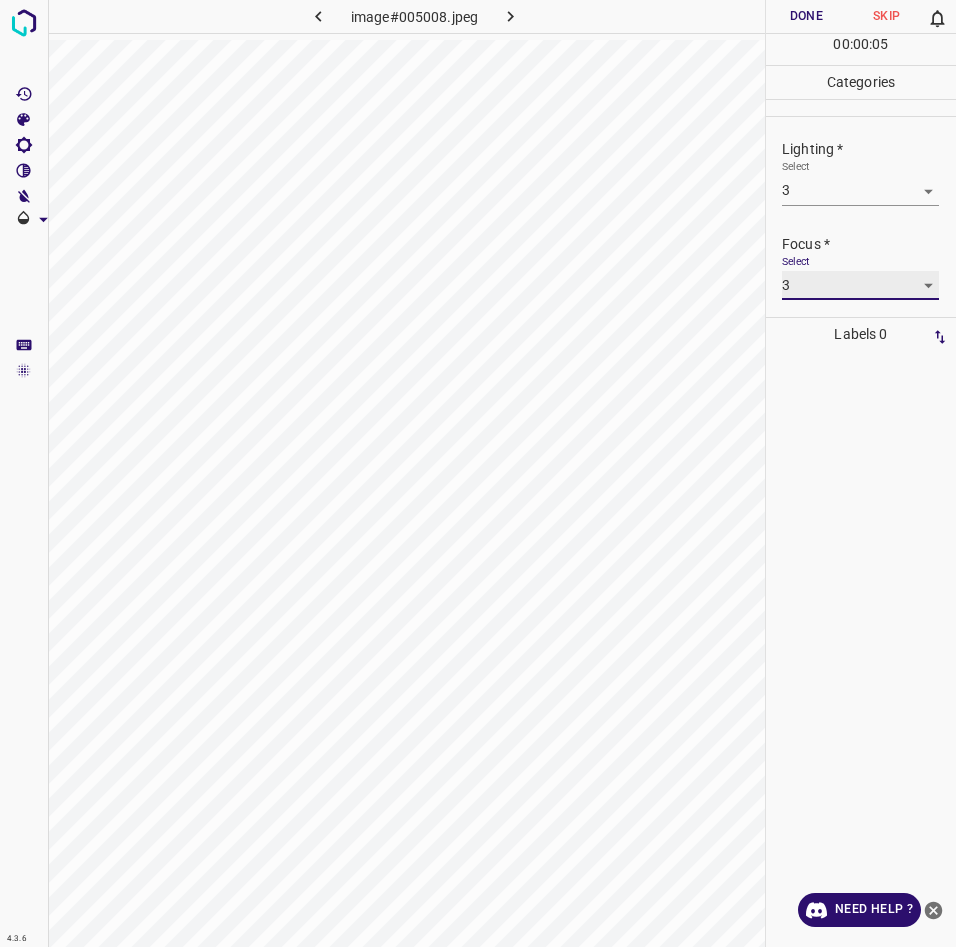 scroll, scrollTop: 98, scrollLeft: 0, axis: vertical 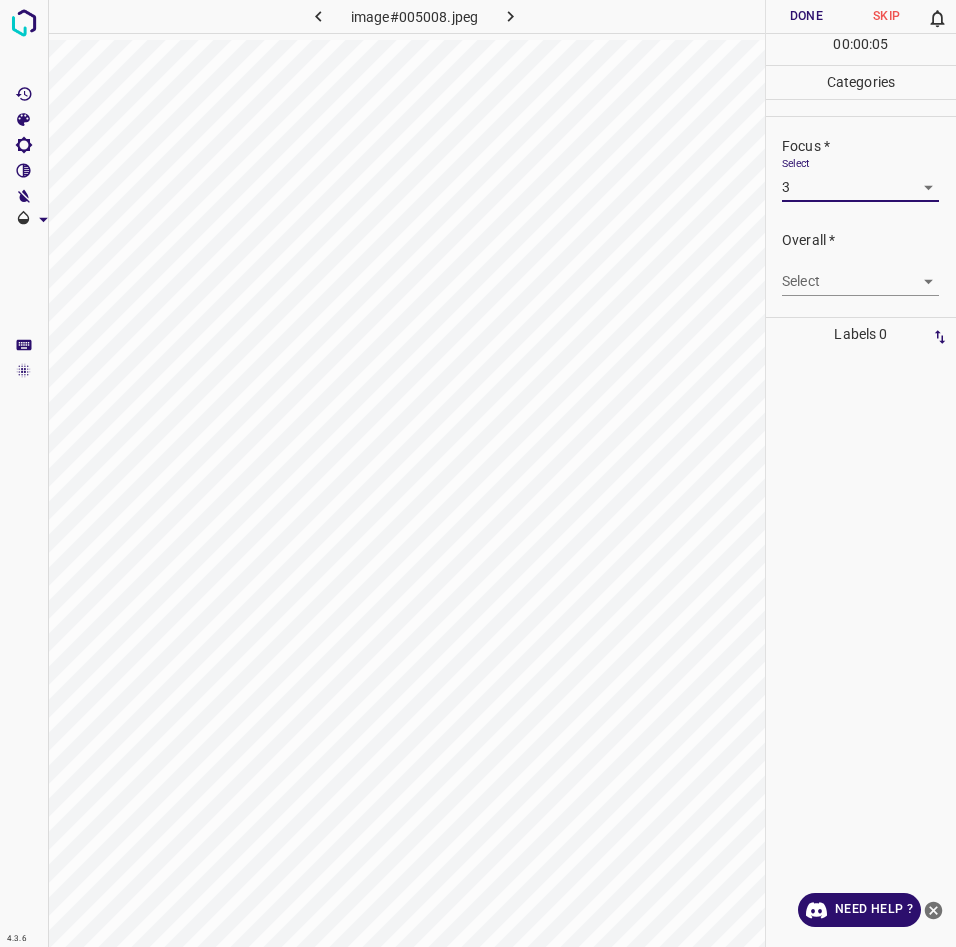 click on "4.3.6  image#005008.jpeg Done Skip 0 00   : 00   : 05   Categories Lighting *  Select 3 3 Focus *  Select 3 3 Overall *  Select ​ Labels   0 Categories 1 Lighting 2 Focus 3 Overall Tools Space Change between modes (Draw & Edit) I Auto labeling R Restore zoom M Zoom in N Zoom out Delete Delete selecte label Filters Z Restore filters X Saturation filter C Brightness filter V Contrast filter B Gray scale filter General O Download Need Help ? - Text - Hide - Delete" at bounding box center [478, 473] 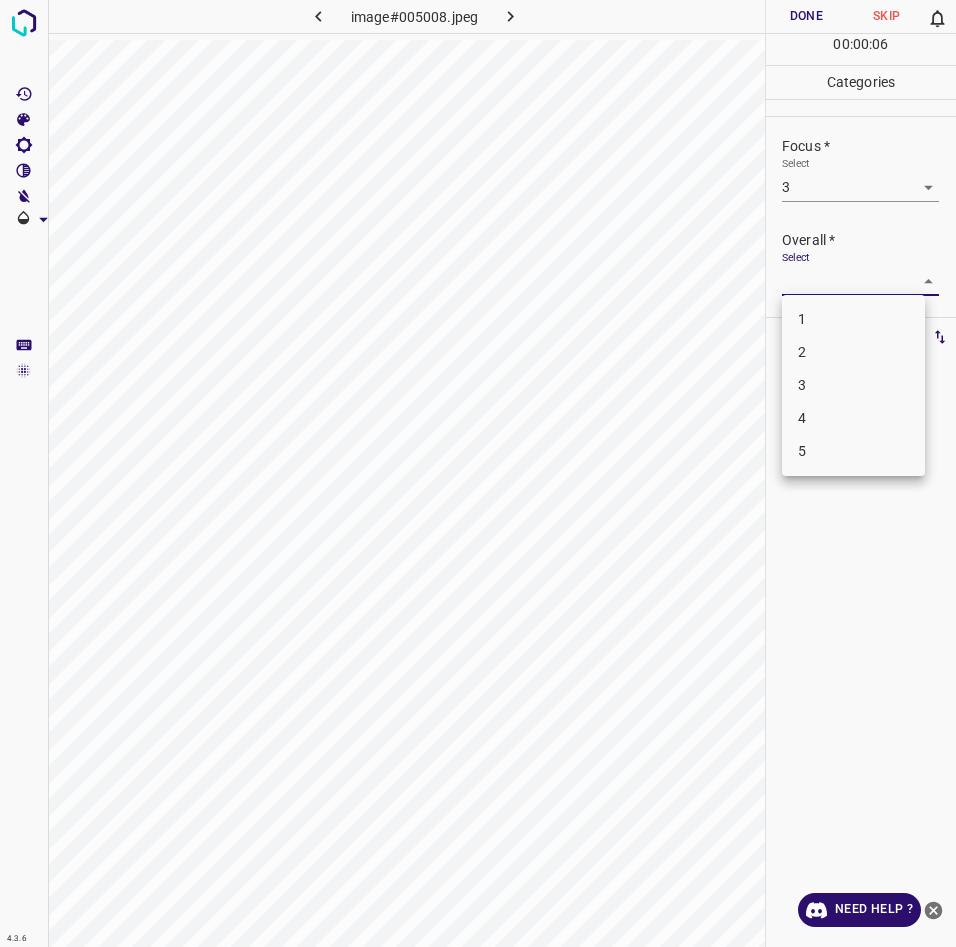 click on "3" at bounding box center (853, 385) 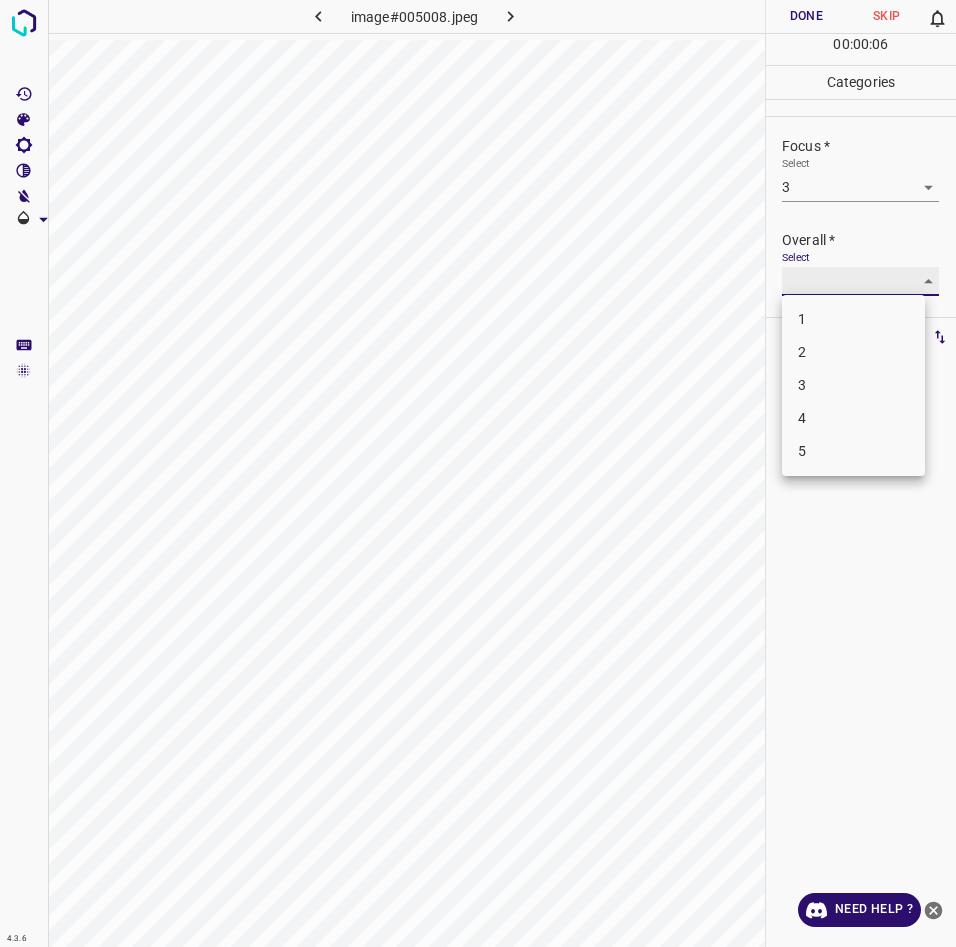 type on "3" 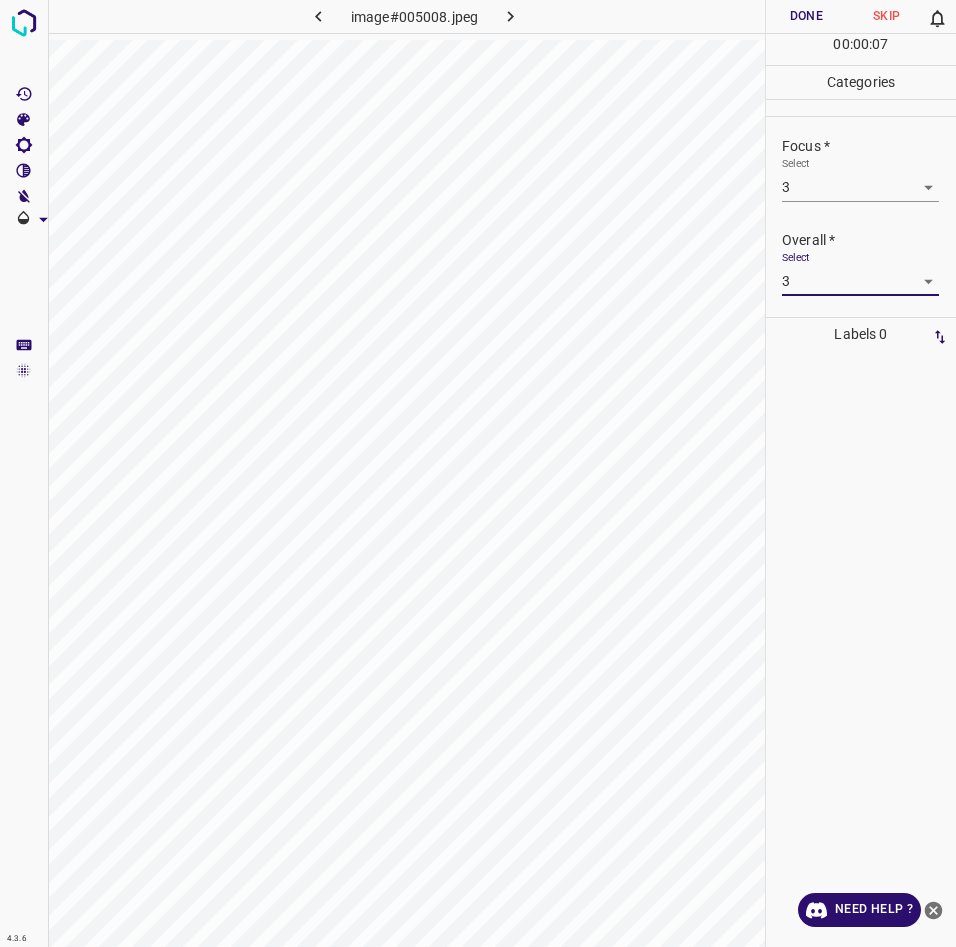 click on "Done" at bounding box center (806, 16) 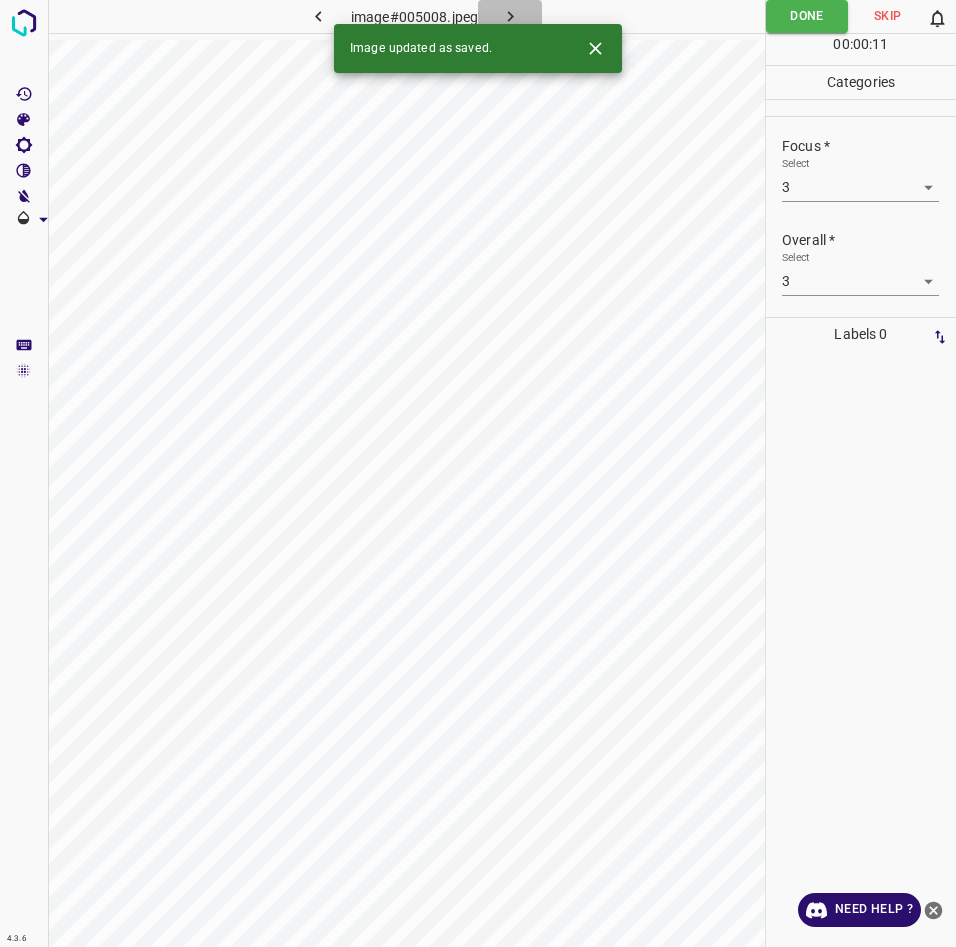 click 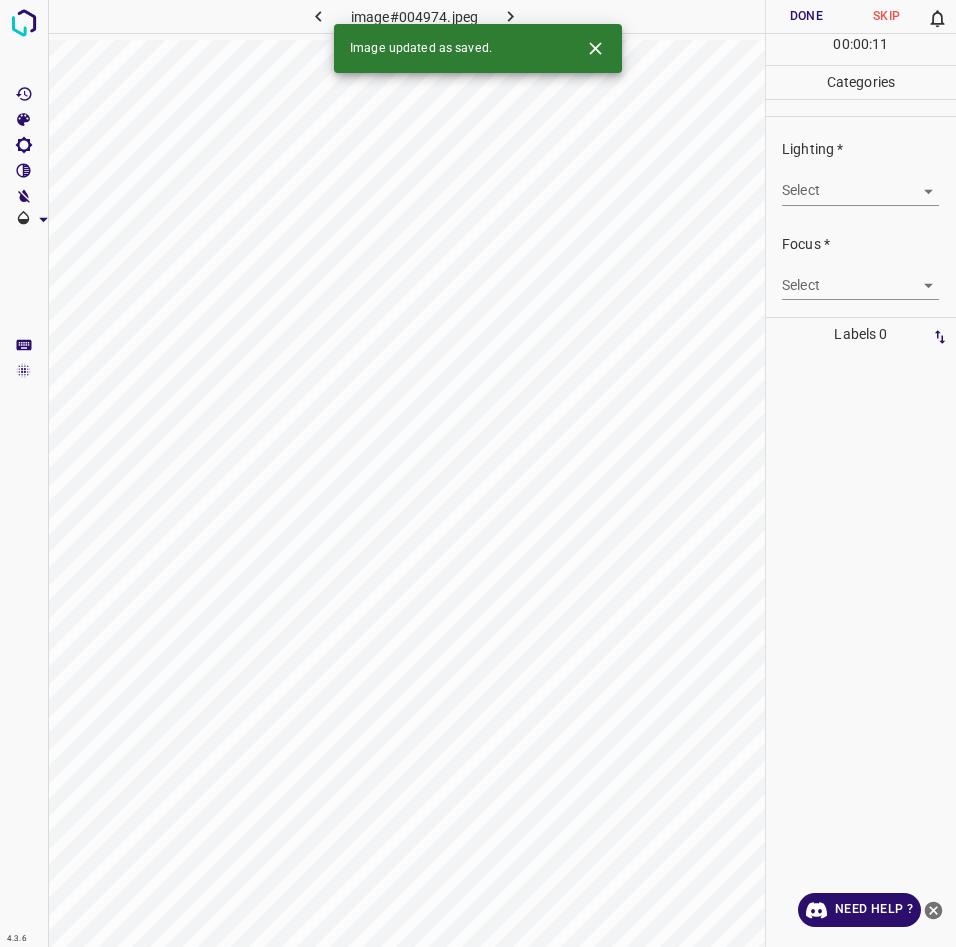click on "4.3.6  image#004974.jpeg Done Skip 0 00   : 00   : 11   Categories Lighting *  Select ​ Focus *  Select ​ Overall *  Select ​ Labels   0 Categories 1 Lighting 2 Focus 3 Overall Tools Space Change between modes (Draw & Edit) I Auto labeling R Restore zoom M Zoom in N Zoom out Delete Delete selecte label Filters Z Restore filters X Saturation filter C Brightness filter V Contrast filter B Gray scale filter General O Download Image updated as saved. Need Help ? - Text - Hide - Delete" at bounding box center [478, 473] 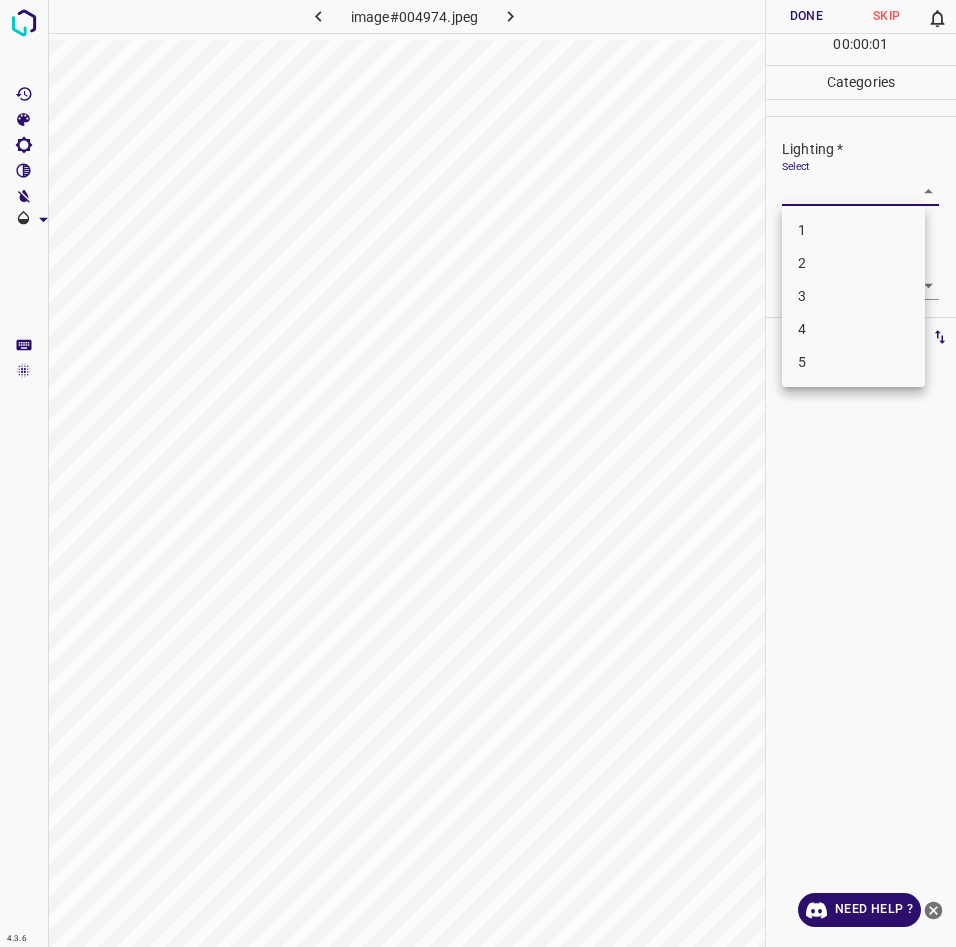 click on "3" at bounding box center (853, 296) 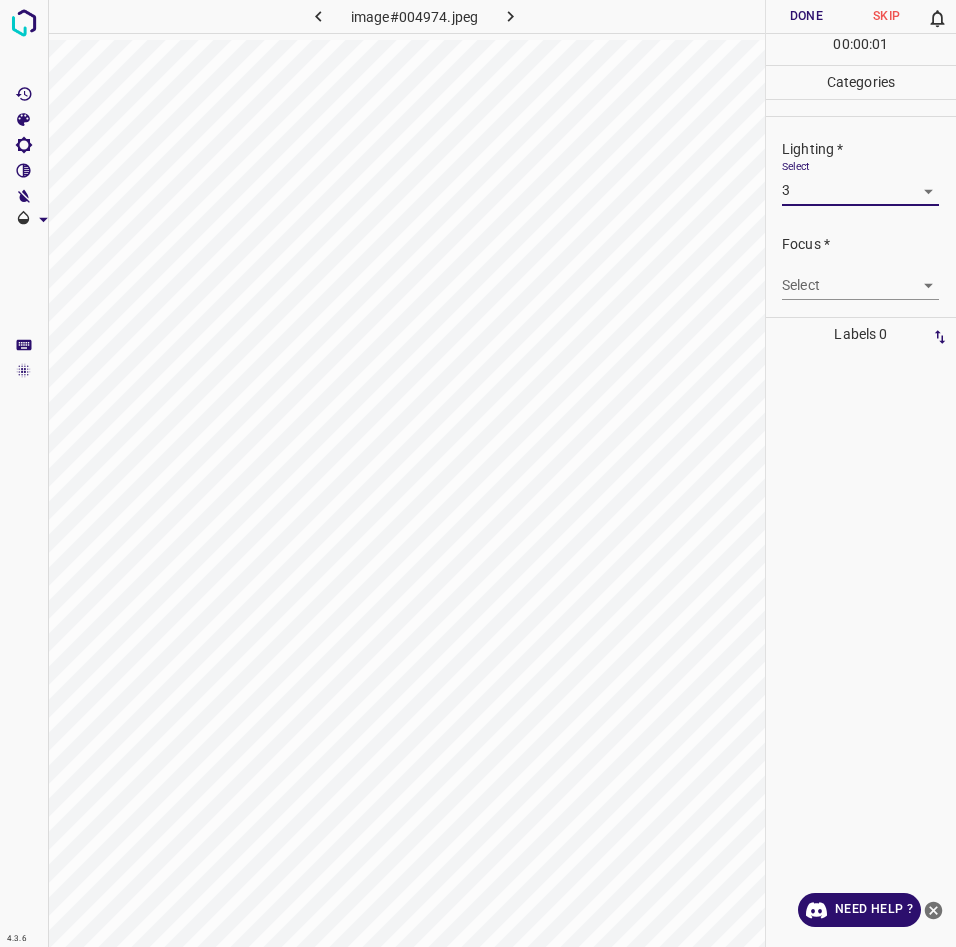 click on "5" at bounding box center (853, 294) 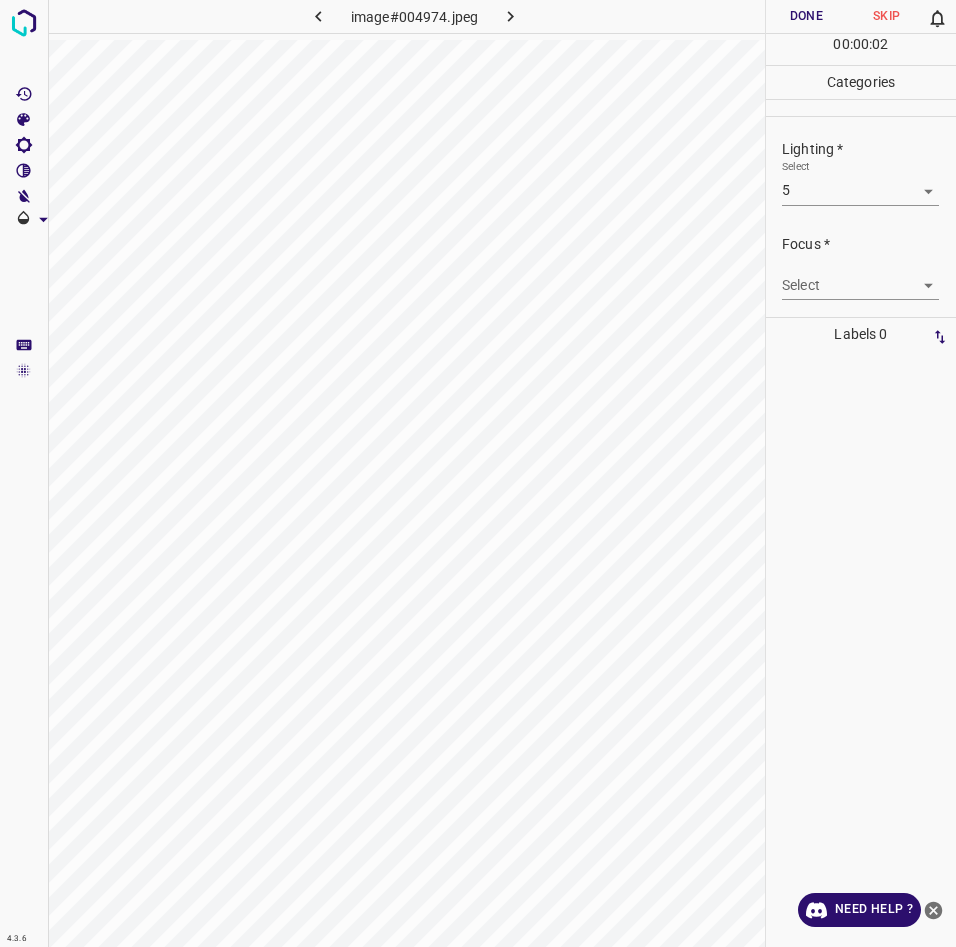 click on "4.3.6  image#004974.jpeg Done Skip 0 00   : 00   : 02   Categories Lighting *  Select 5 5 Focus *  Select ​ Overall *  Select ​ Labels   0 Categories 1 Lighting 2 Focus 3 Overall Tools Space Change between modes (Draw & Edit) I Auto labeling R Restore zoom M Zoom in N Zoom out Delete Delete selecte label Filters Z Restore filters X Saturation filter C Brightness filter V Contrast filter B Gray scale filter General O Download Need Help ? - Text - Hide - Delete" at bounding box center (478, 473) 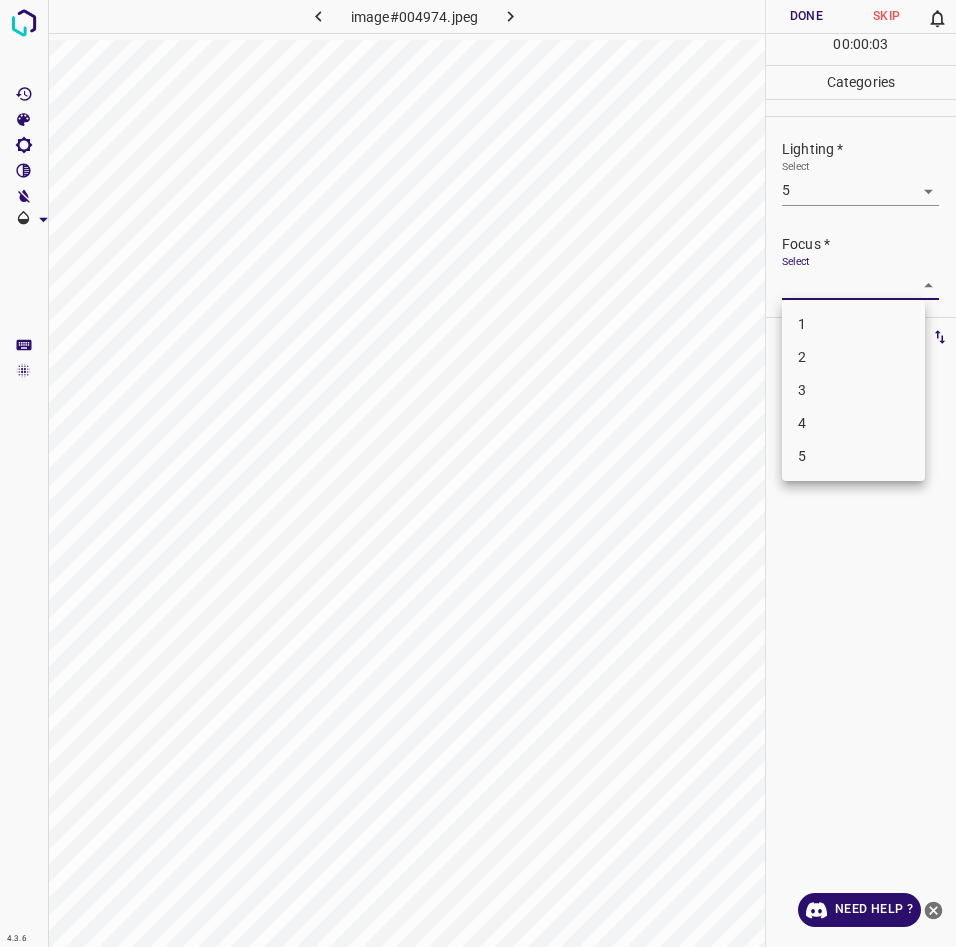 click on "3" at bounding box center (853, 390) 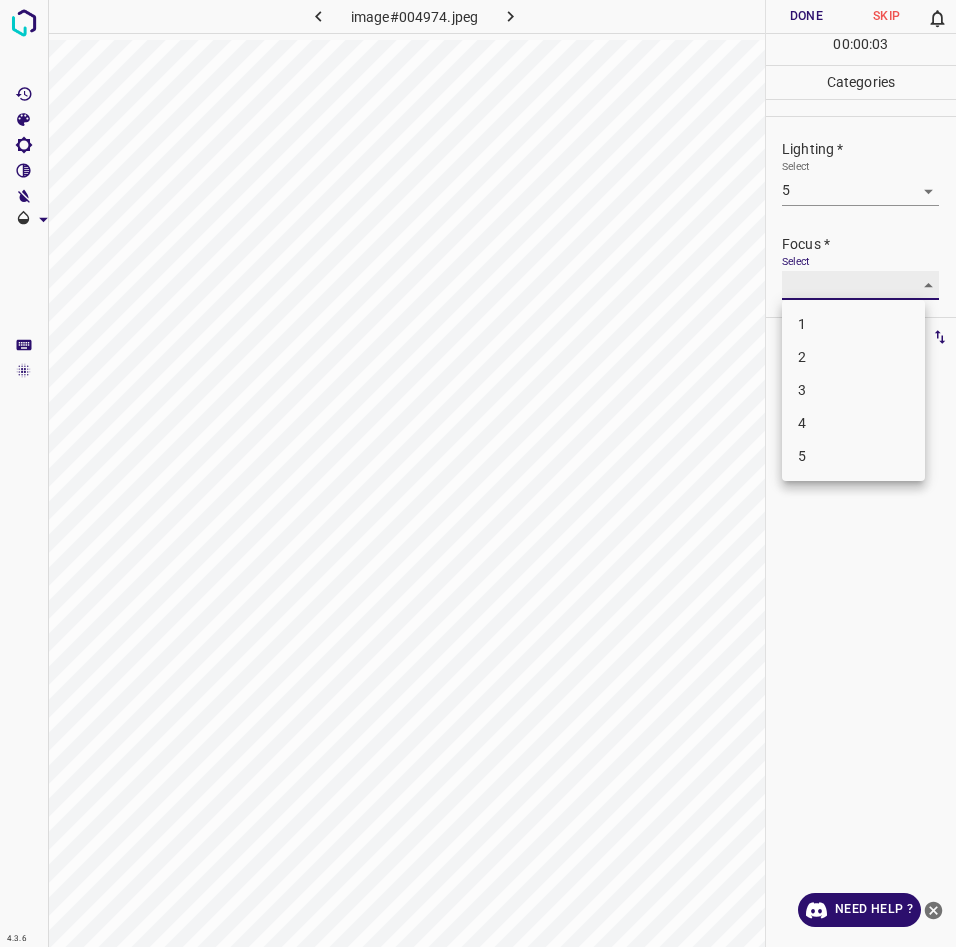 type on "3" 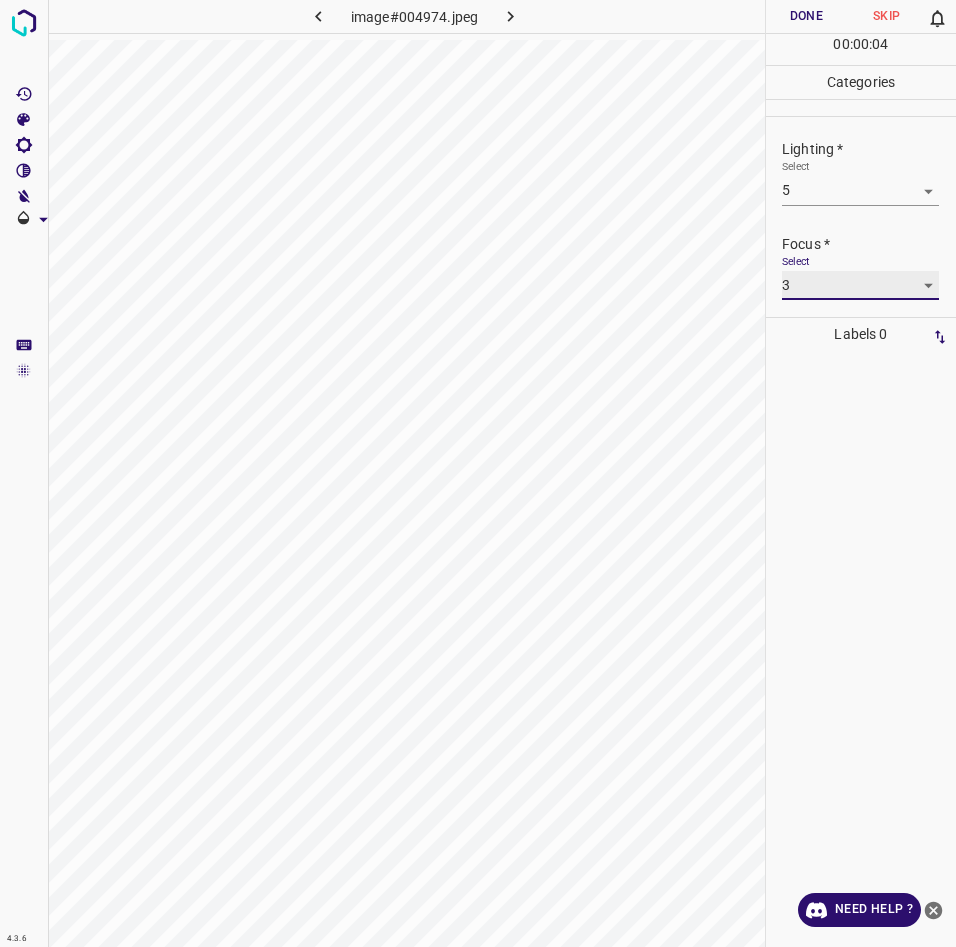 scroll, scrollTop: 3, scrollLeft: 0, axis: vertical 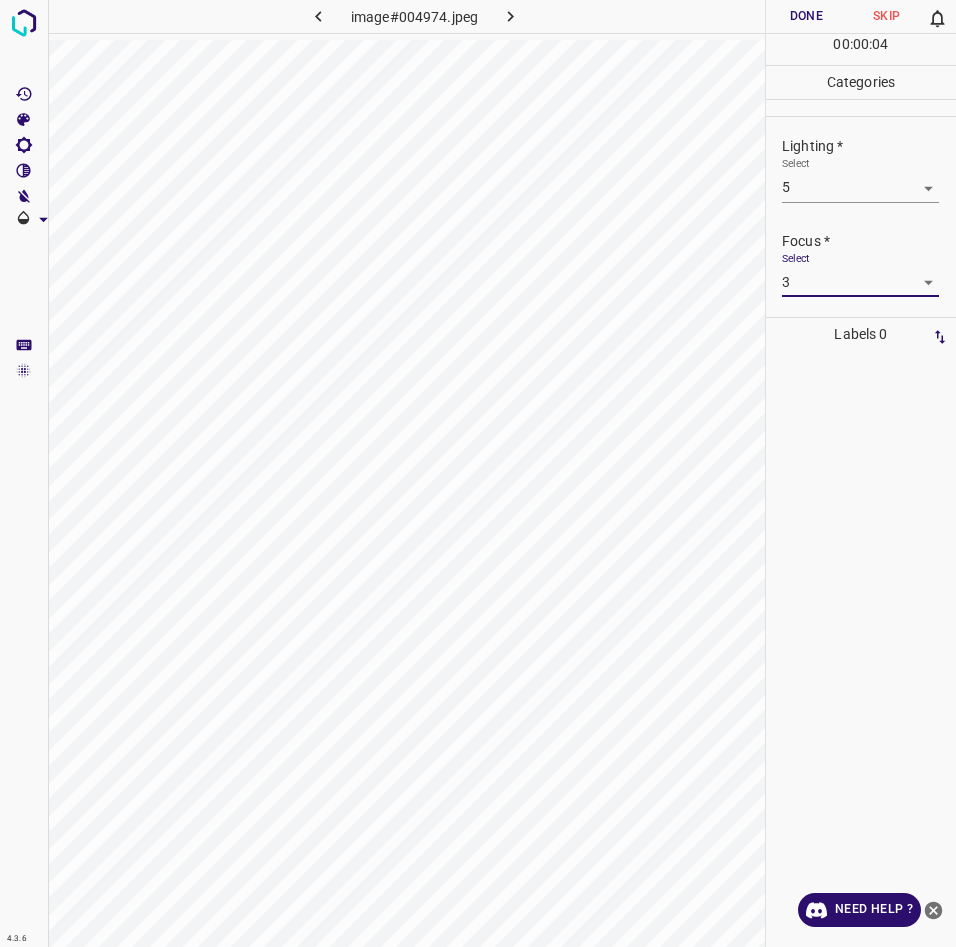click on "4.3.6  image#004974.jpeg Done Skip 0 00   : 00   : 04   Categories Lighting *  Select 5 5 Focus *  Select 3 3 Overall *  Select ​ Labels   0 Categories 1 Lighting 2 Focus 3 Overall Tools Space Change between modes (Draw & Edit) I Auto labeling R Restore zoom M Zoom in N Zoom out Delete Delete selecte label Filters Z Restore filters X Saturation filter C Brightness filter V Contrast filter B Gray scale filter General O Download Need Help ? - Text - Hide - Delete" at bounding box center (478, 473) 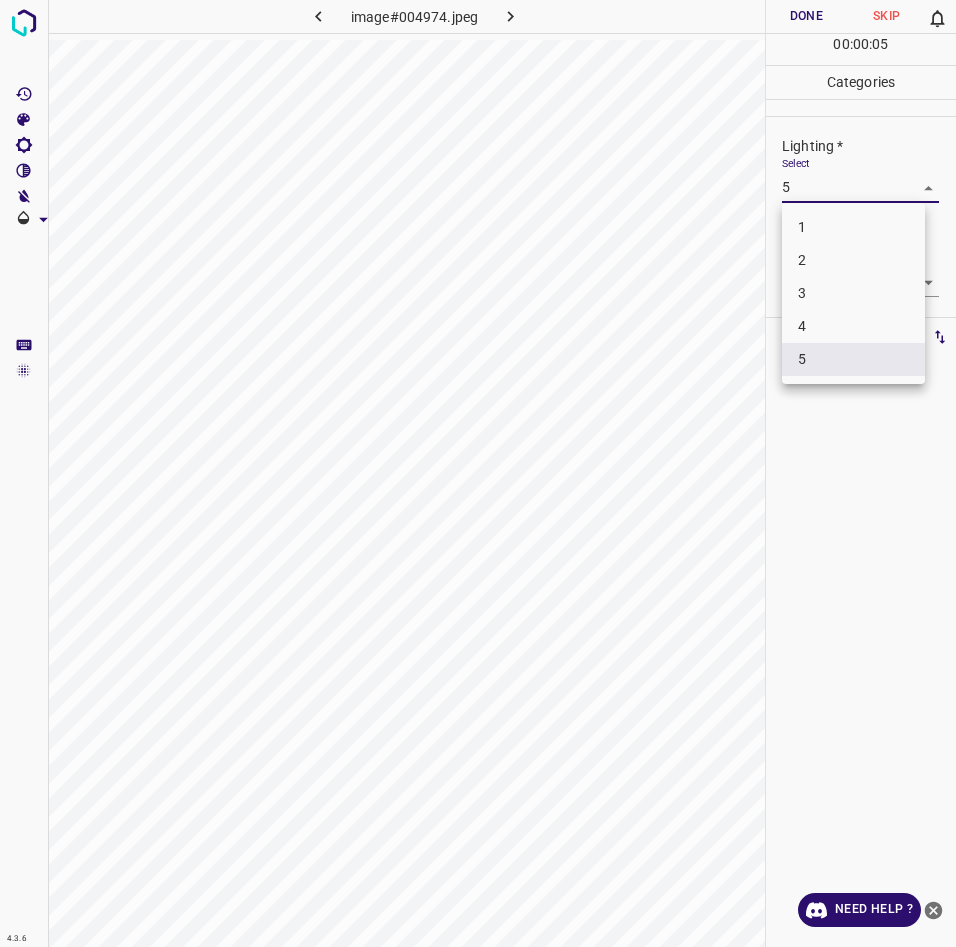 click on "3" at bounding box center (853, 293) 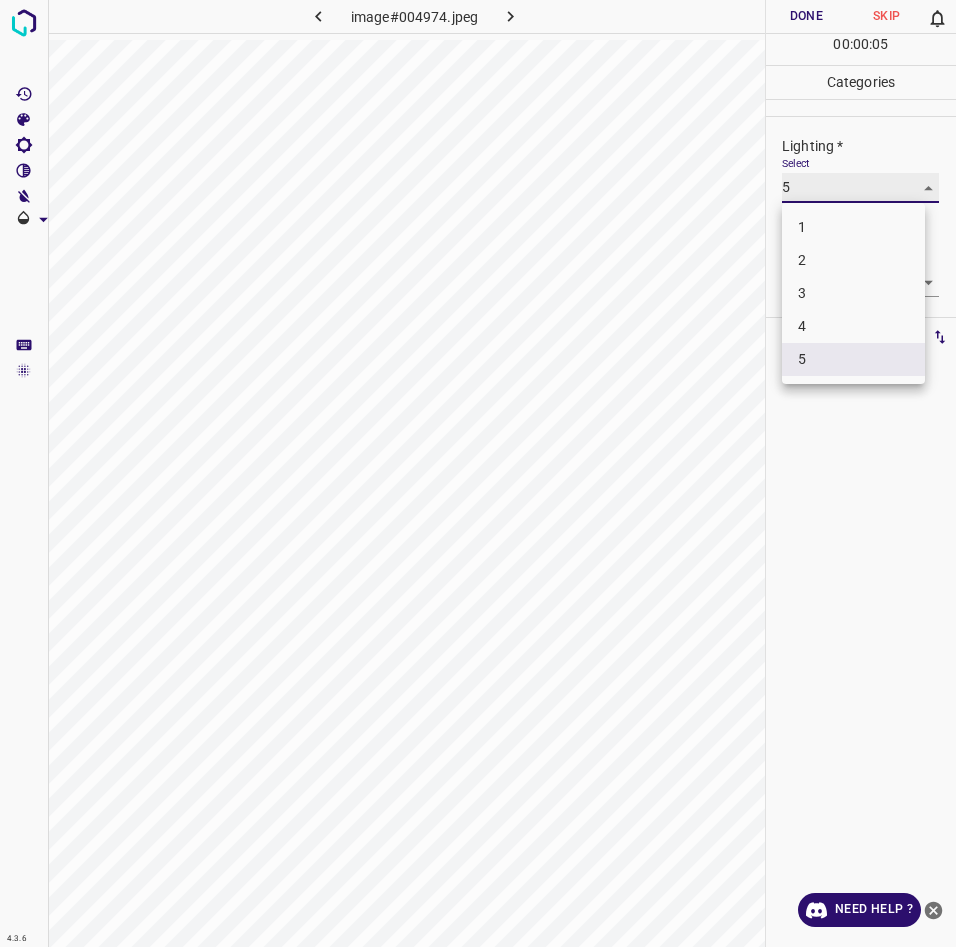 type on "3" 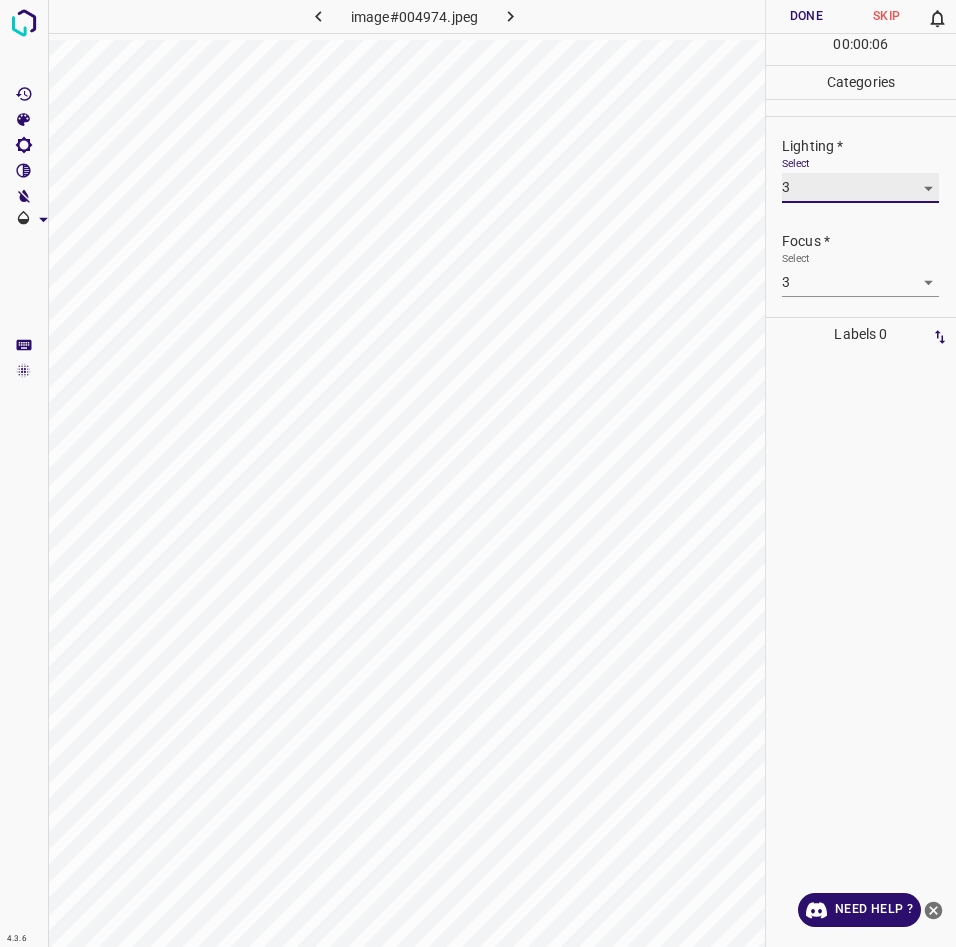 scroll, scrollTop: 98, scrollLeft: 0, axis: vertical 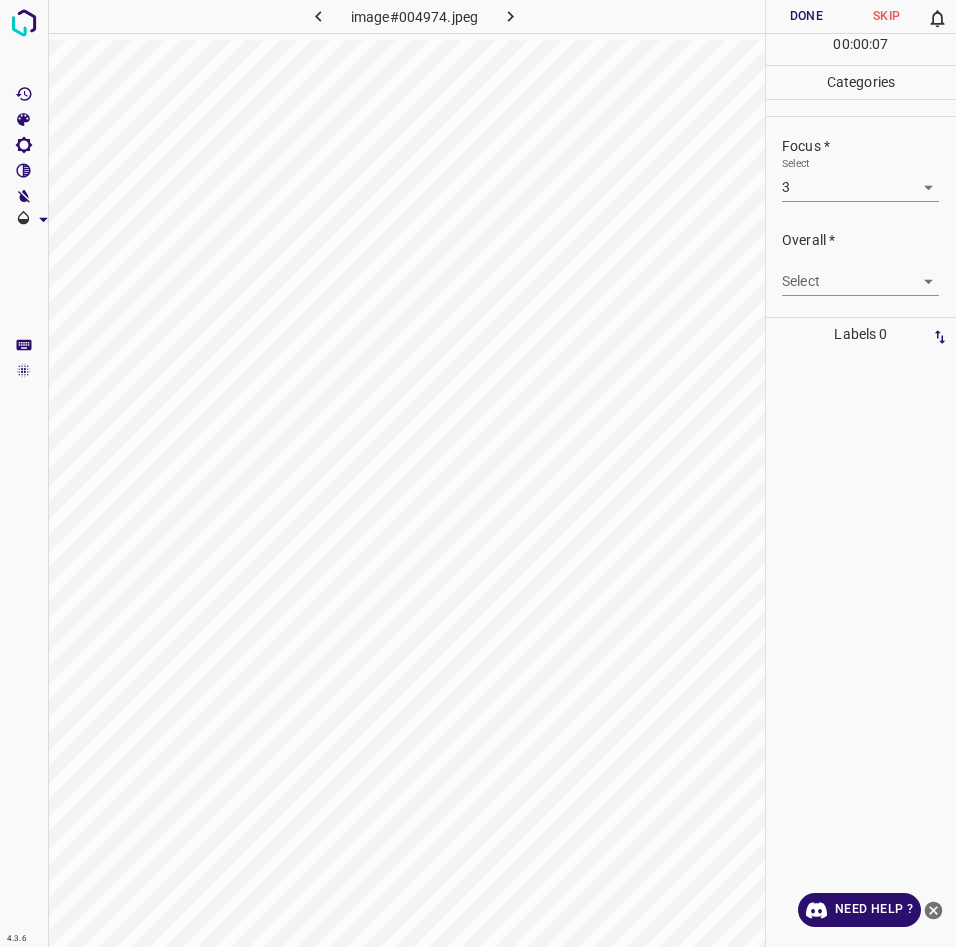 click on "4.3.6  image#004974.jpeg Done Skip 0 00   : 00   : 07   Categories Lighting *  Select 3 3 Focus *  Select 3 3 Overall *  Select ​ Labels   0 Categories 1 Lighting 2 Focus 3 Overall Tools Space Change between modes (Draw & Edit) I Auto labeling R Restore zoom M Zoom in N Zoom out Delete Delete selecte label Filters Z Restore filters X Saturation filter C Brightness filter V Contrast filter B Gray scale filter General O Download Need Help ? - Text - Hide - Delete" at bounding box center [478, 473] 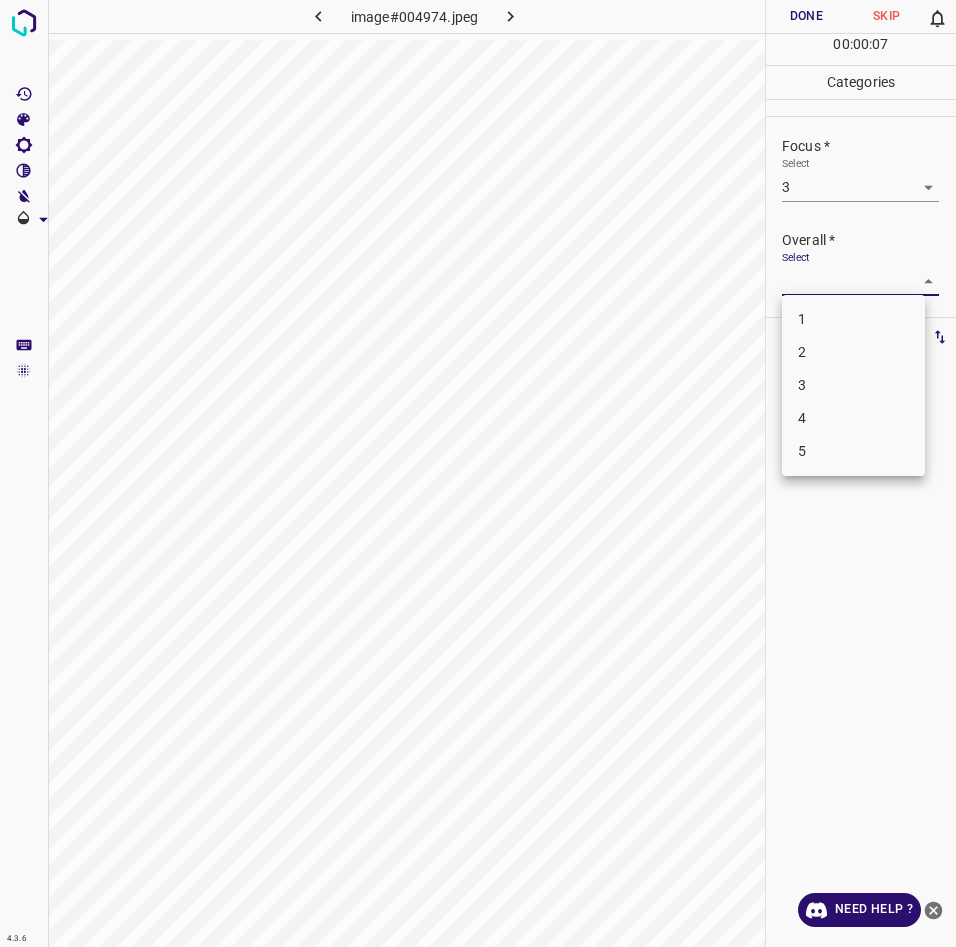 click on "3" at bounding box center (853, 385) 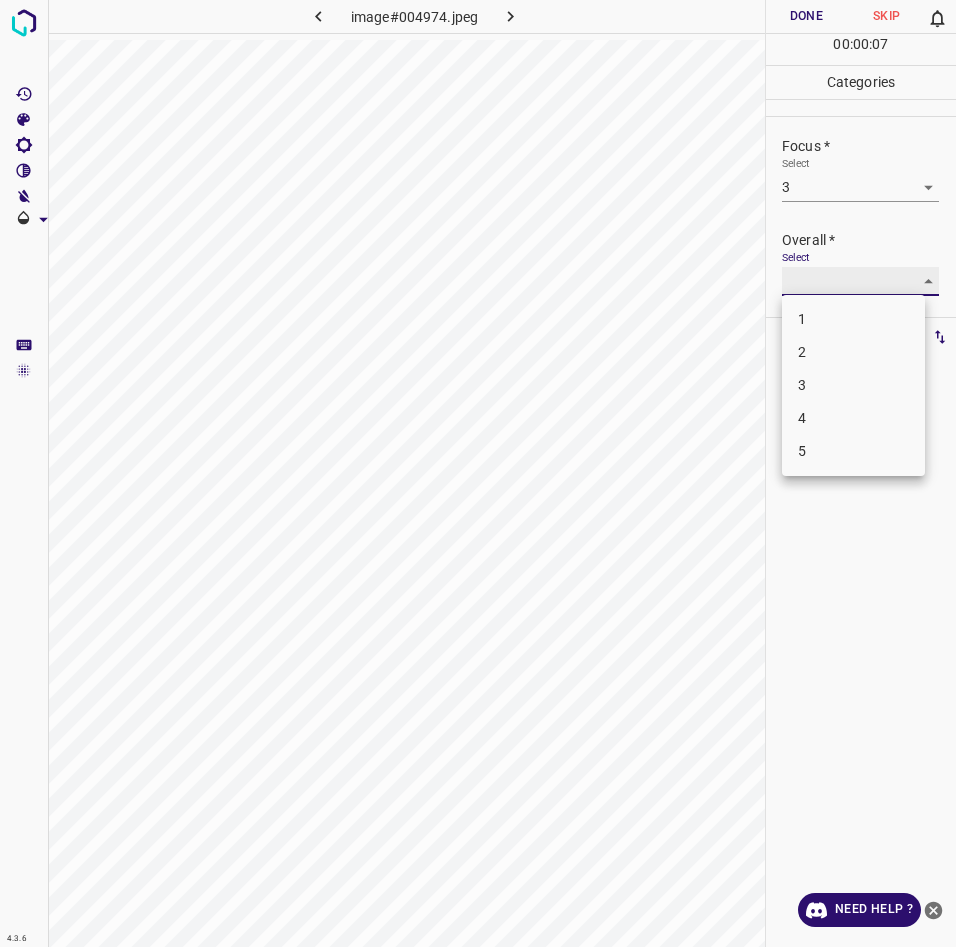 type on "3" 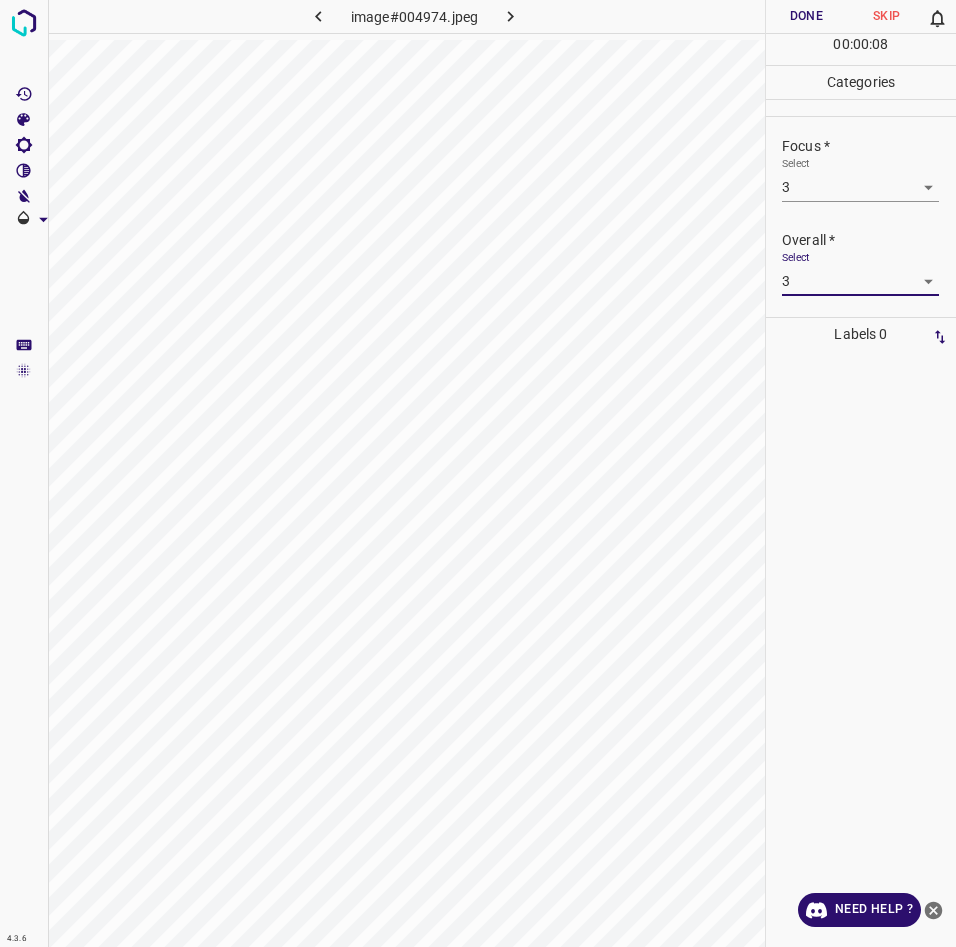 click on "Done" at bounding box center [806, 16] 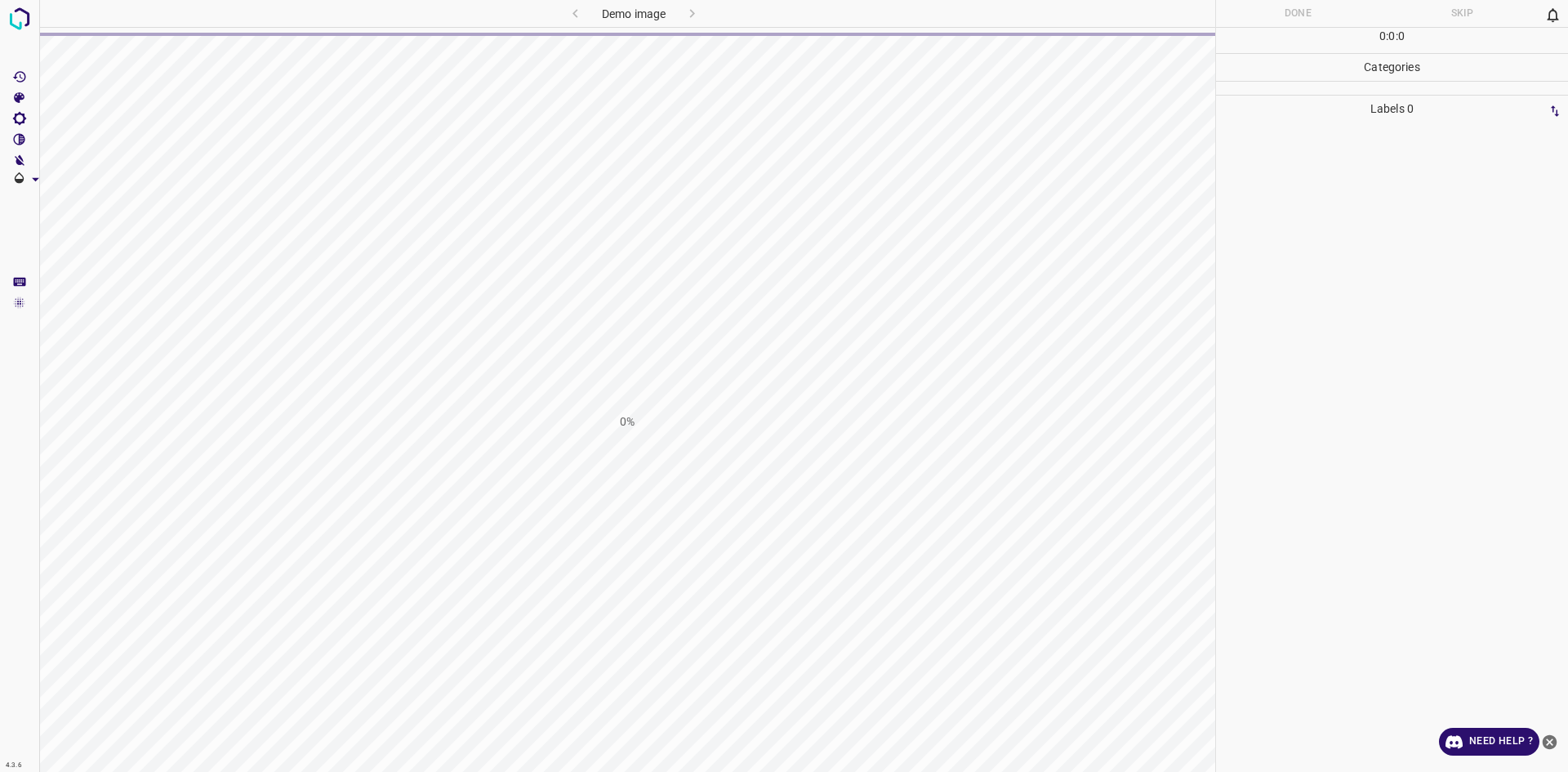scroll, scrollTop: 0, scrollLeft: 0, axis: both 